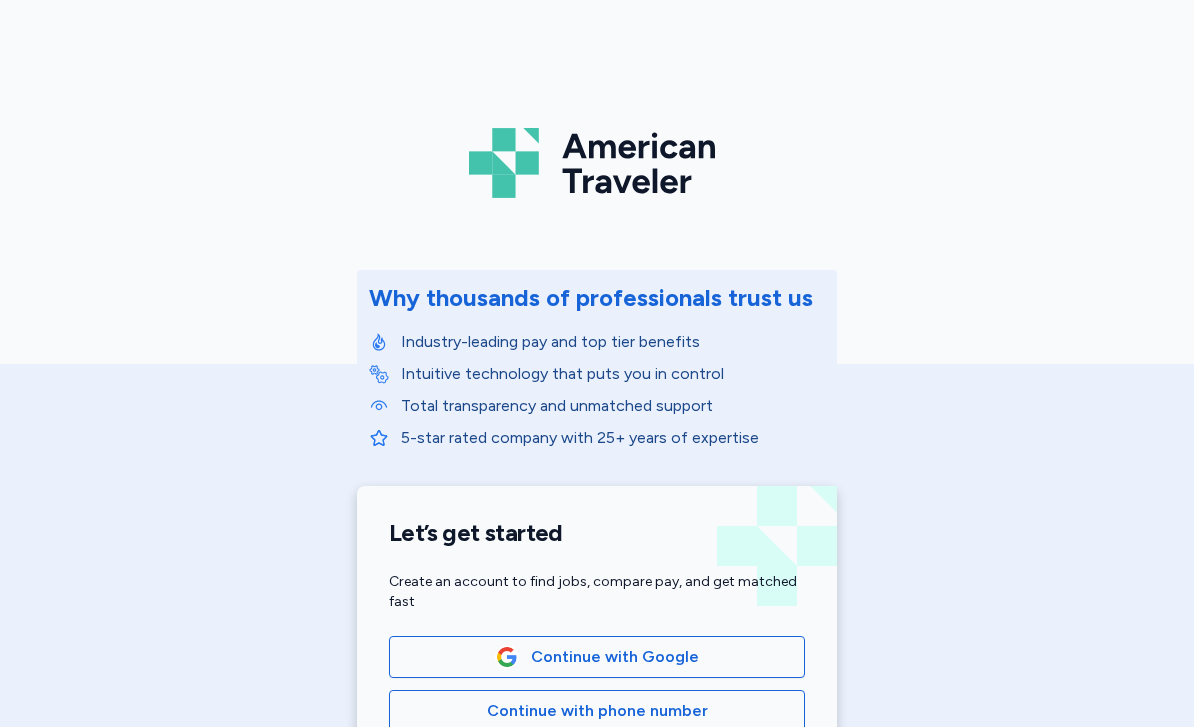 scroll, scrollTop: 0, scrollLeft: 0, axis: both 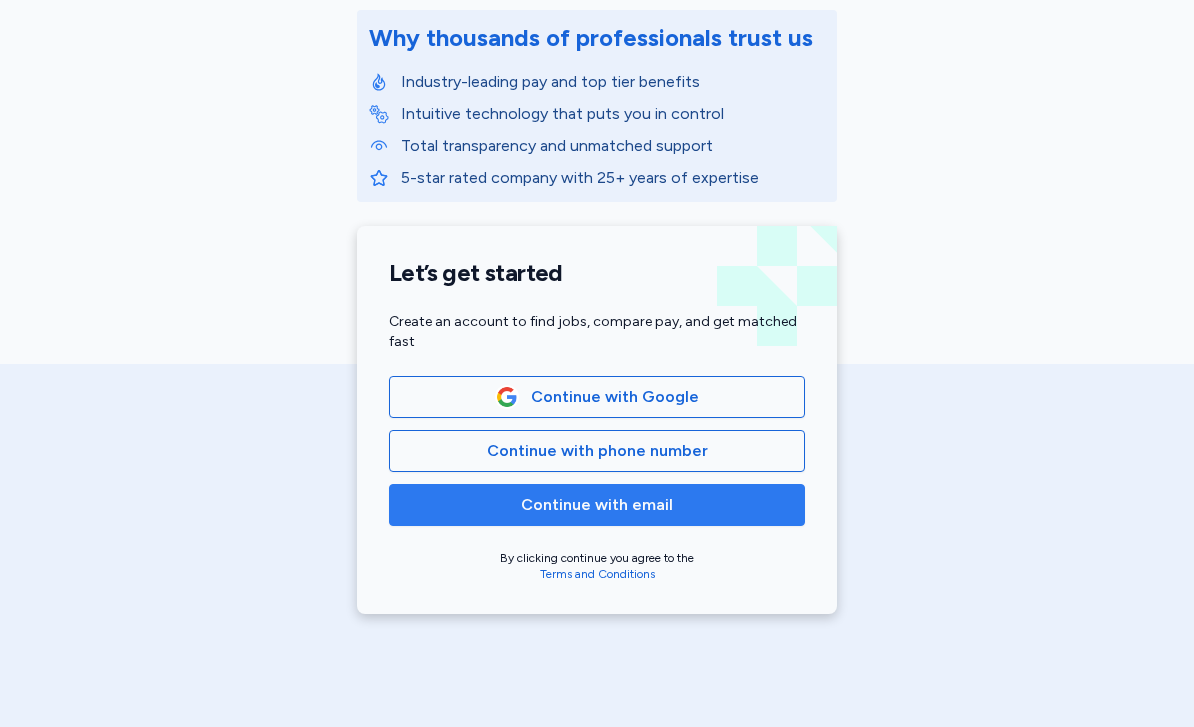 click on "Continue with email" at bounding box center (597, 505) 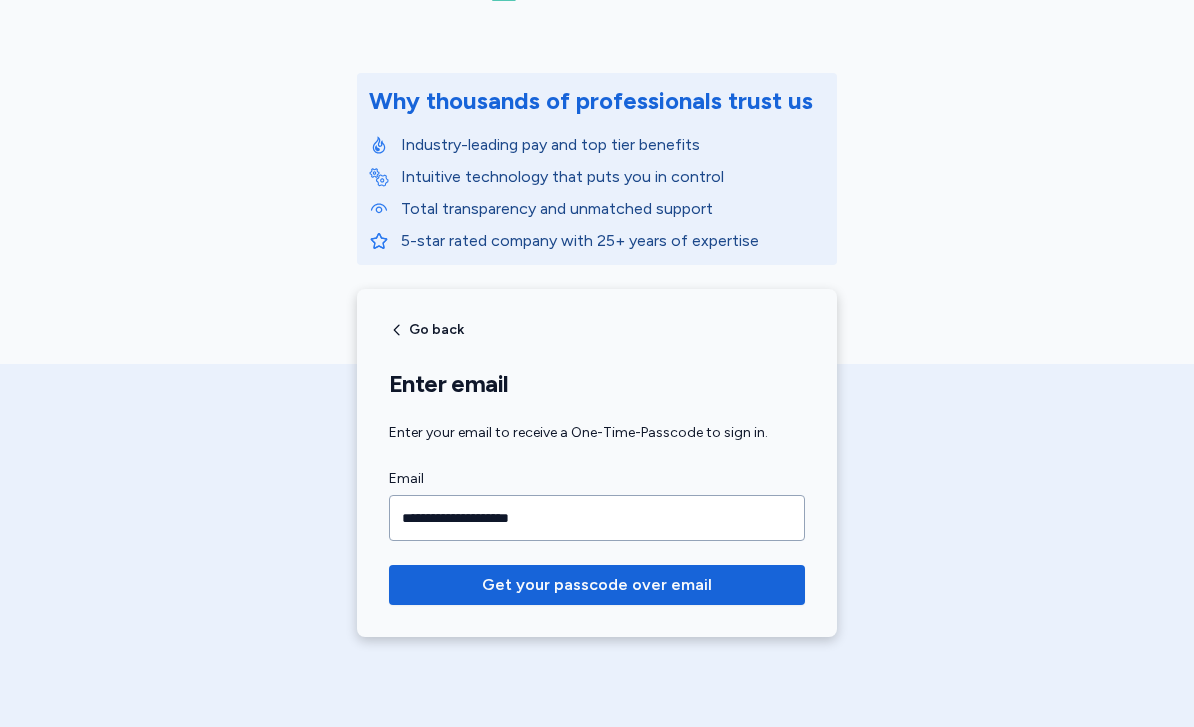 scroll, scrollTop: 194, scrollLeft: 0, axis: vertical 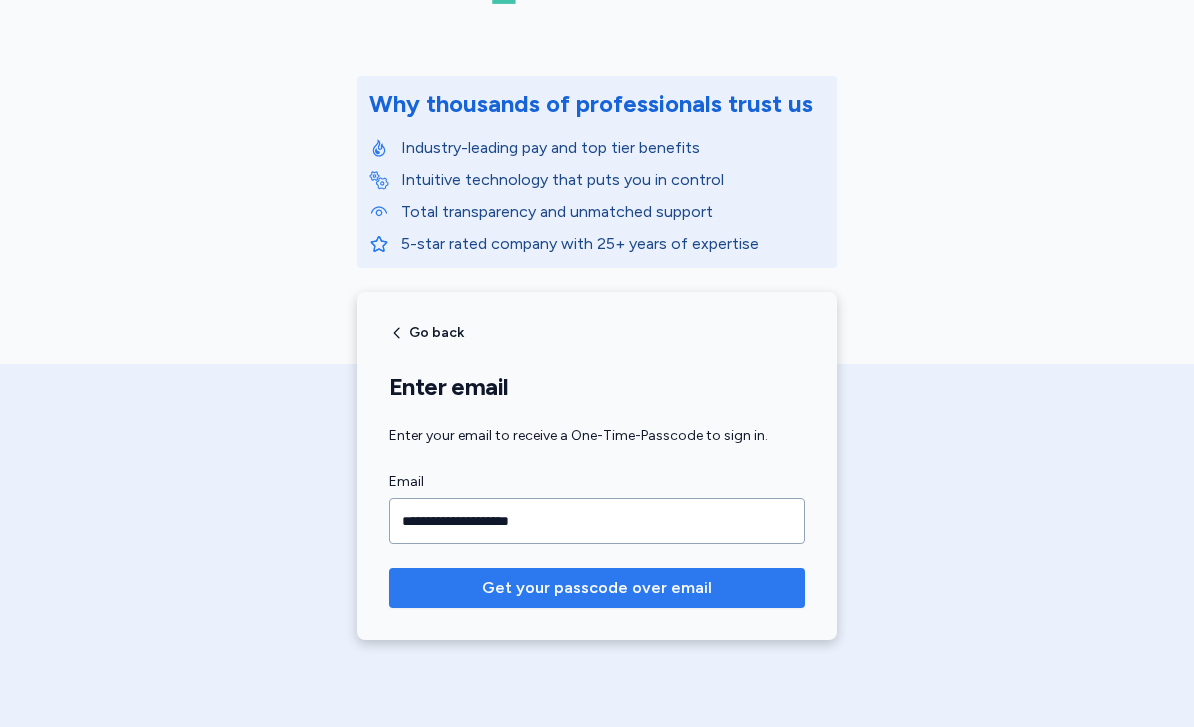 type on "**********" 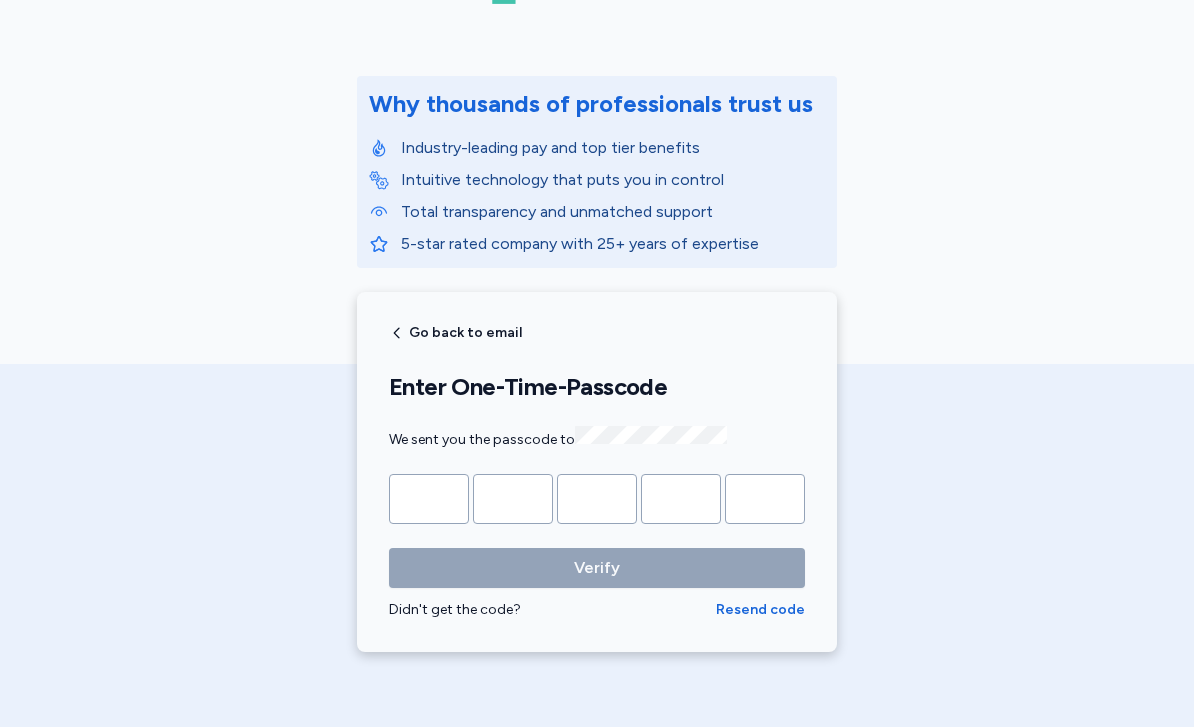 type on "*" 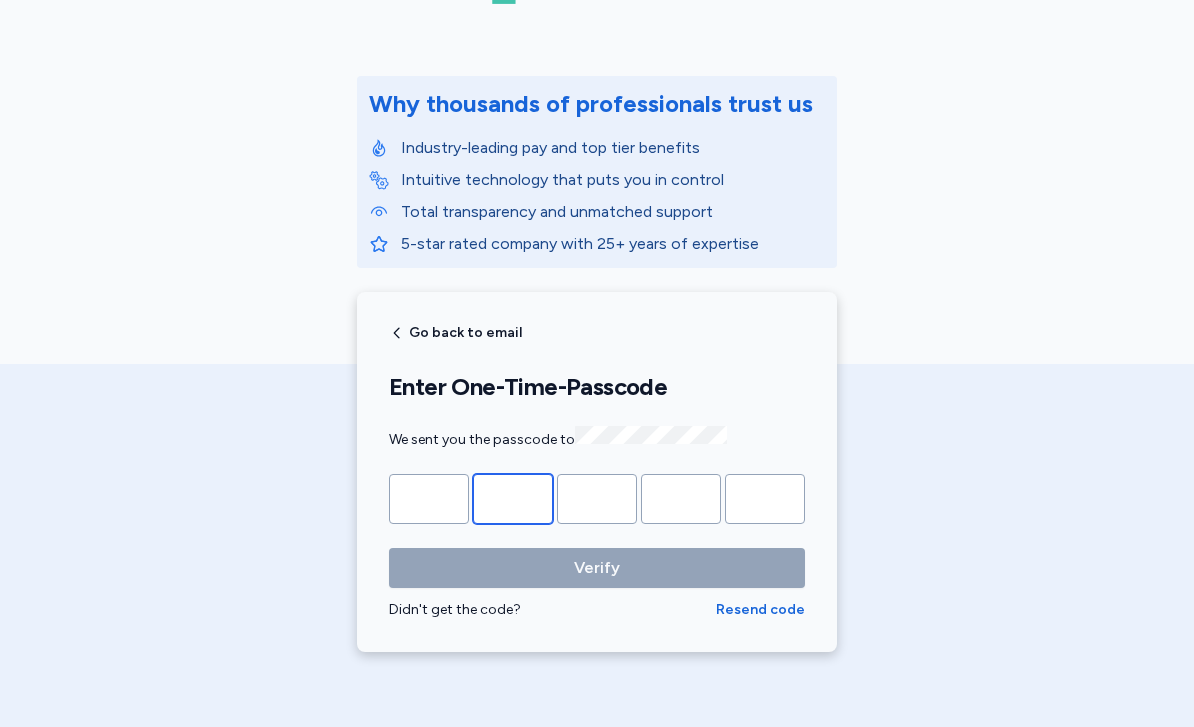 type on "*" 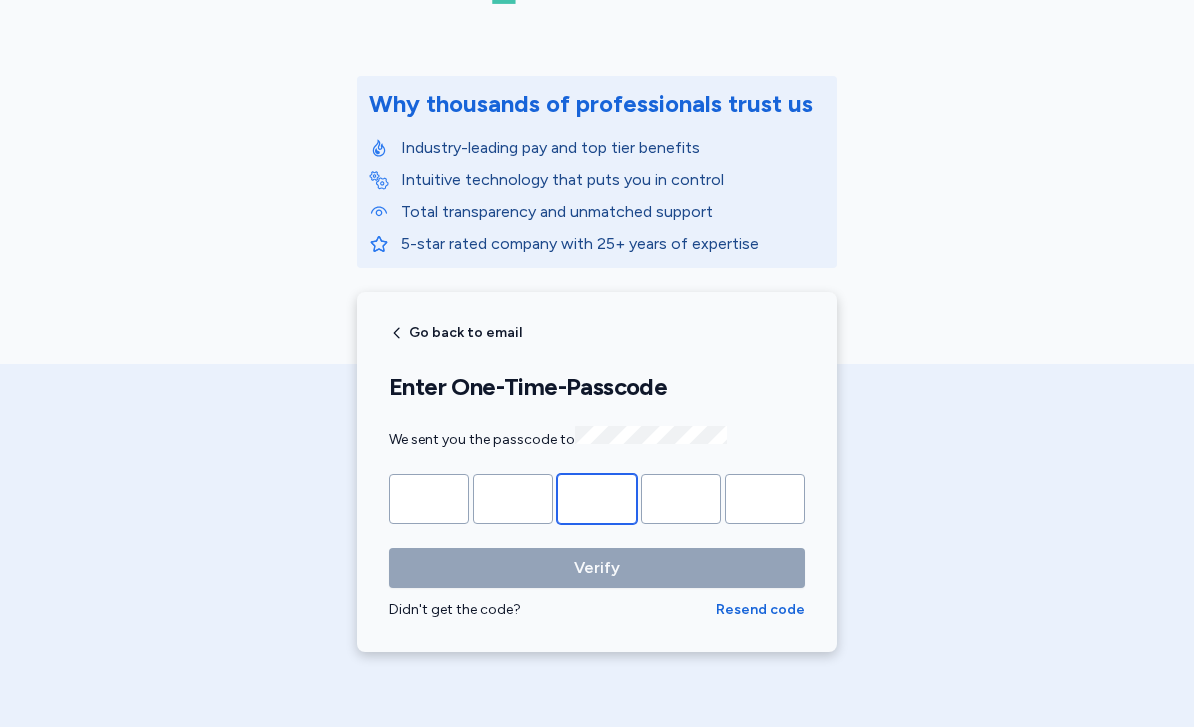 type on "*" 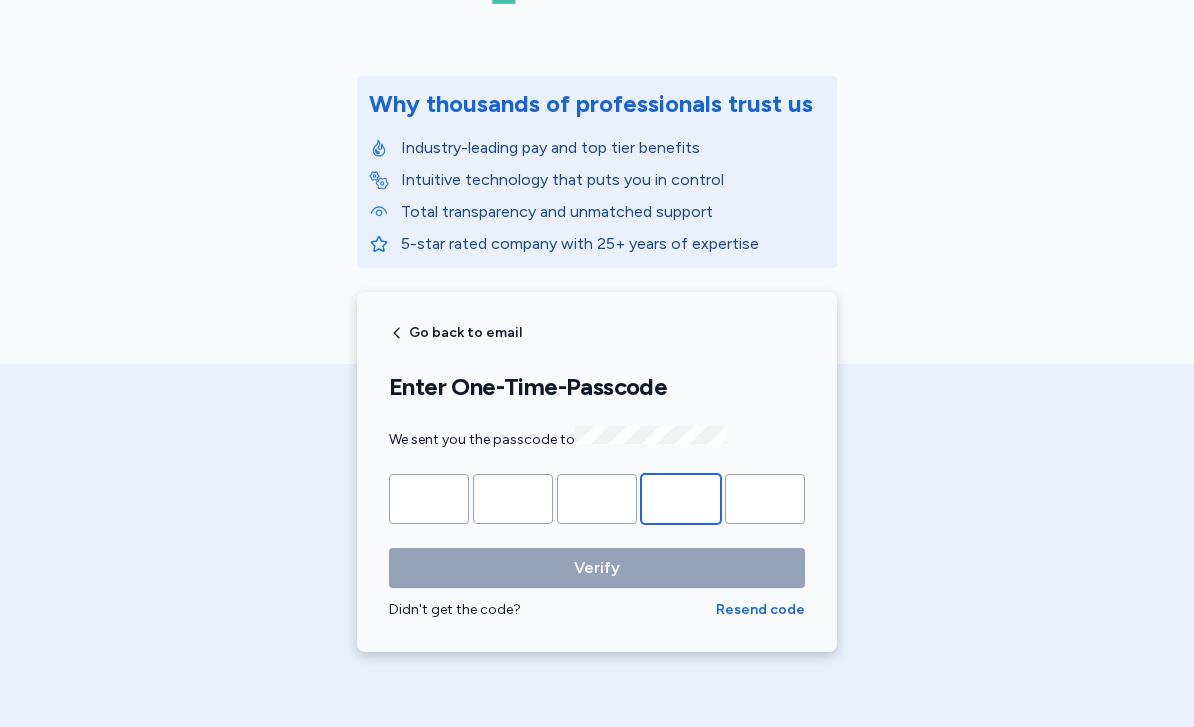 type on "*" 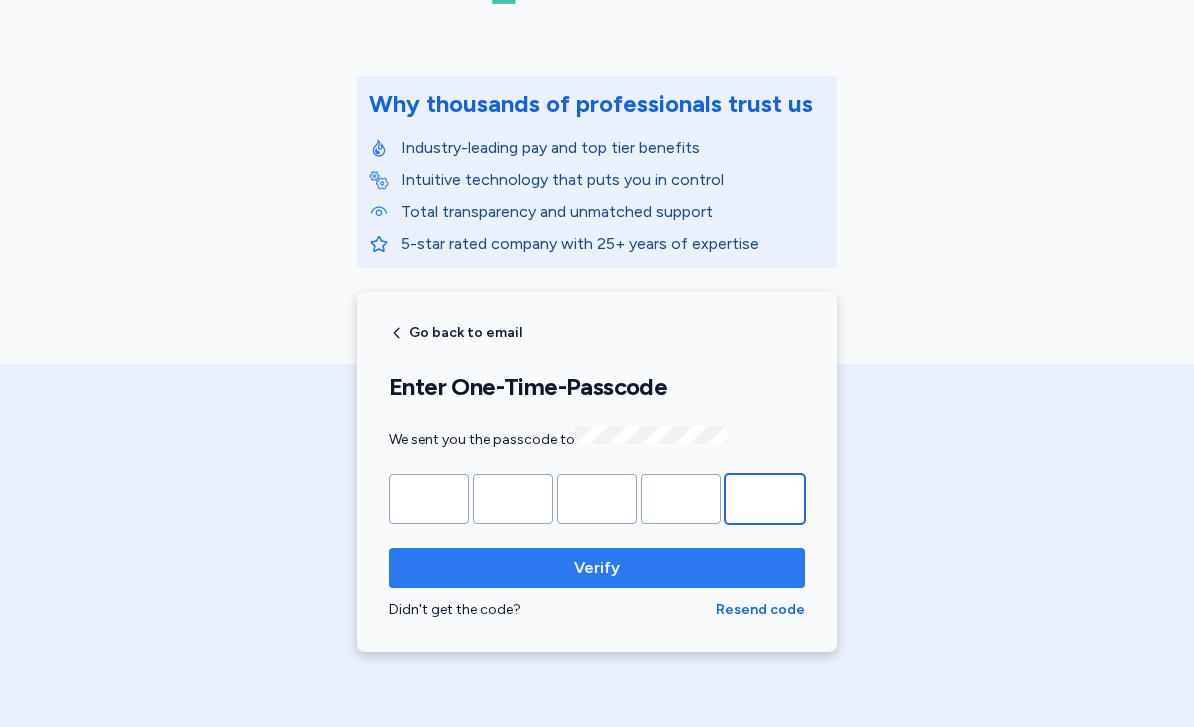 type on "*" 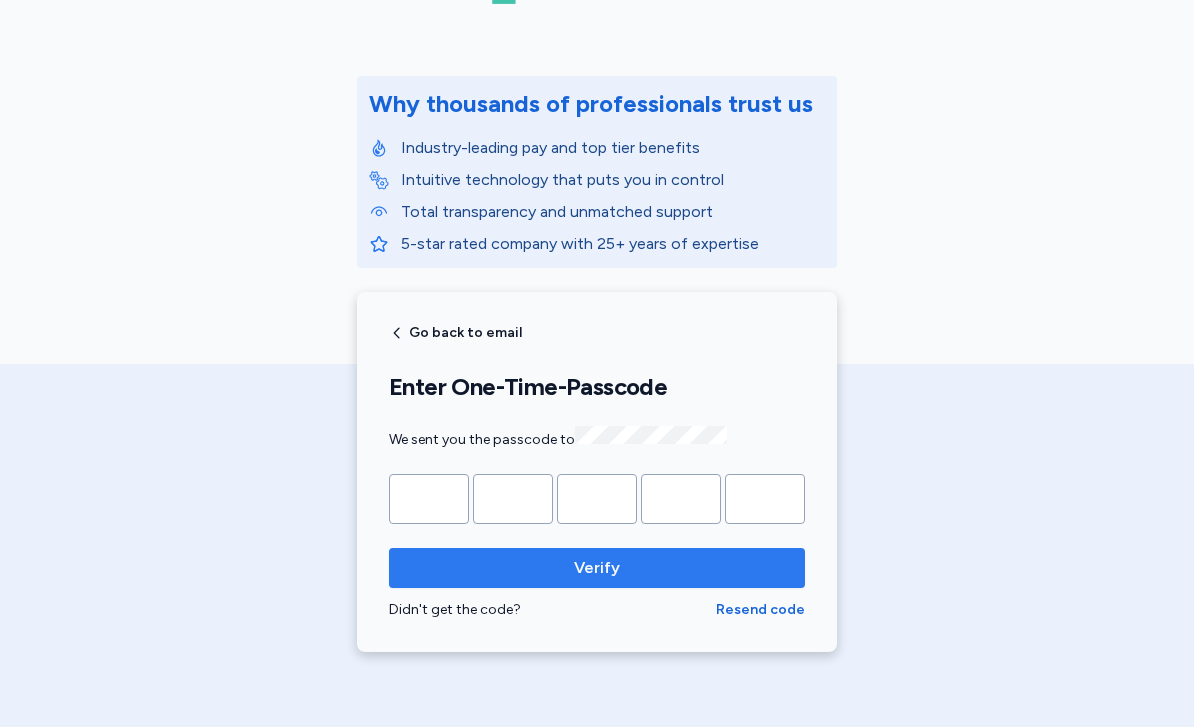 click on "Verify" at bounding box center (597, 568) 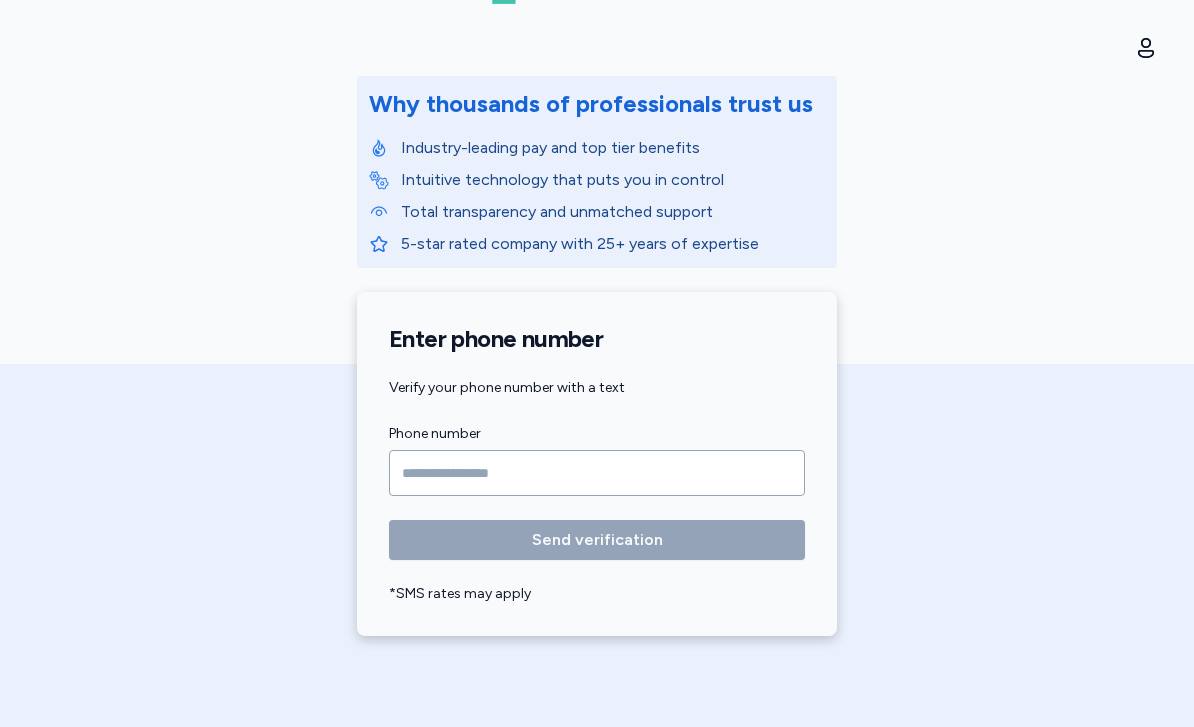 click at bounding box center (597, 473) 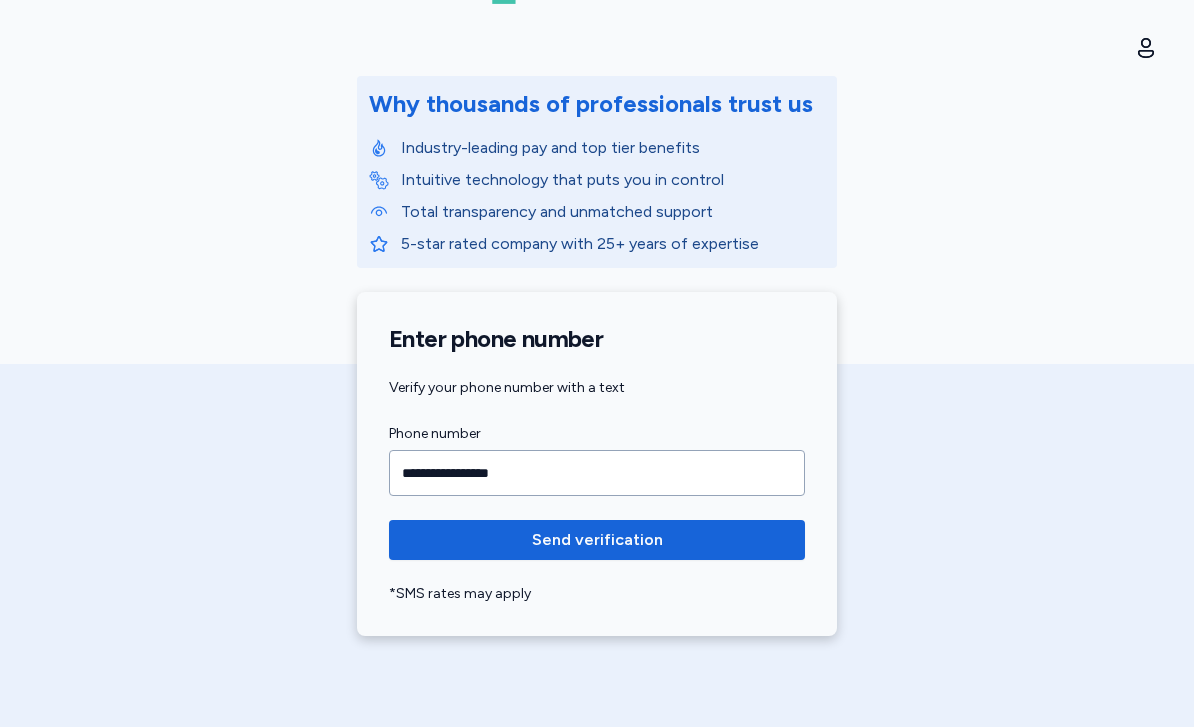 type on "**********" 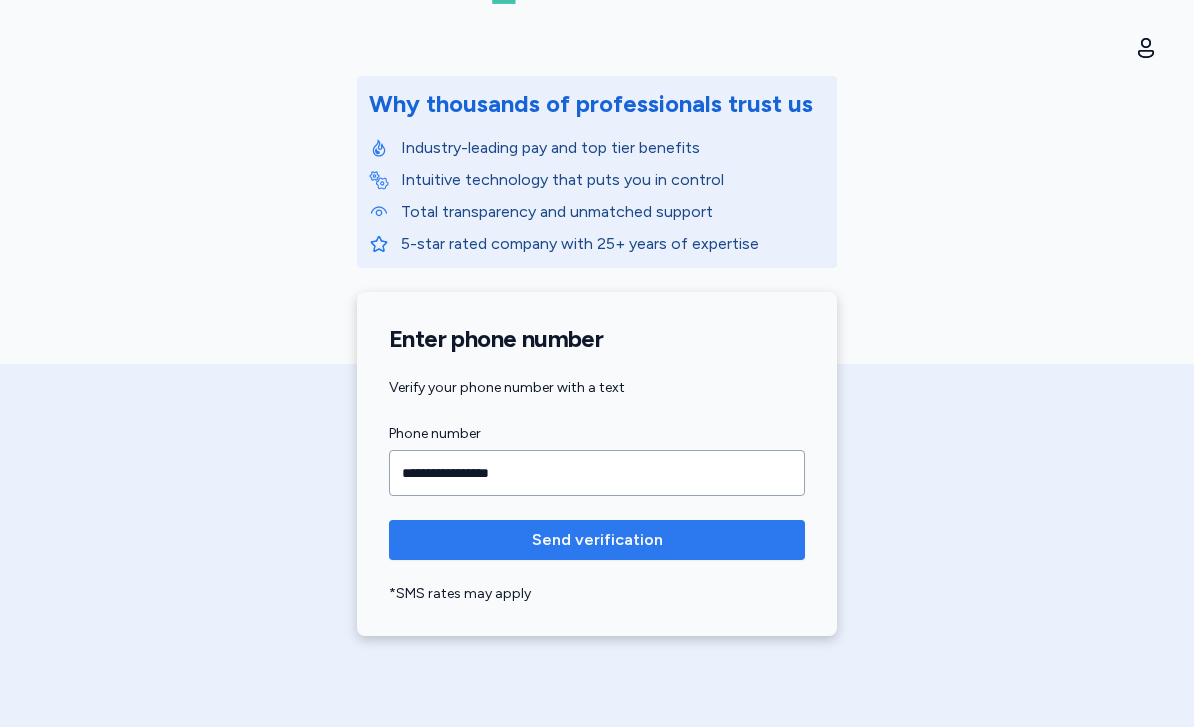 click on "Send verification" at bounding box center [597, 540] 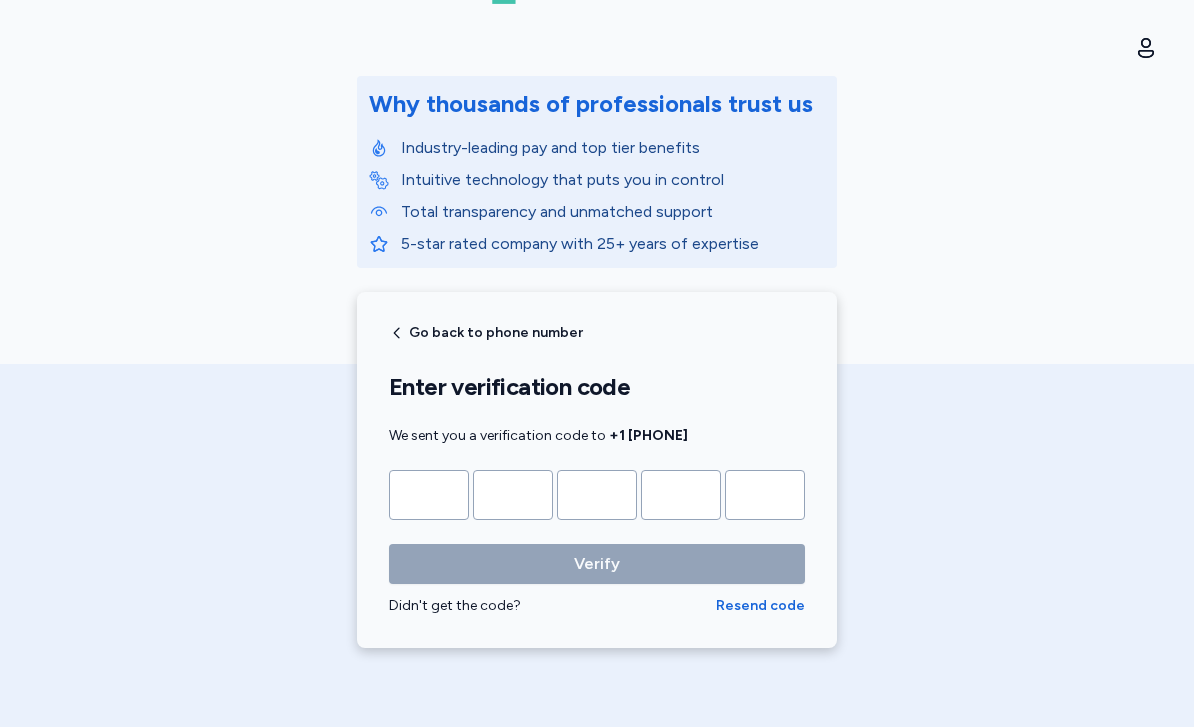 type on "*" 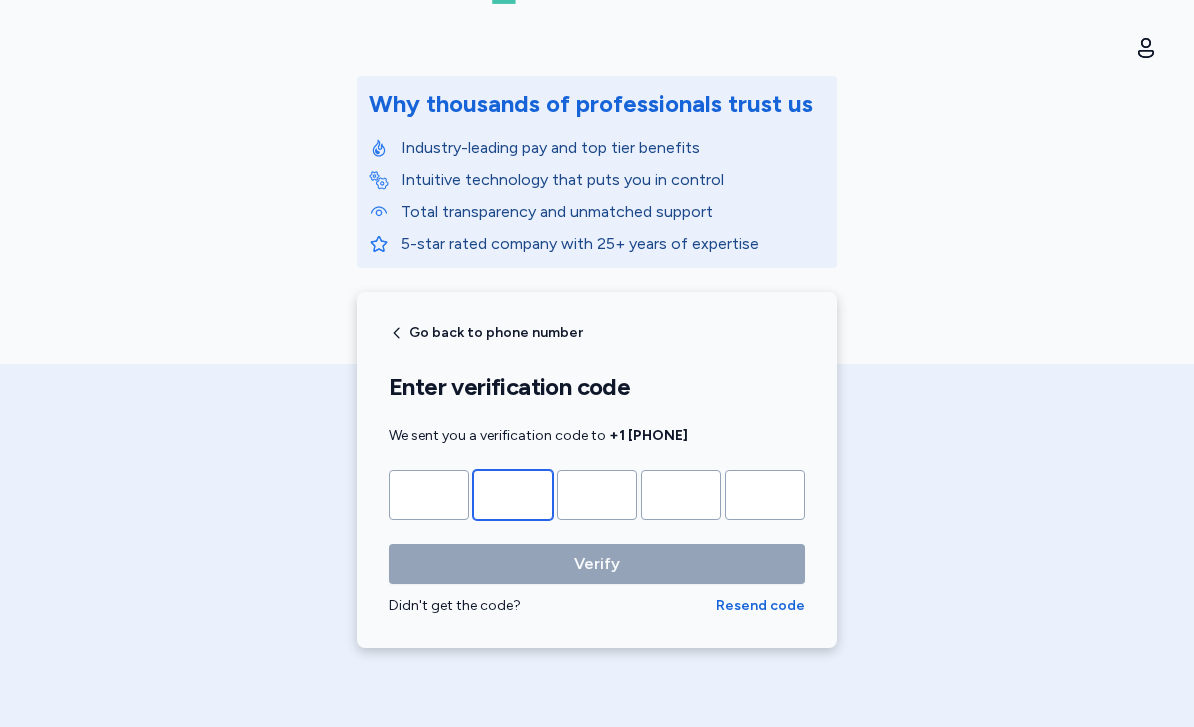type on "*" 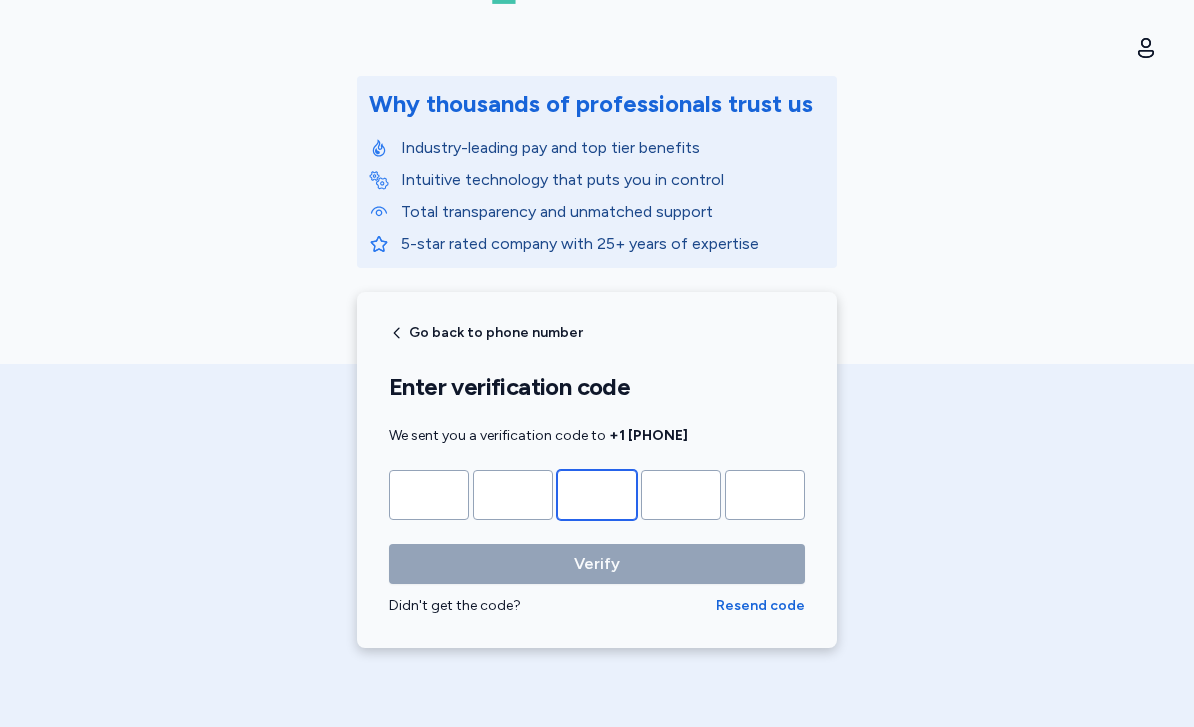 type on "*" 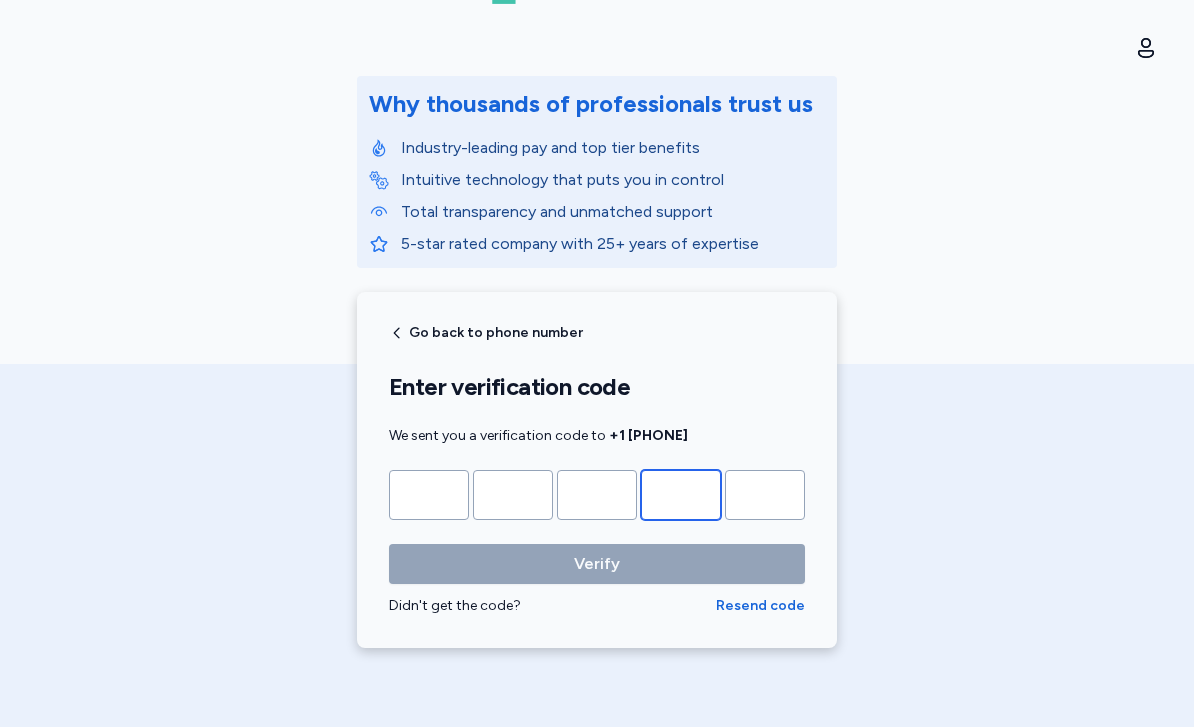type on "*" 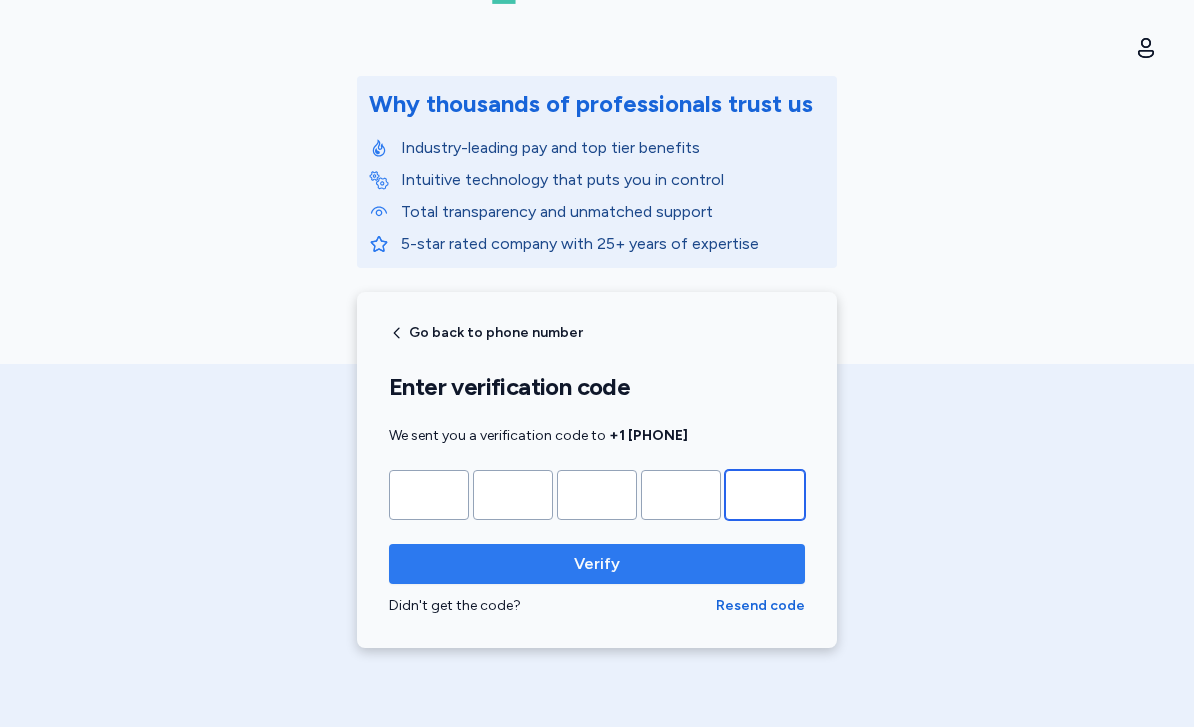type on "*" 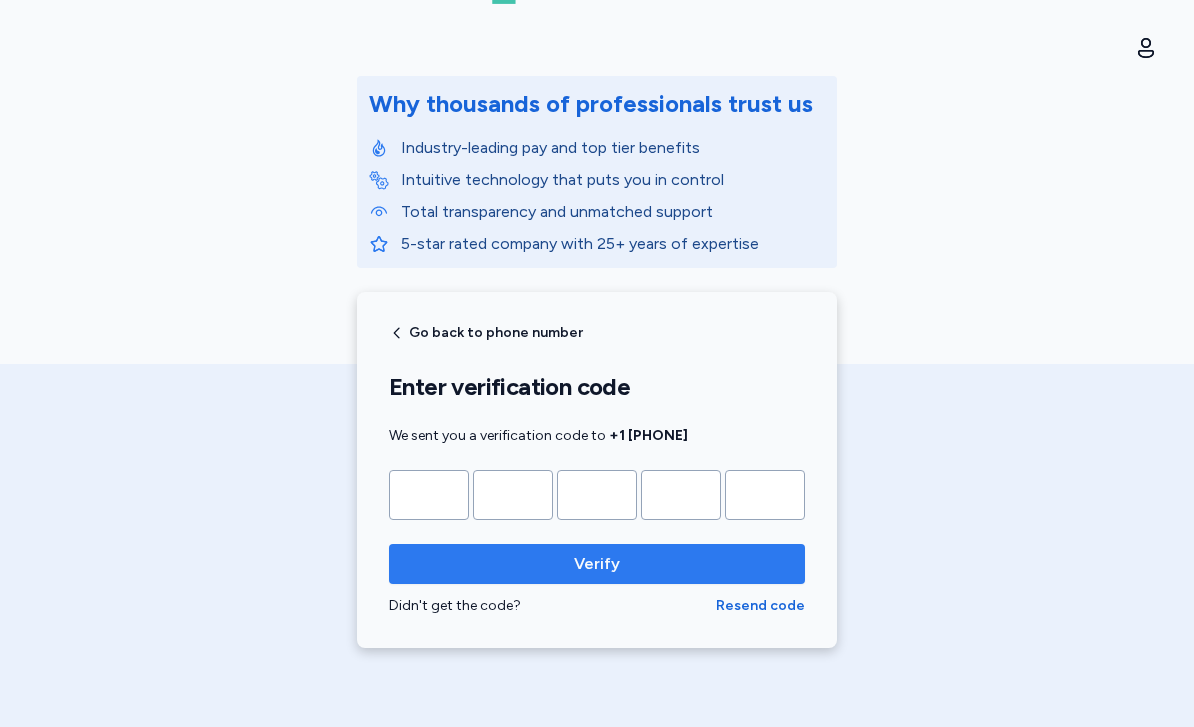 click on "Verify" at bounding box center (597, 564) 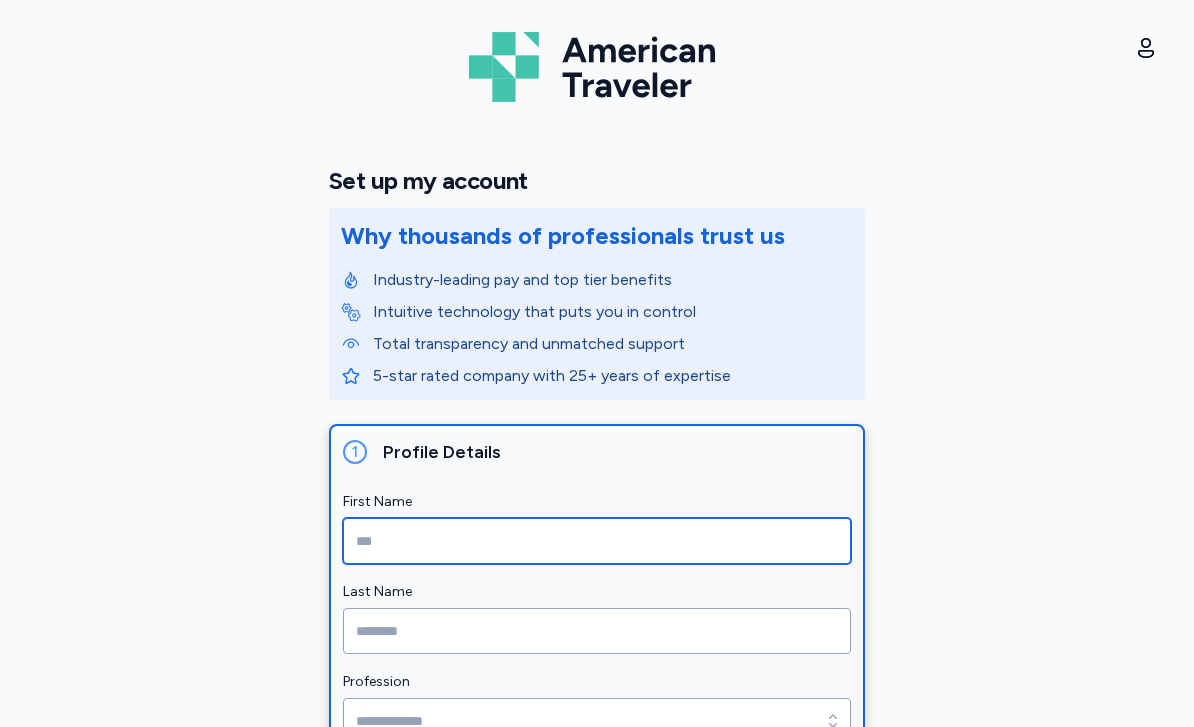 click at bounding box center (597, 541) 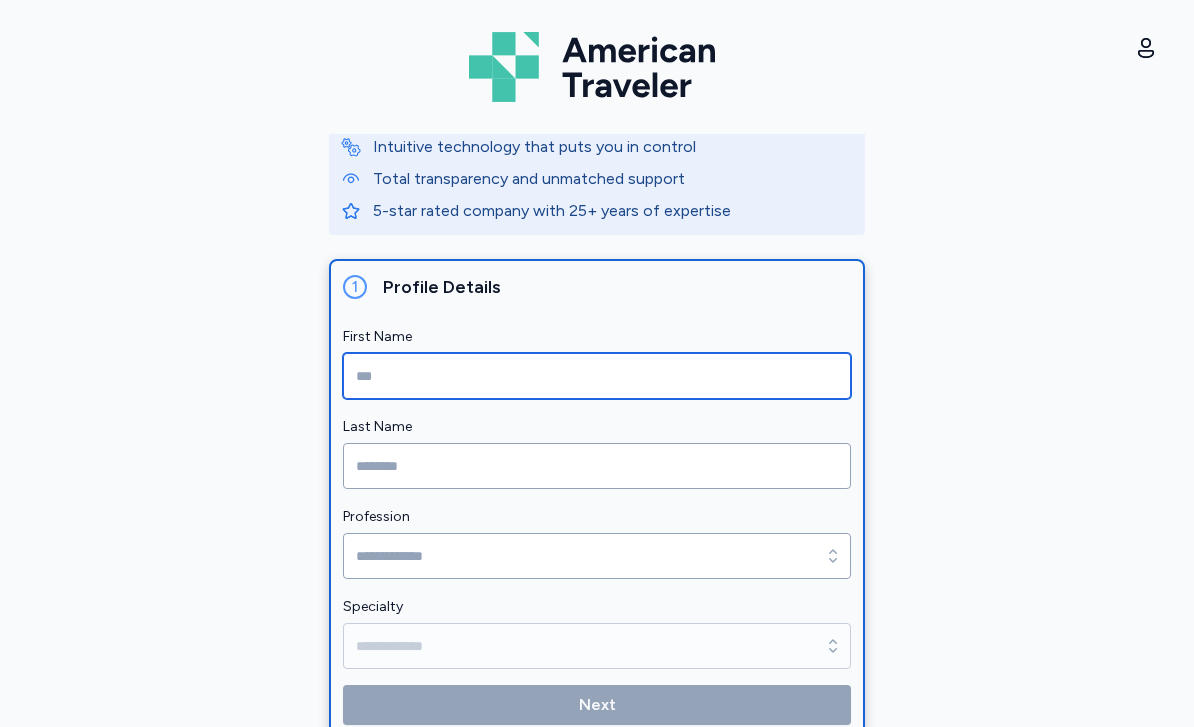 scroll, scrollTop: 166, scrollLeft: 0, axis: vertical 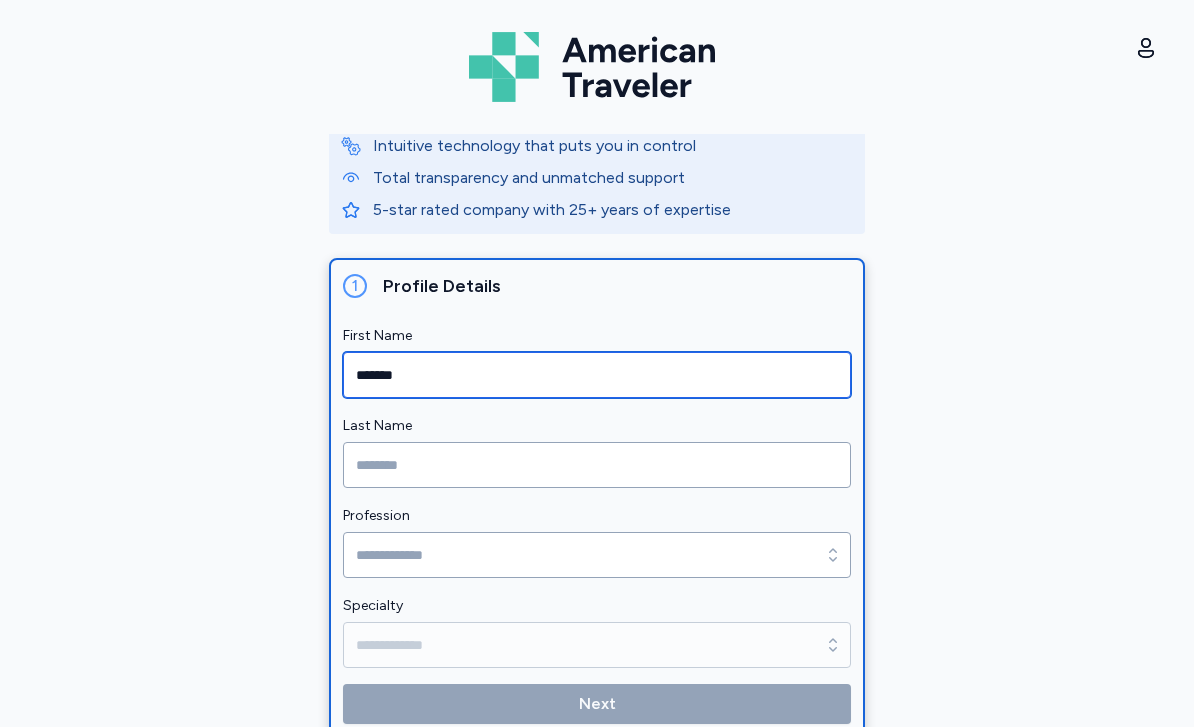 type on "*******" 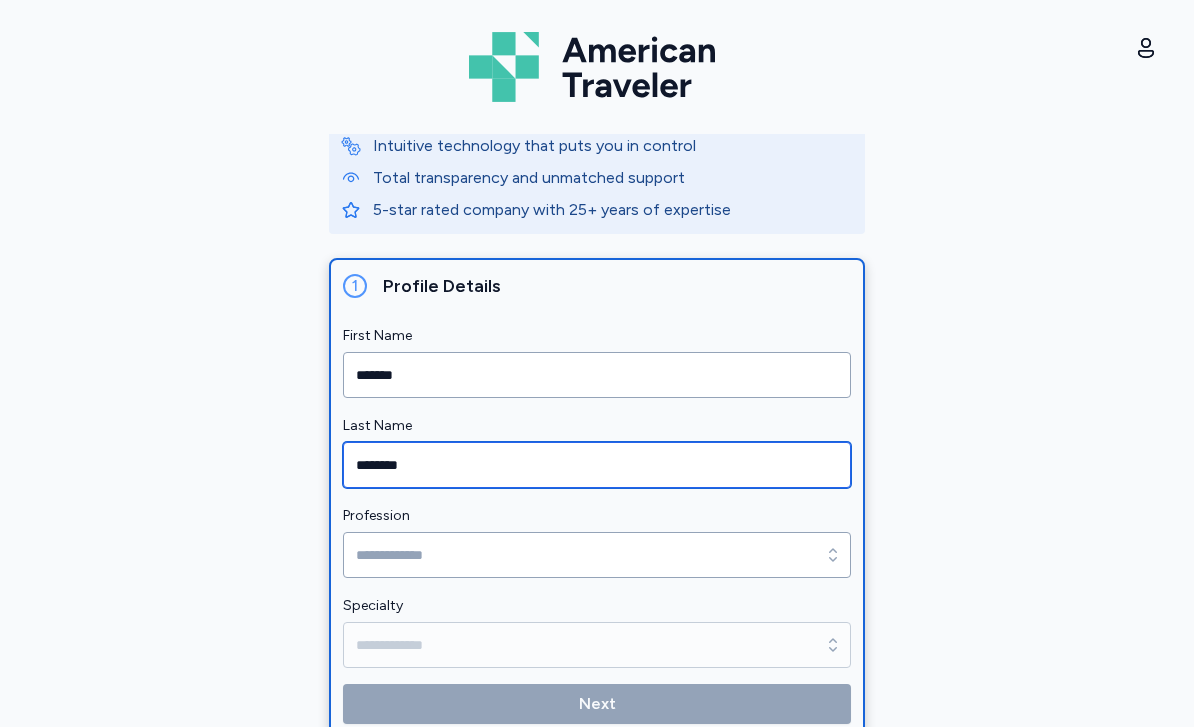 type on "********" 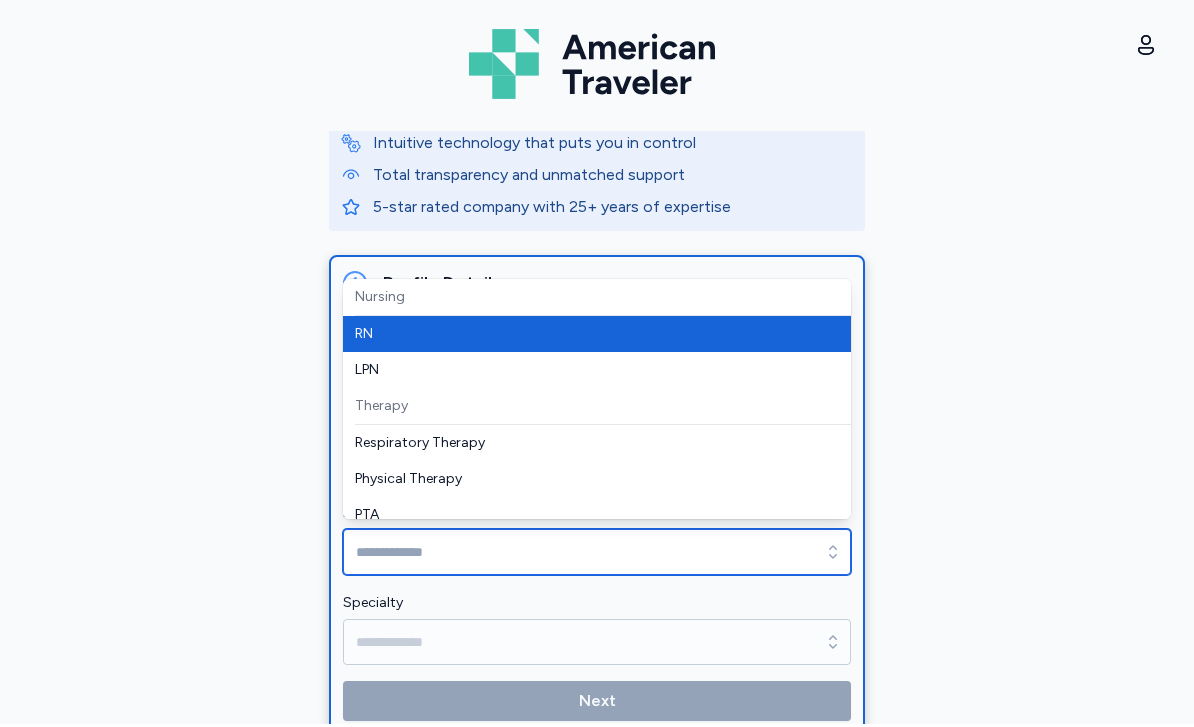 type on "**" 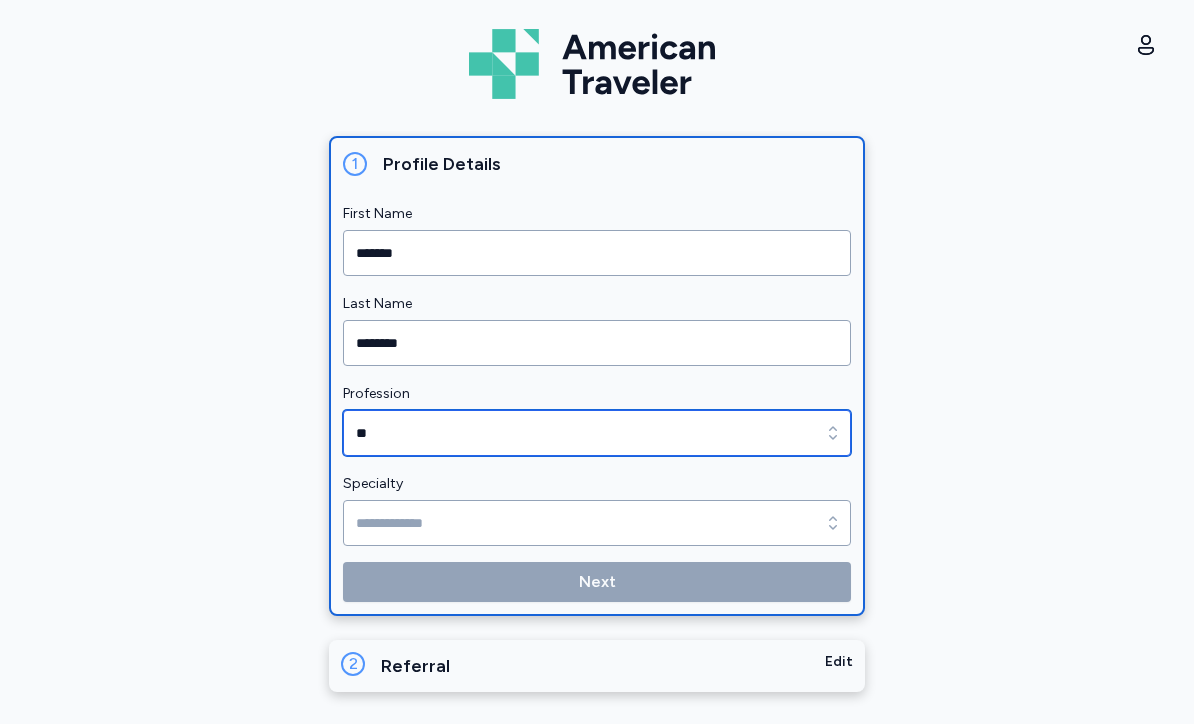 scroll, scrollTop: 285, scrollLeft: 0, axis: vertical 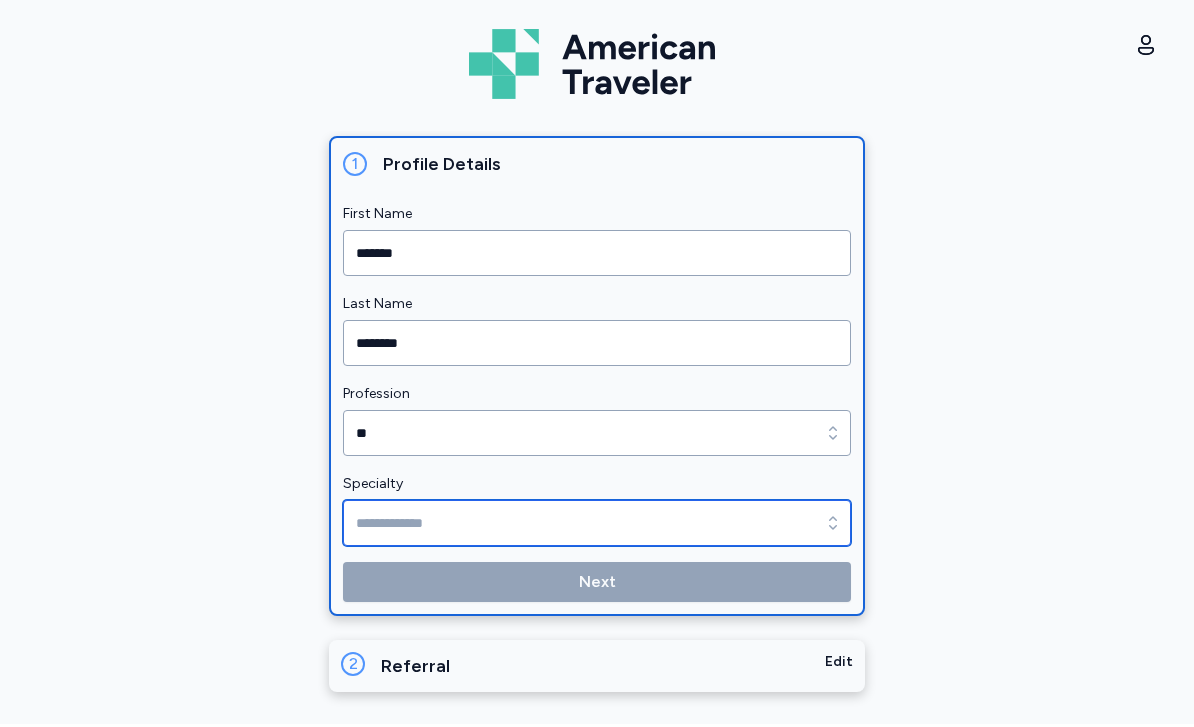 click on "Specialty" at bounding box center (597, 526) 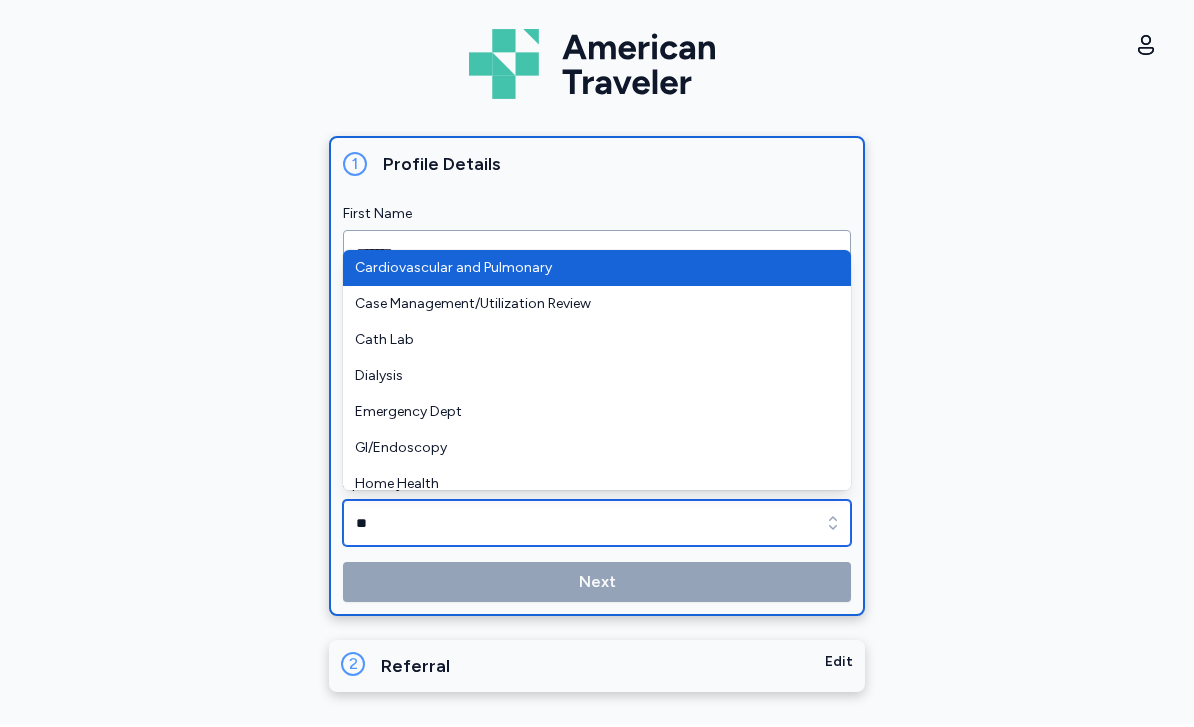 type on "*" 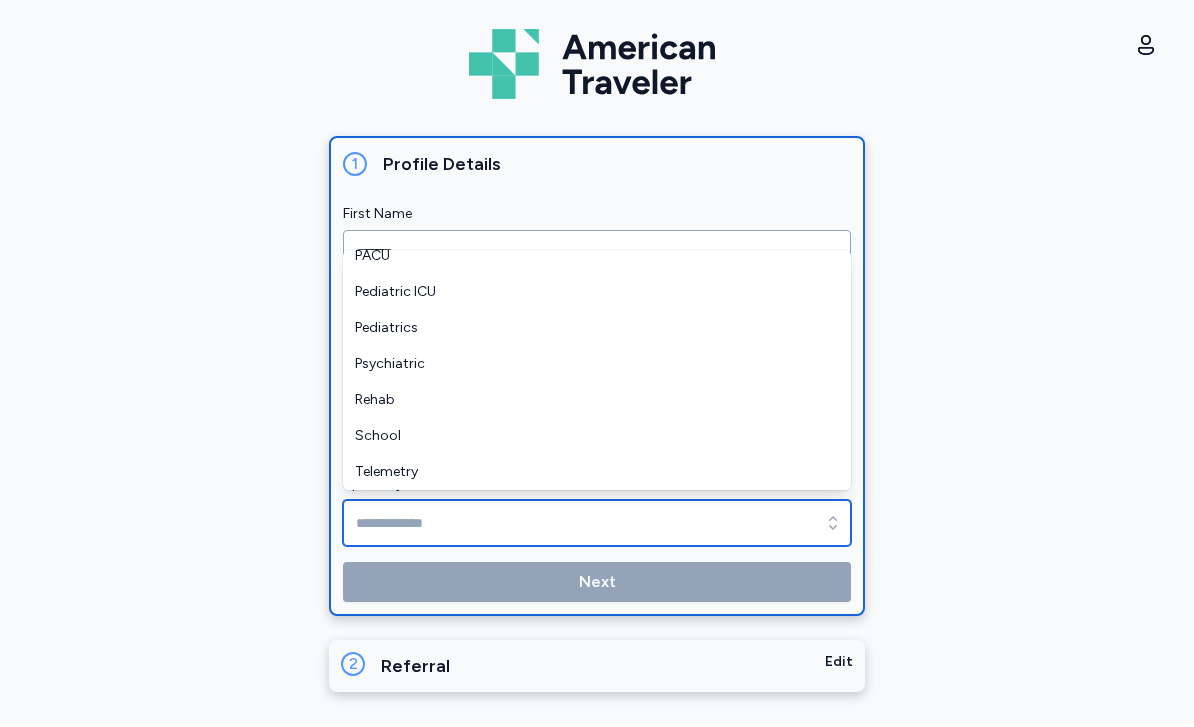 scroll, scrollTop: 624, scrollLeft: 0, axis: vertical 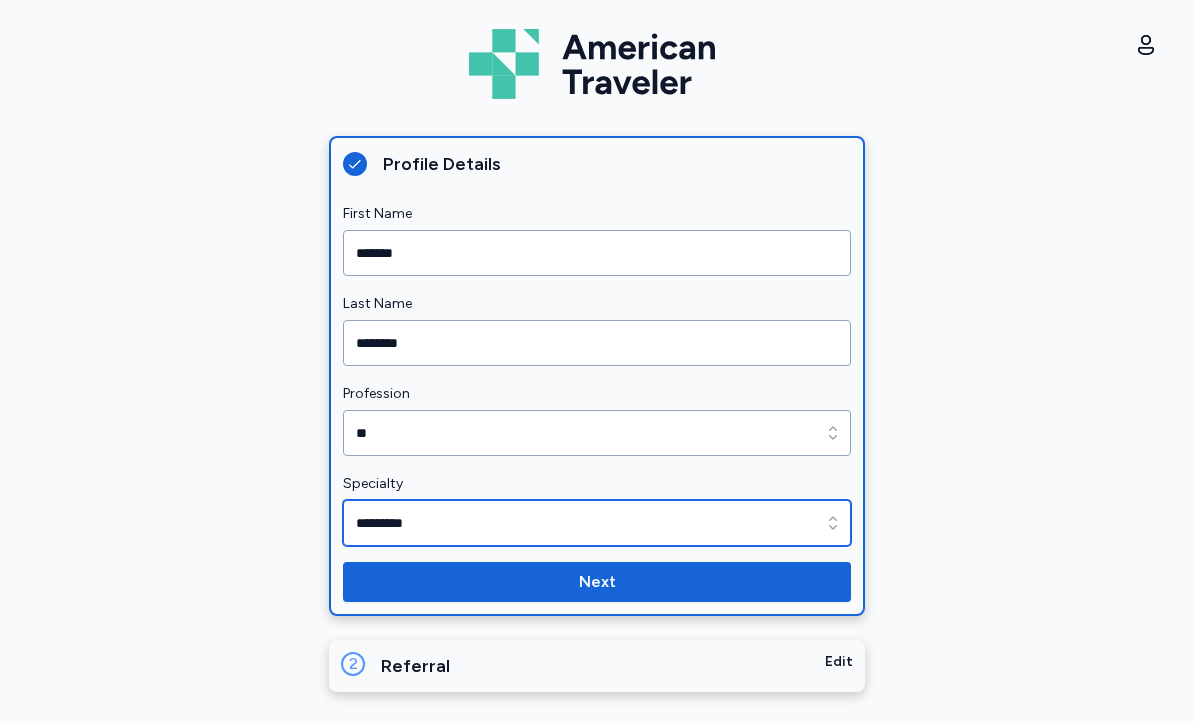 click on "*********" at bounding box center (597, 526) 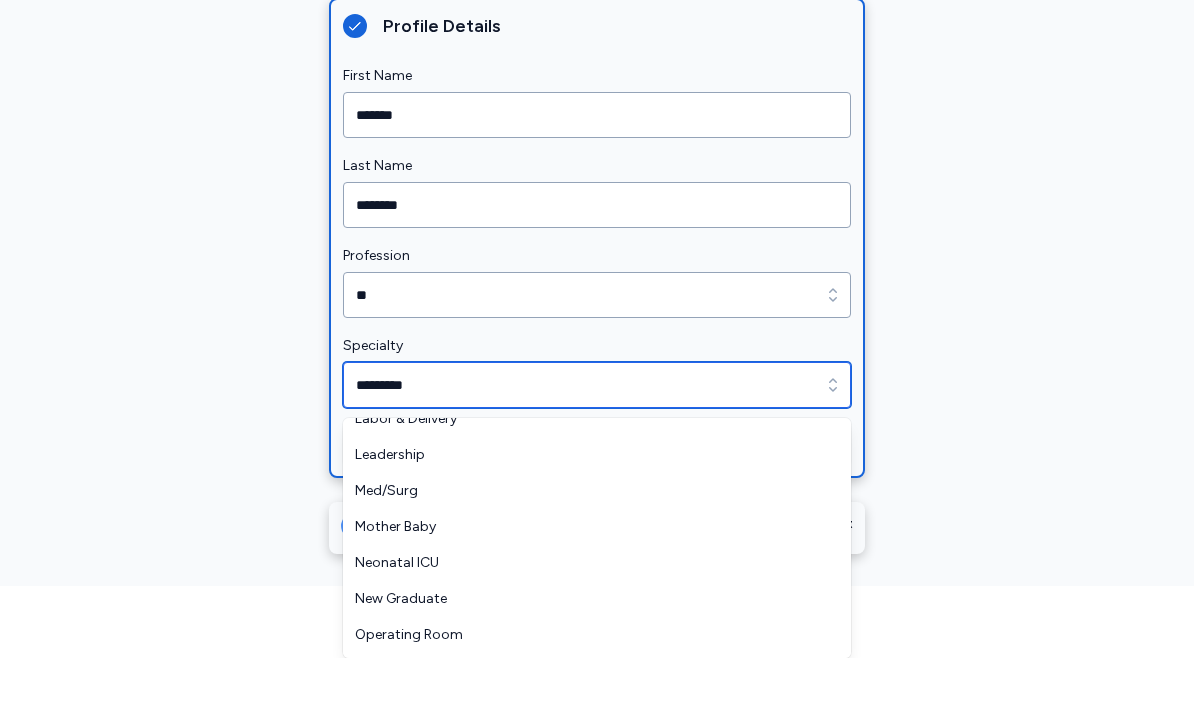 scroll, scrollTop: 329, scrollLeft: 0, axis: vertical 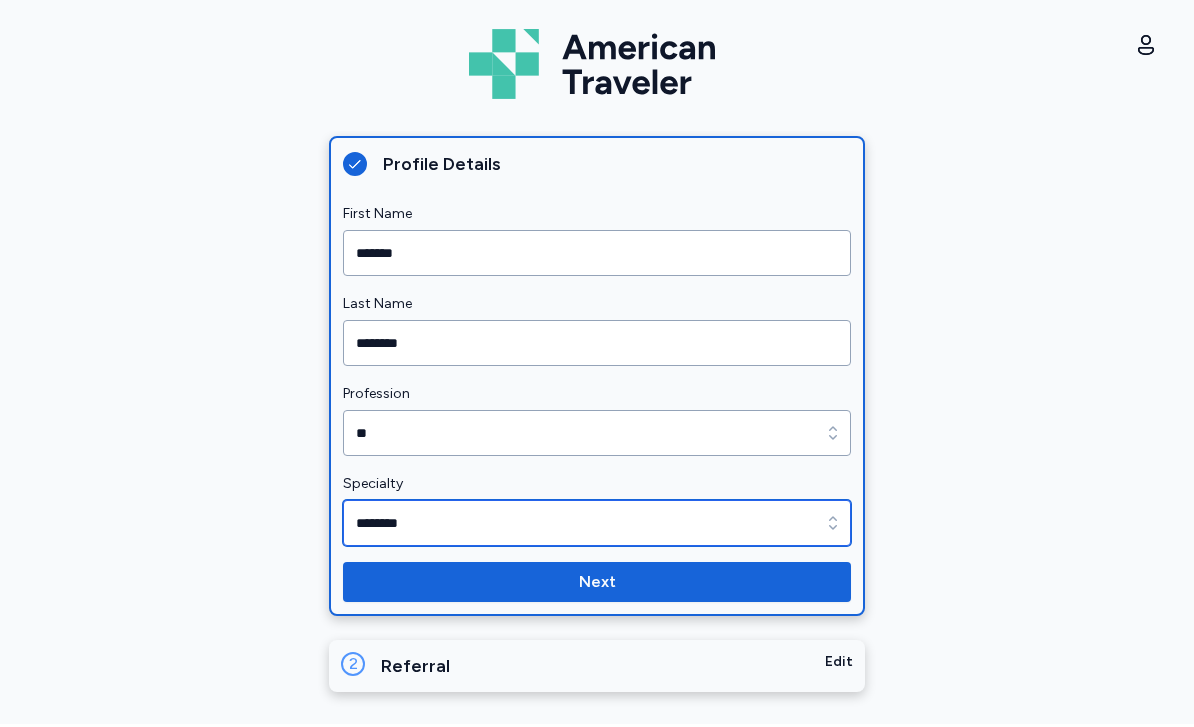 click at bounding box center [833, 526] 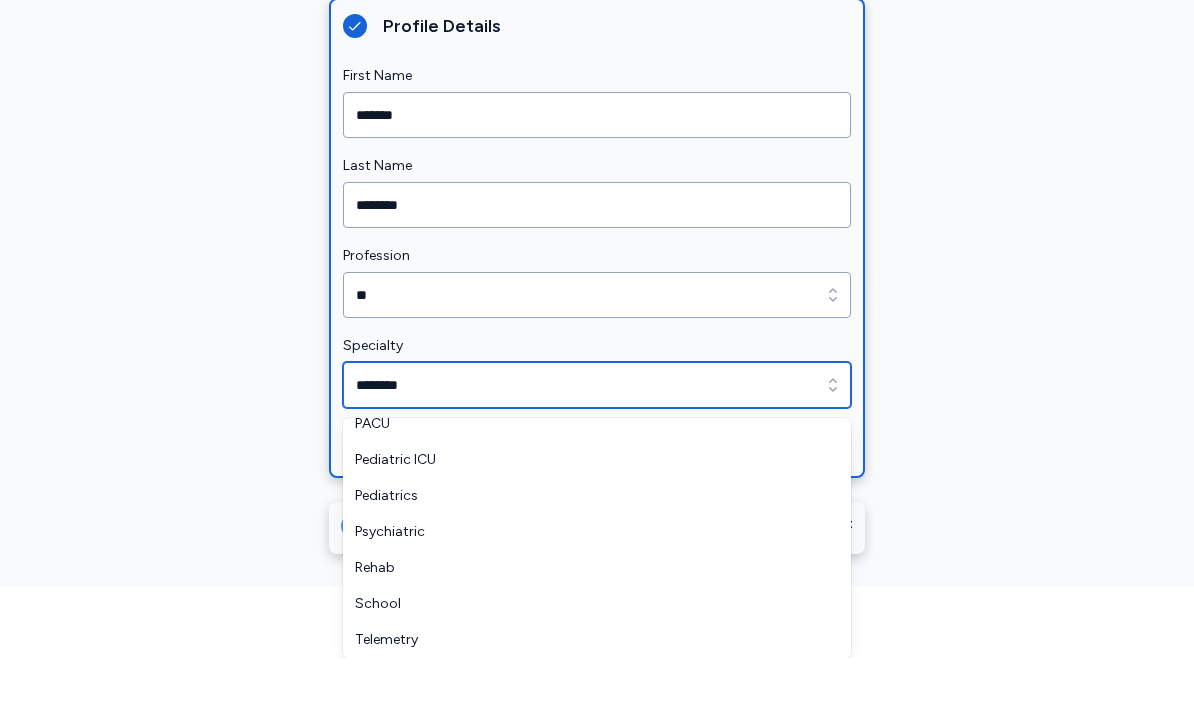scroll, scrollTop: 624, scrollLeft: 0, axis: vertical 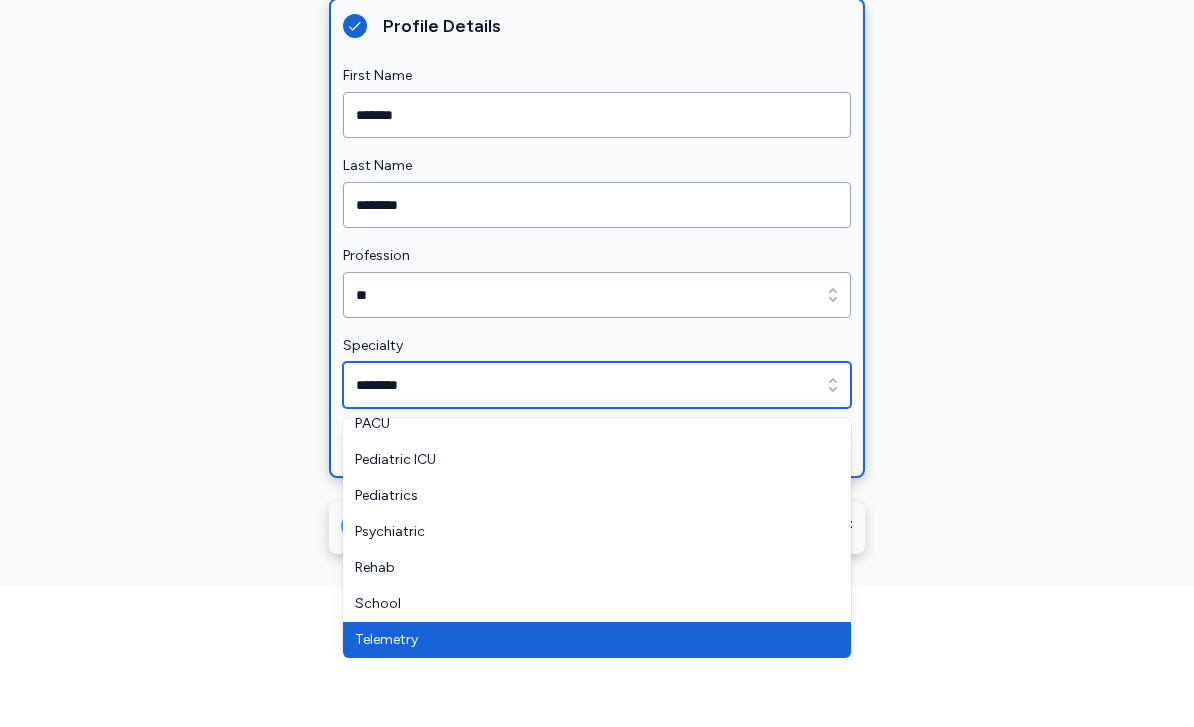 type on "*********" 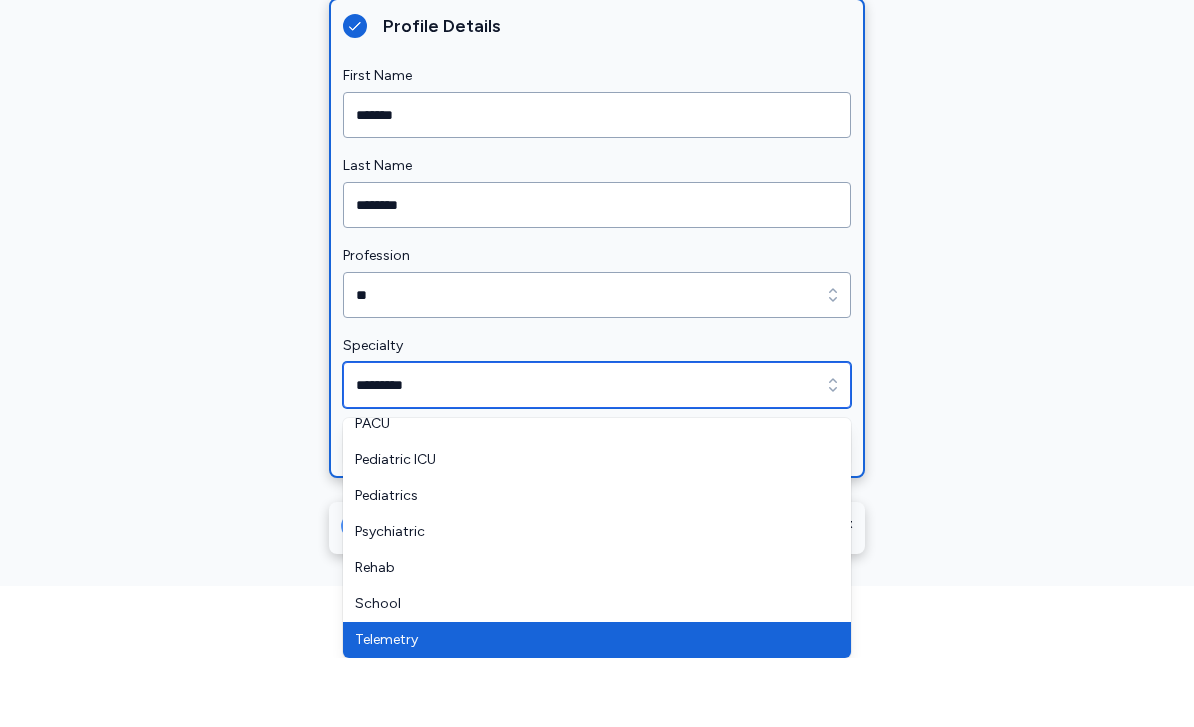 scroll, scrollTop: 0, scrollLeft: 0, axis: both 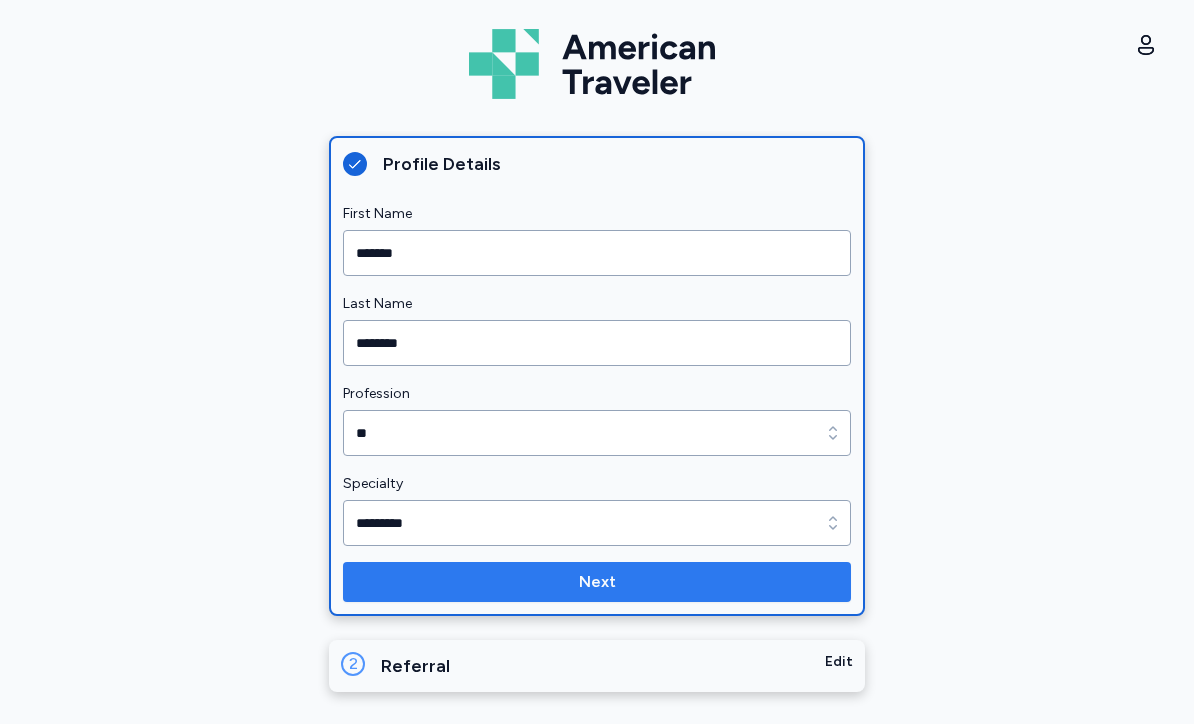 click on "Next" at bounding box center (597, 585) 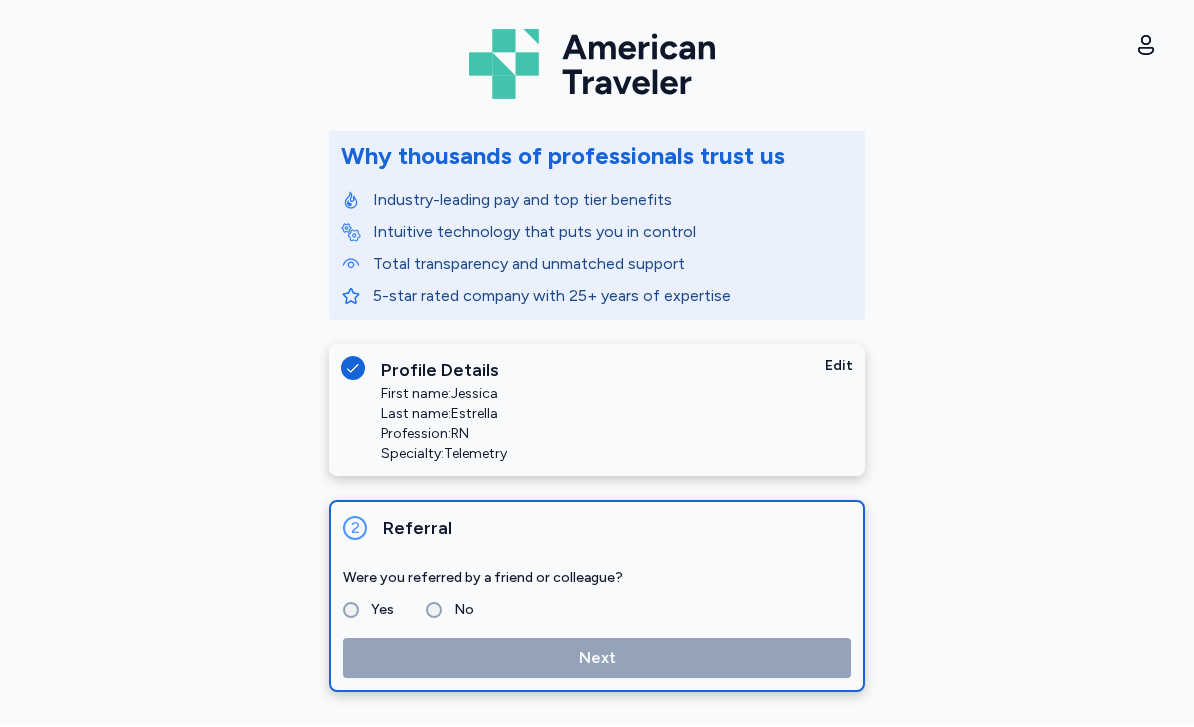 scroll, scrollTop: 77, scrollLeft: 0, axis: vertical 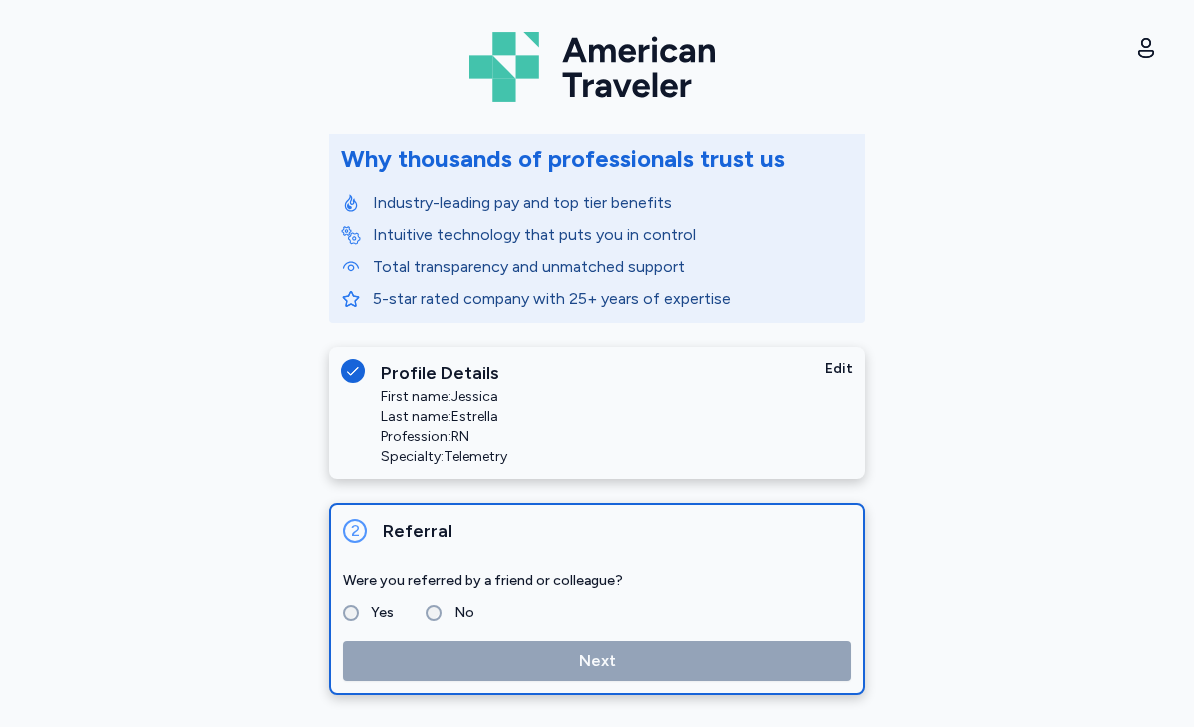 click on "Yes" at bounding box center [376, 613] 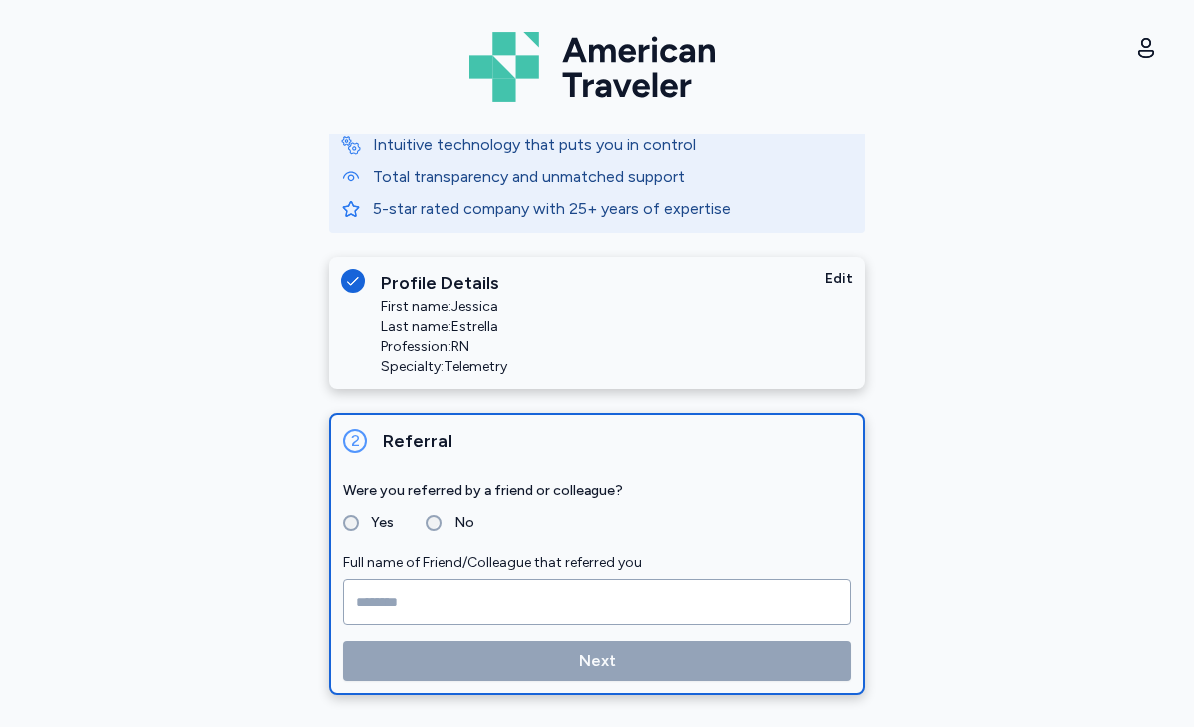 scroll, scrollTop: 167, scrollLeft: 0, axis: vertical 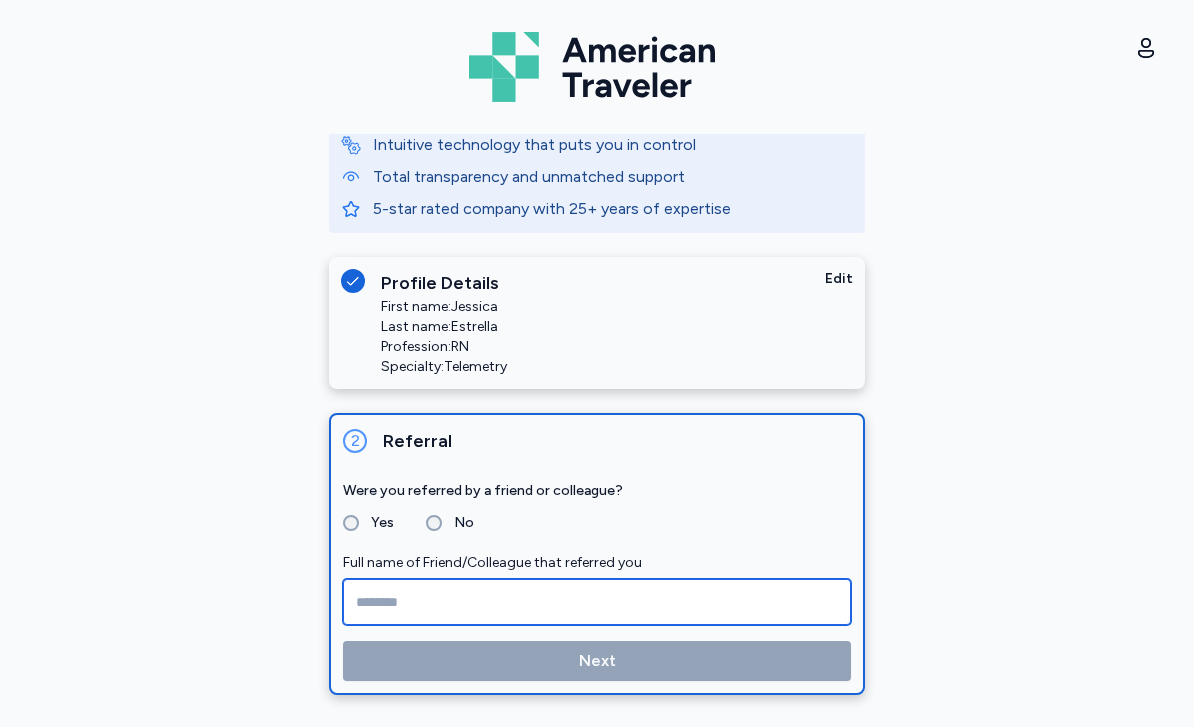 click at bounding box center [597, 602] 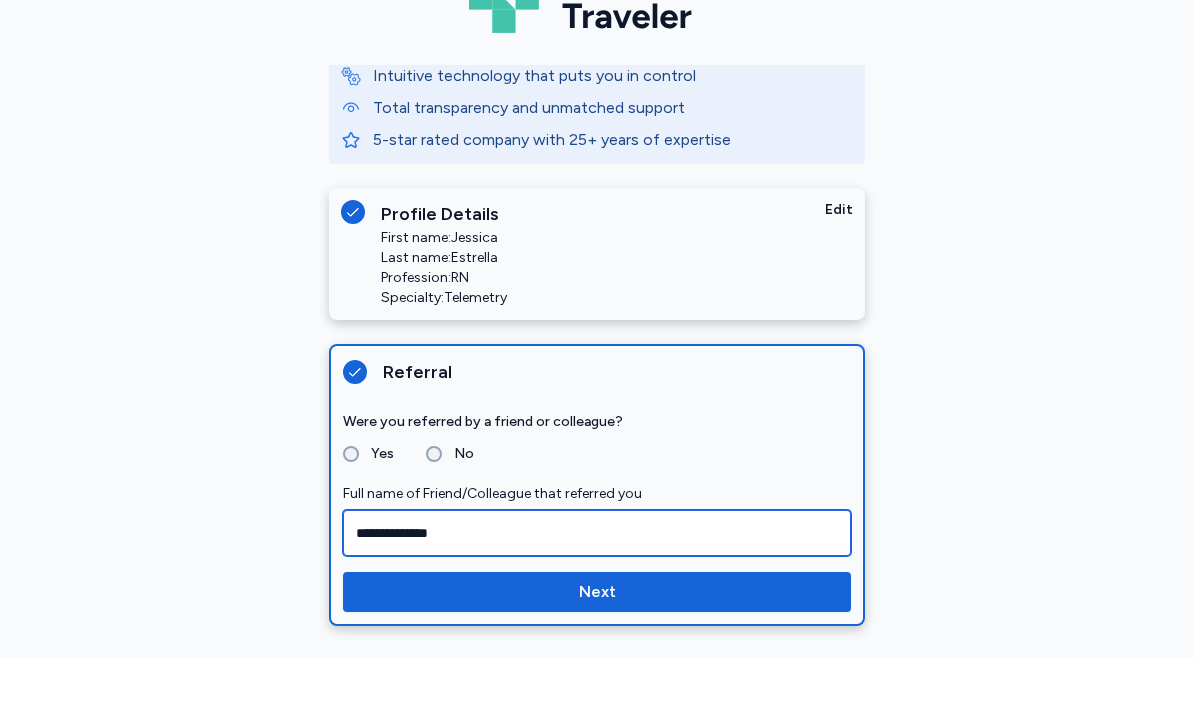 type on "**********" 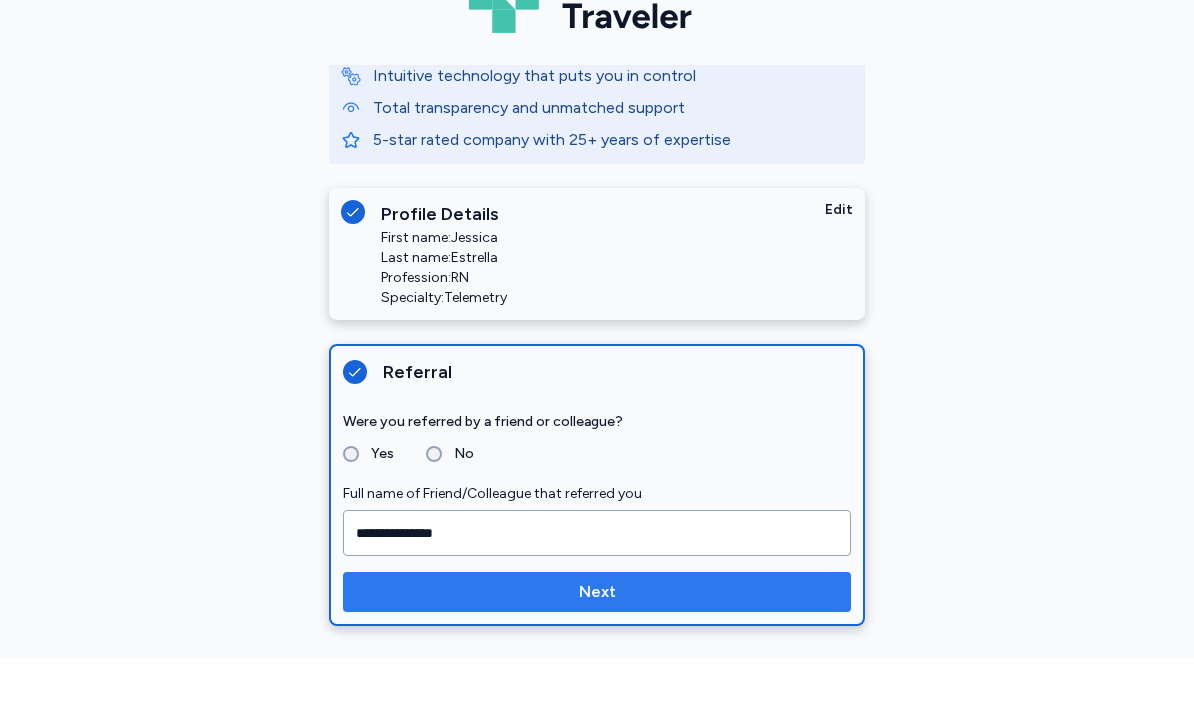 click on "Next" at bounding box center [597, 661] 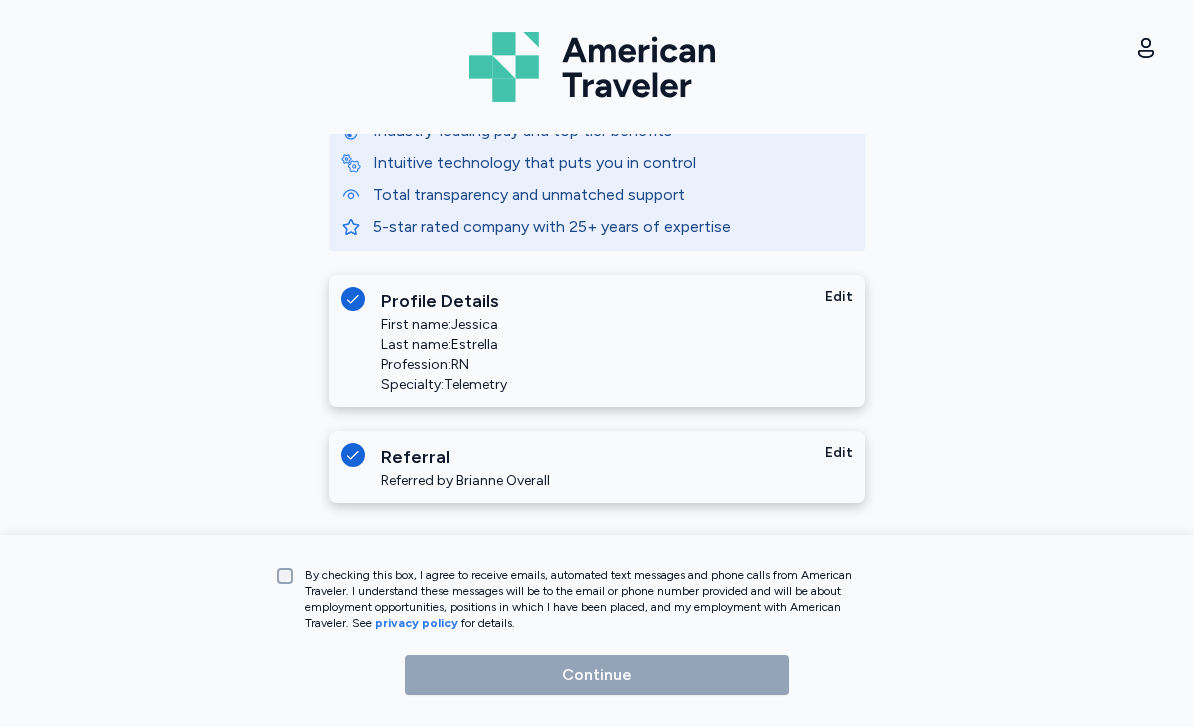 click on "By checking this box, I agree to receive emails, automated text messages and phone calls from American Traveler. I understand these messages will be to the email or phone number provided and will be about employment opportunities, positions in which I have been placed, and my employment with American Traveler. See   privacy policy   for details." at bounding box center (589, 599) 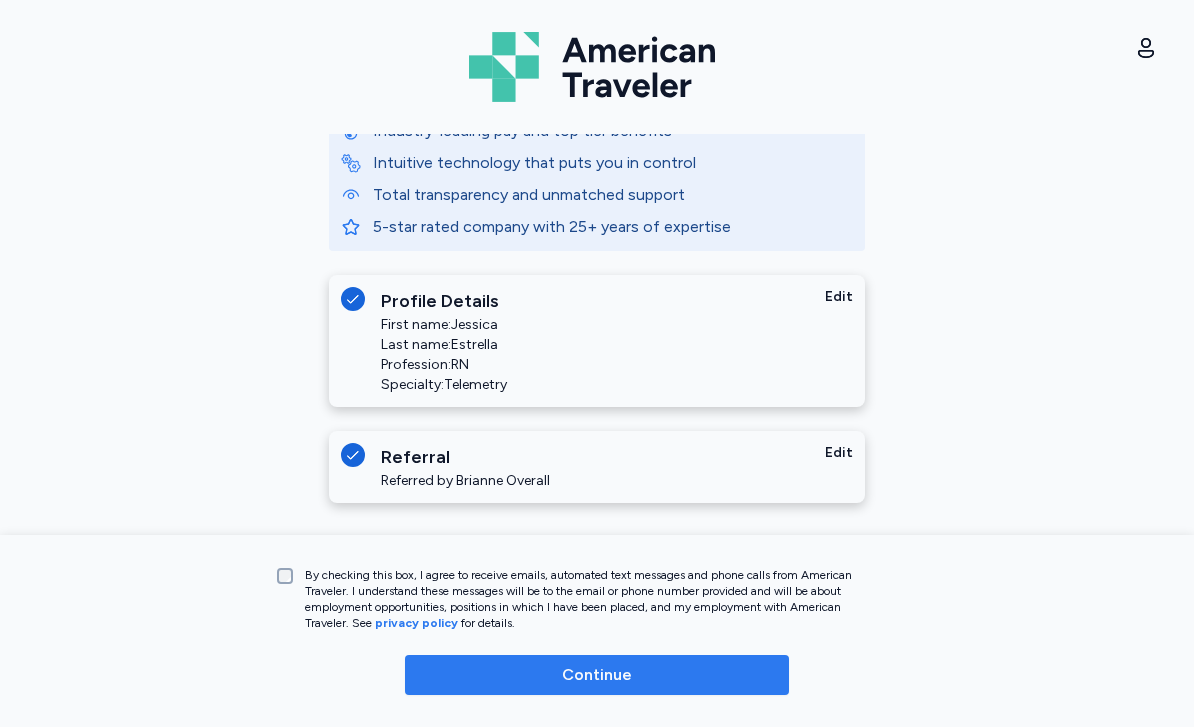 click on "Continue" at bounding box center (597, 675) 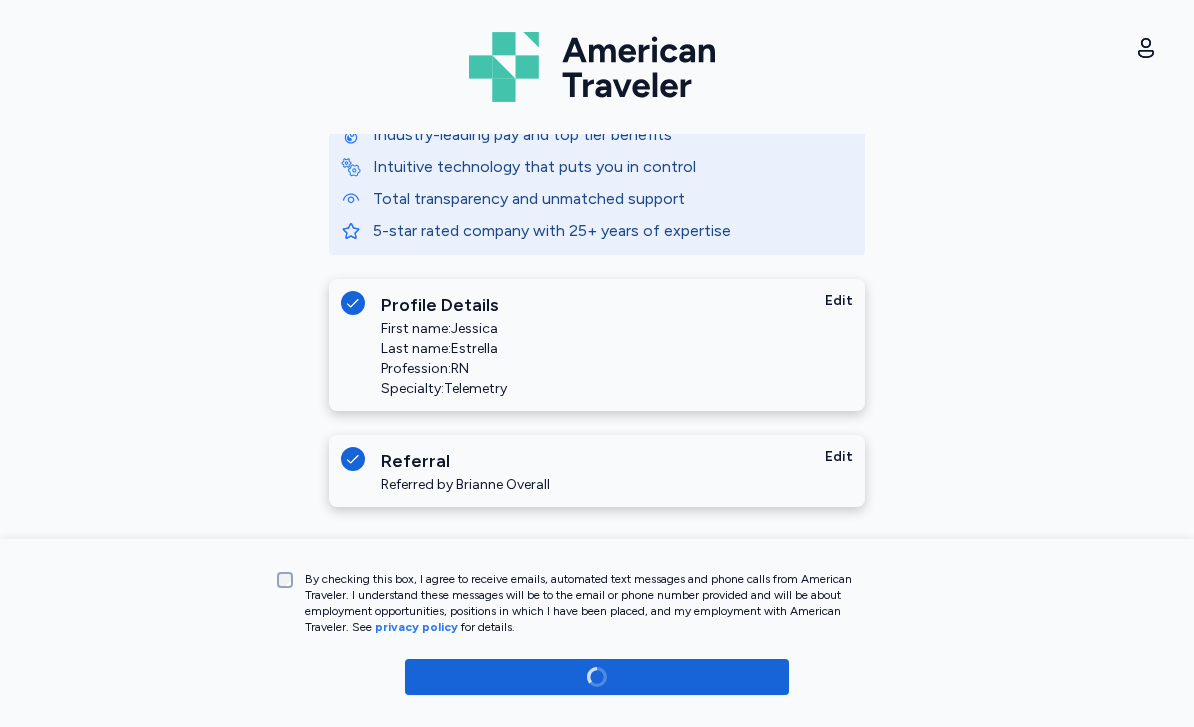 scroll, scrollTop: 145, scrollLeft: 0, axis: vertical 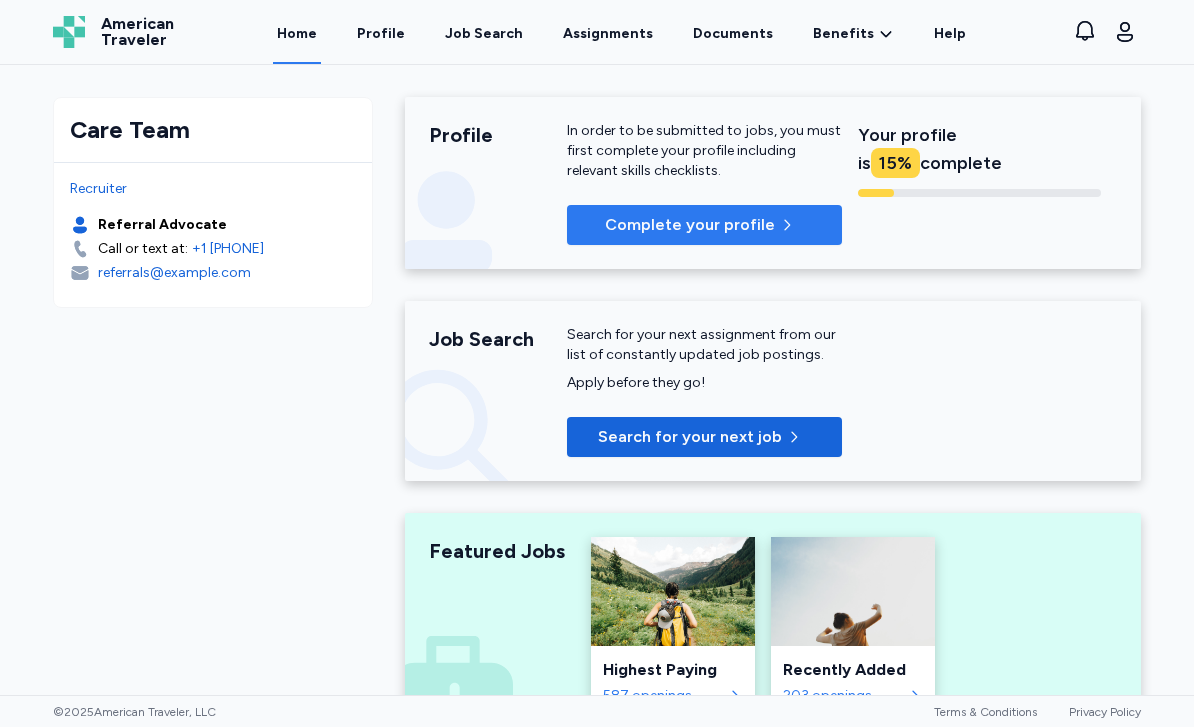 click on "Complete your profile" at bounding box center [690, 225] 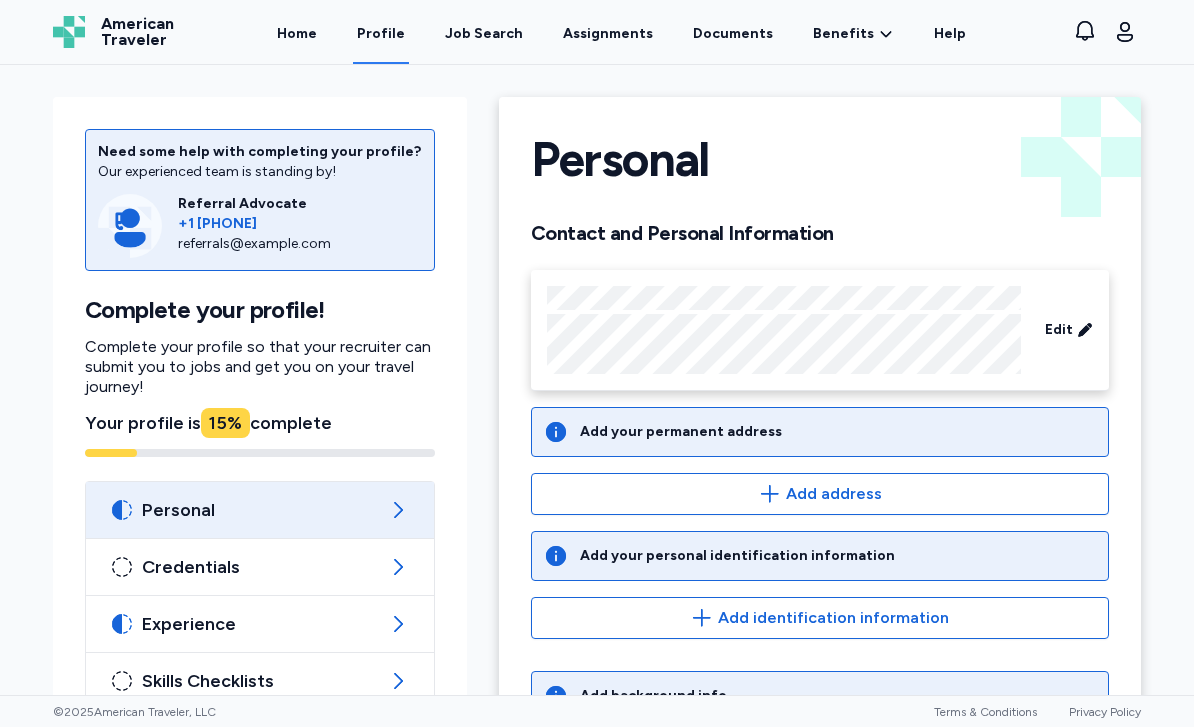 click on "Add your permanent address" at bounding box center (681, 432) 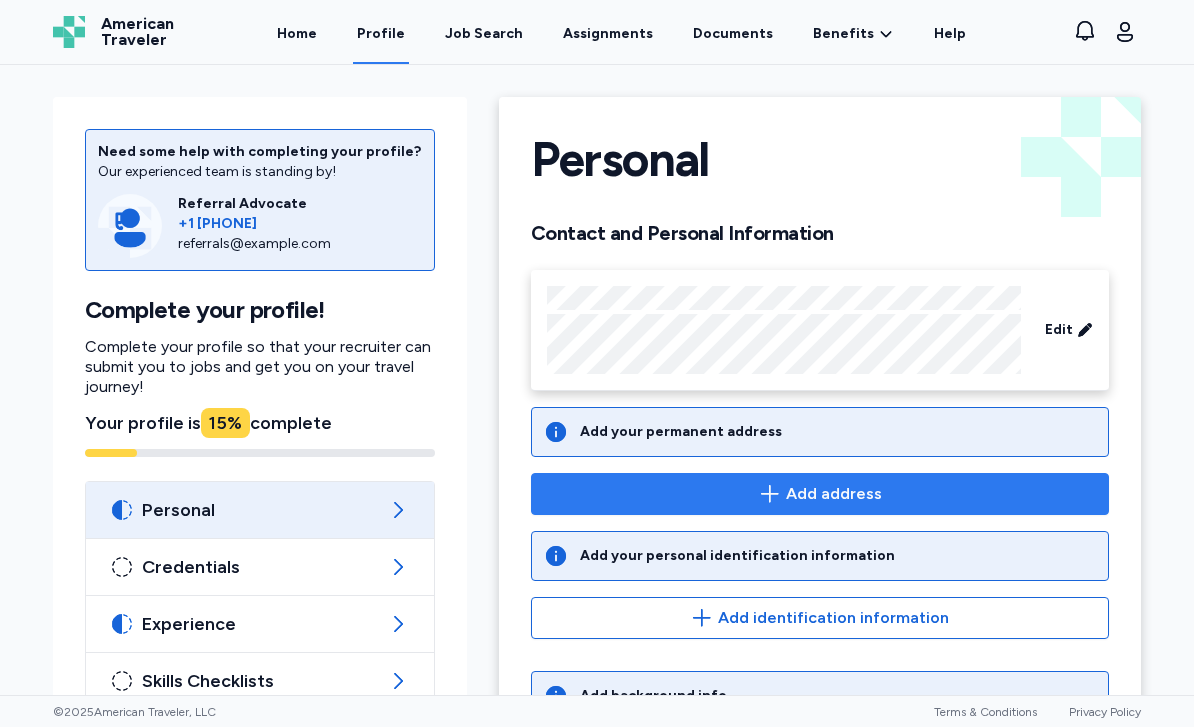 click on "Add address" at bounding box center [834, 494] 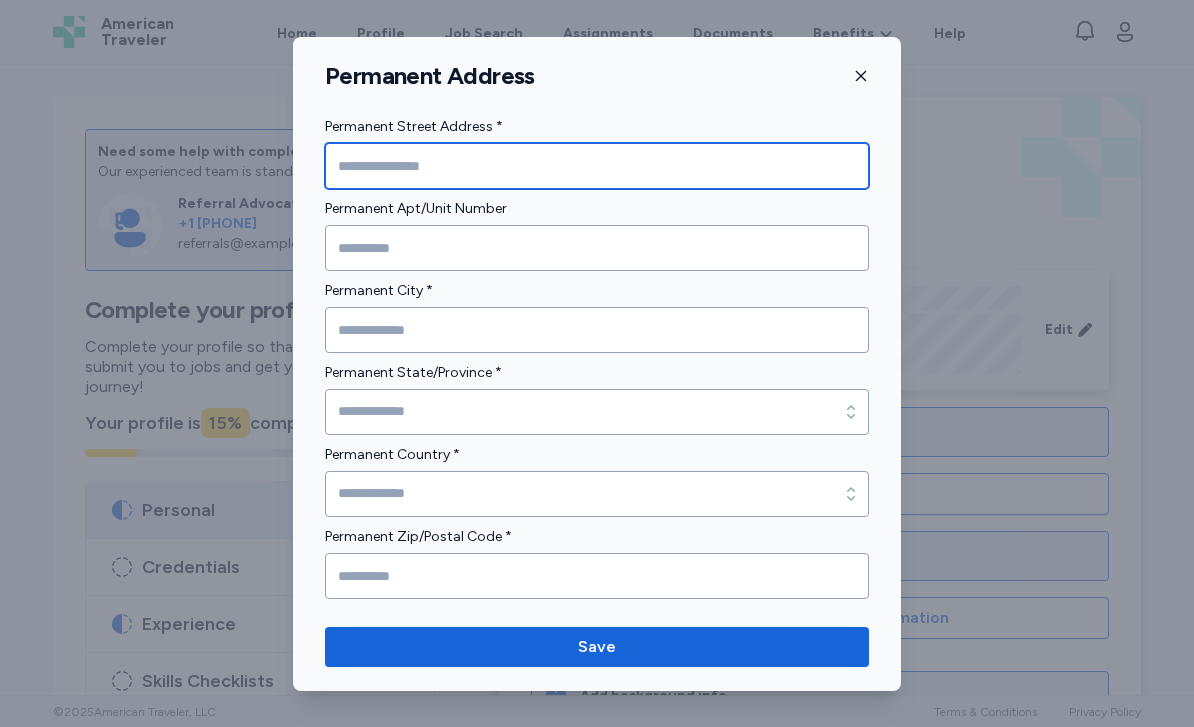 click at bounding box center [597, 166] 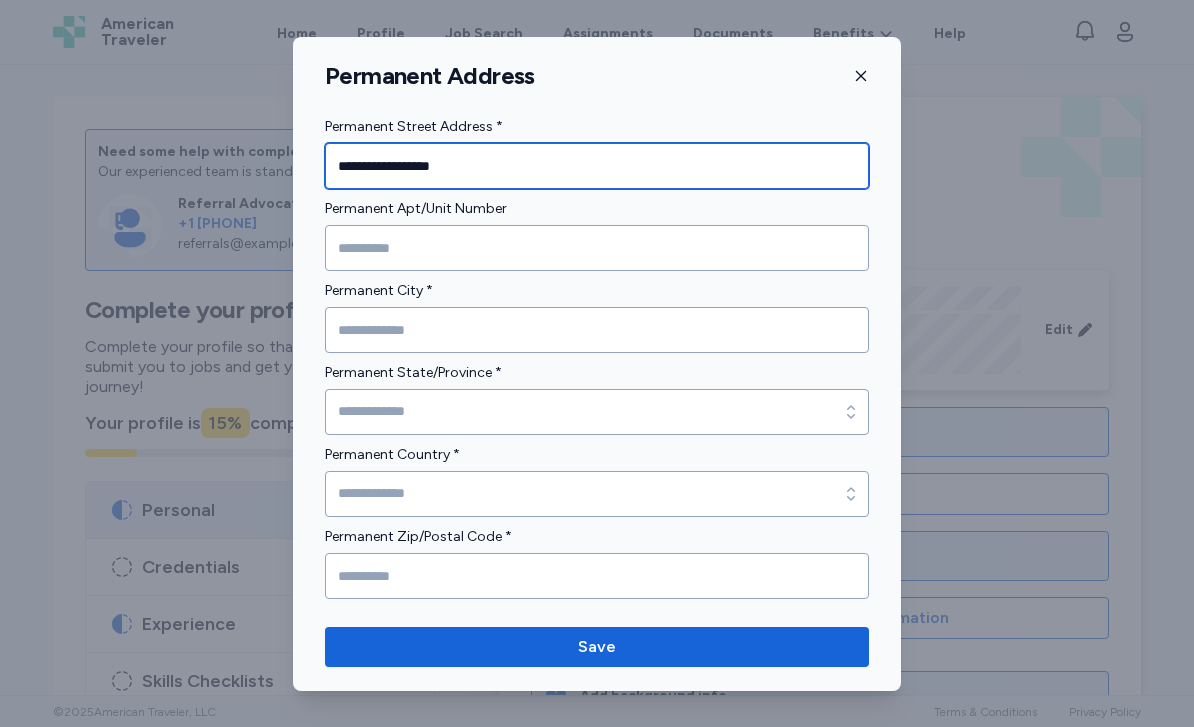 type on "**********" 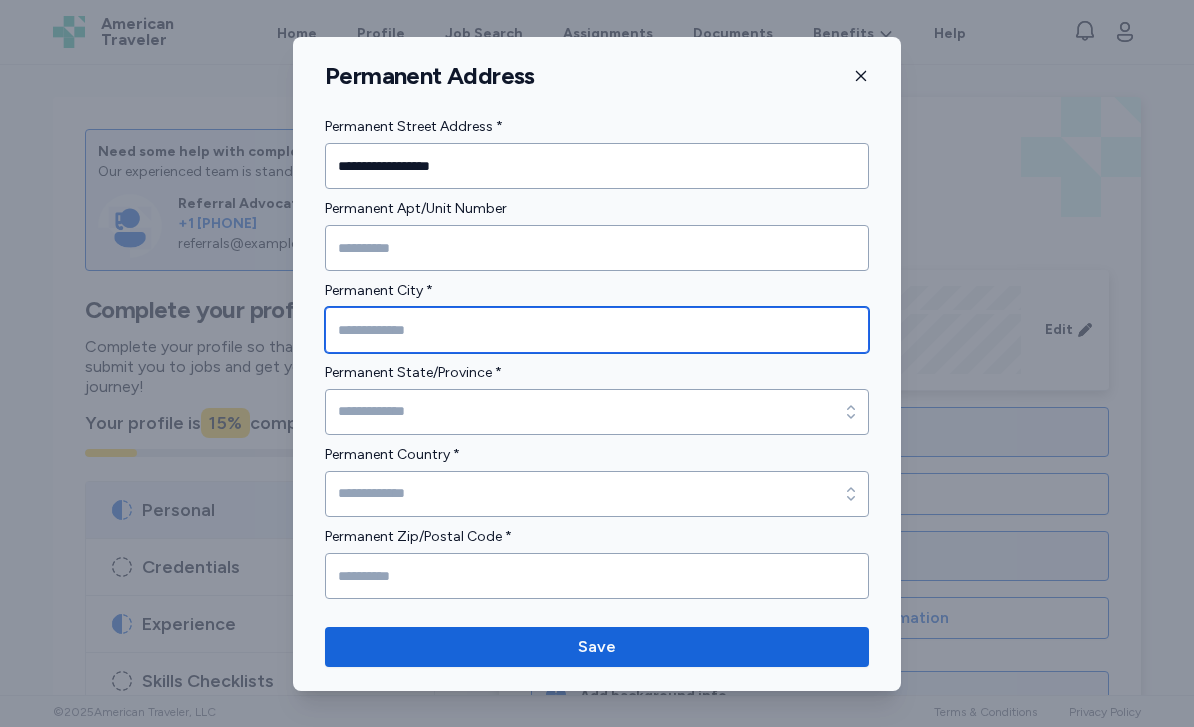 click at bounding box center [597, 330] 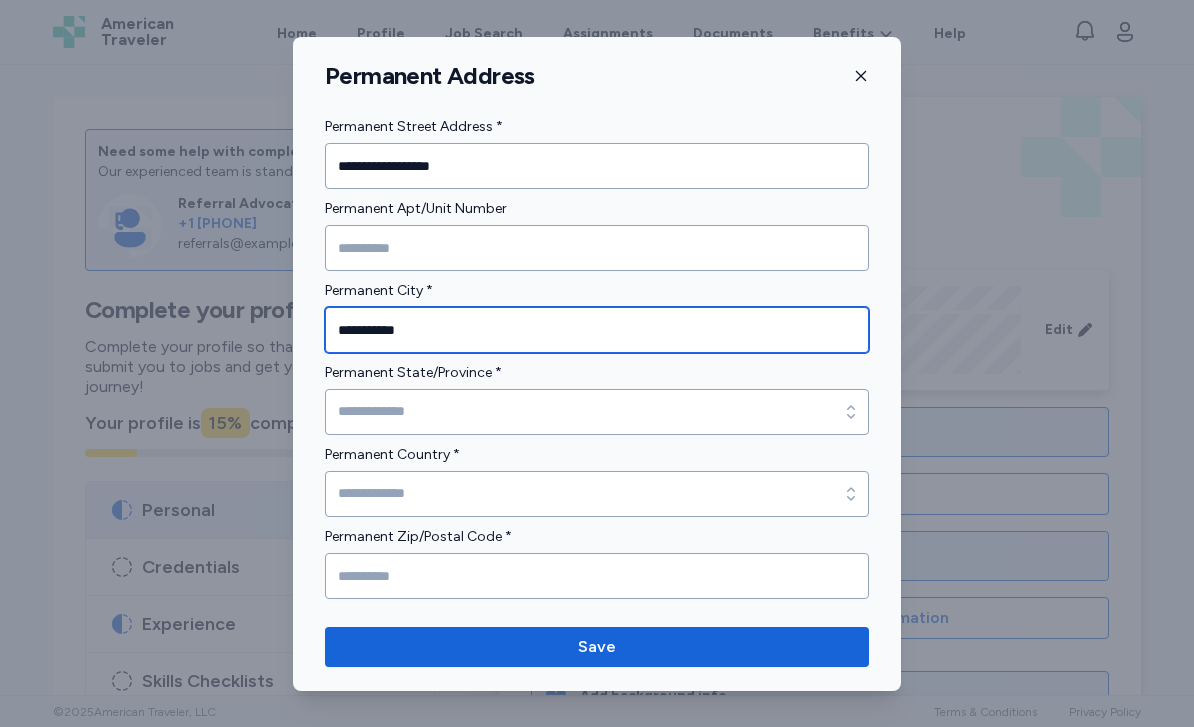 type on "**********" 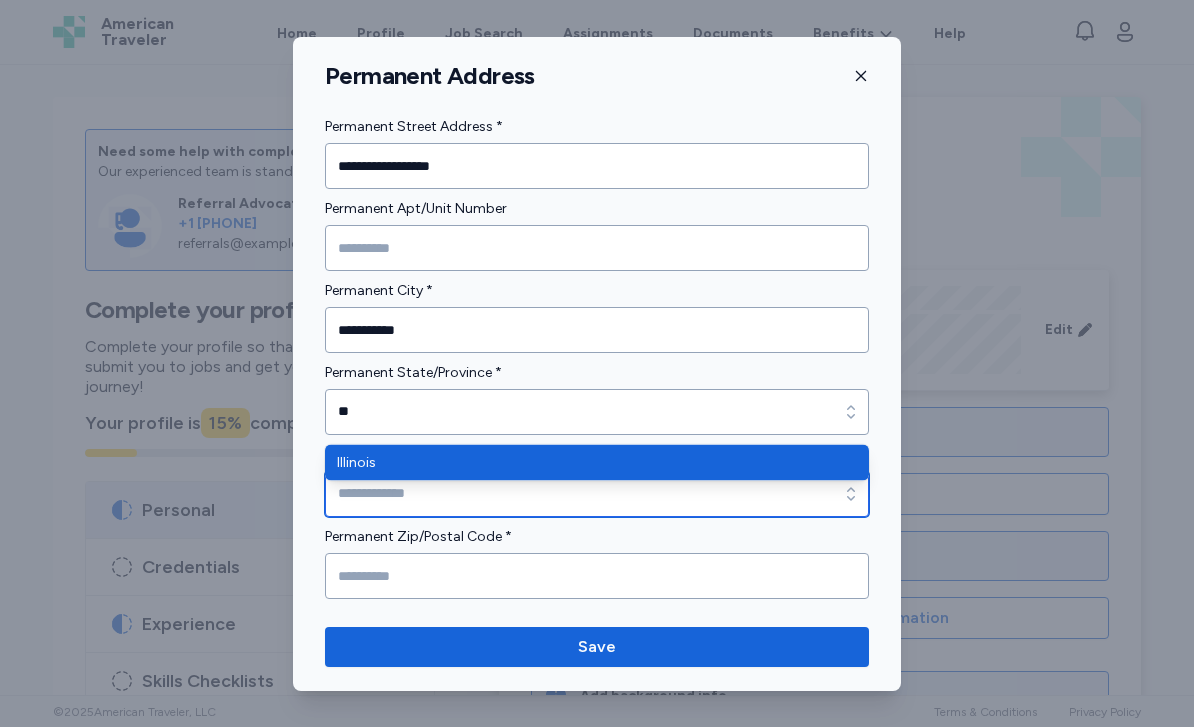 type on "********" 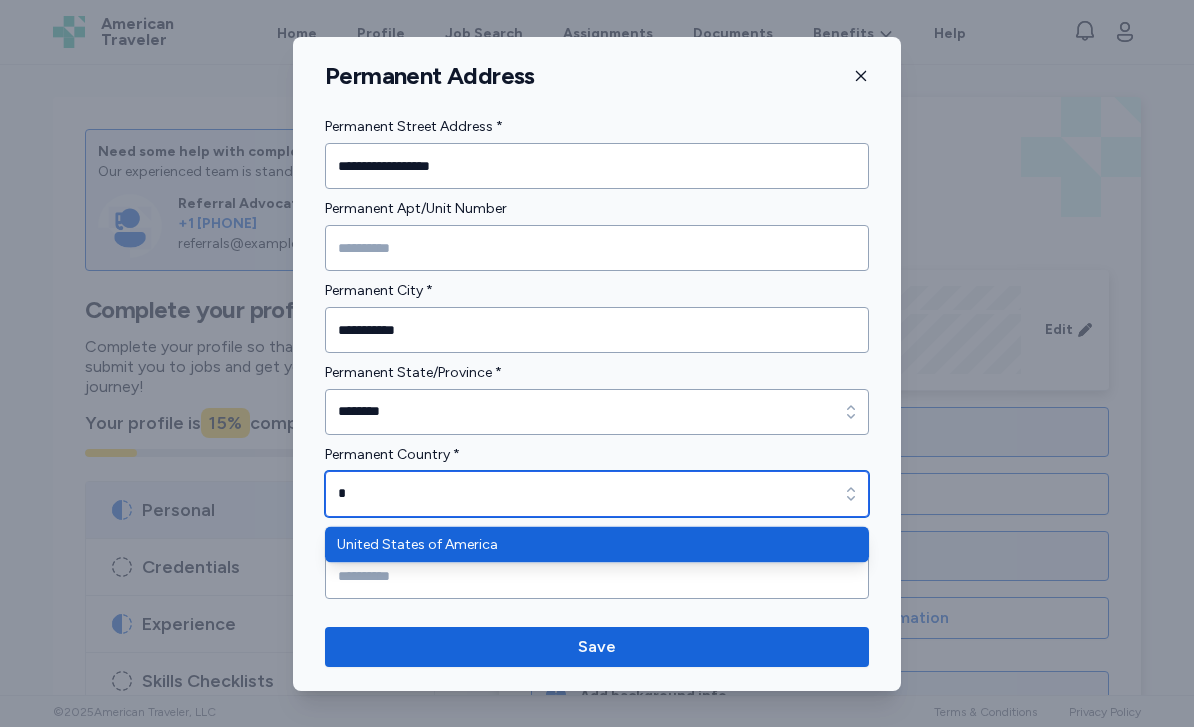 type on "**********" 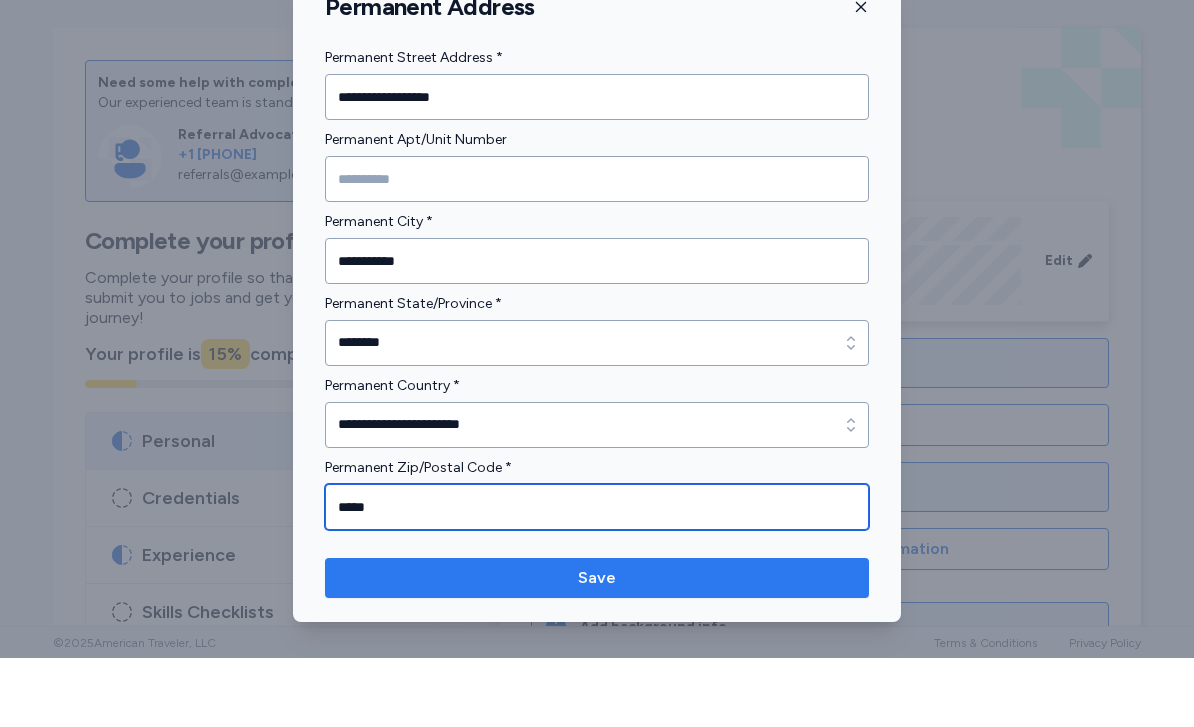 type on "*****" 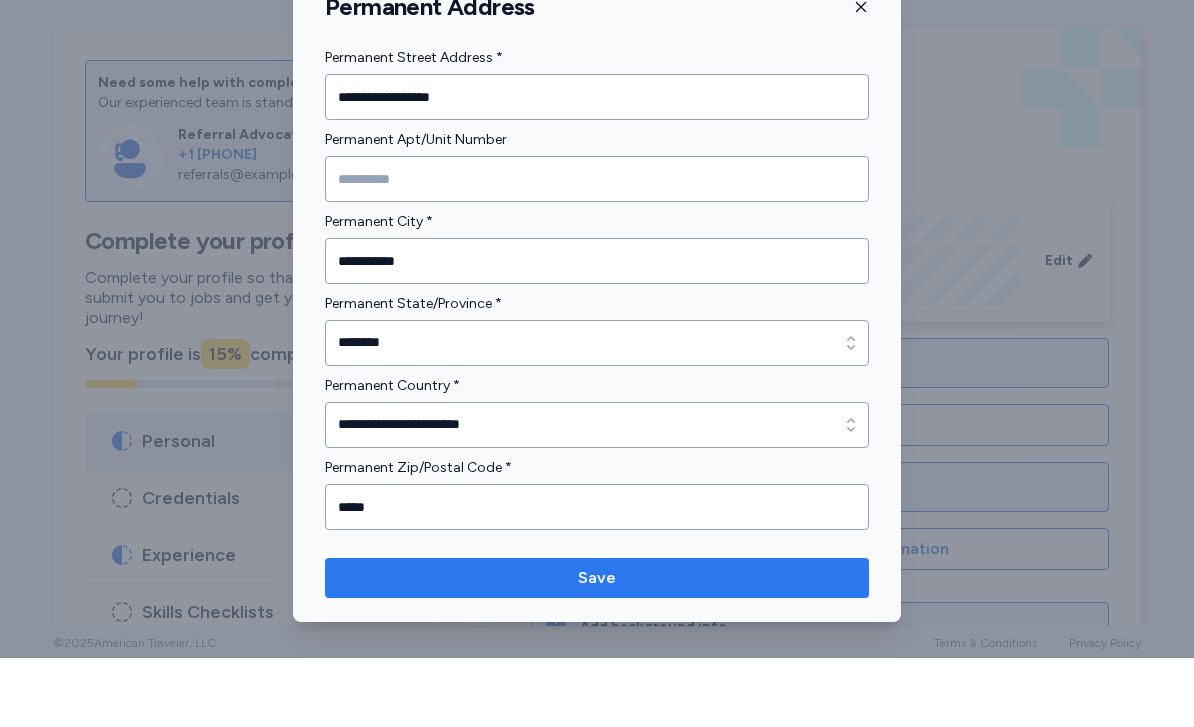 click on "Save" at bounding box center (597, 647) 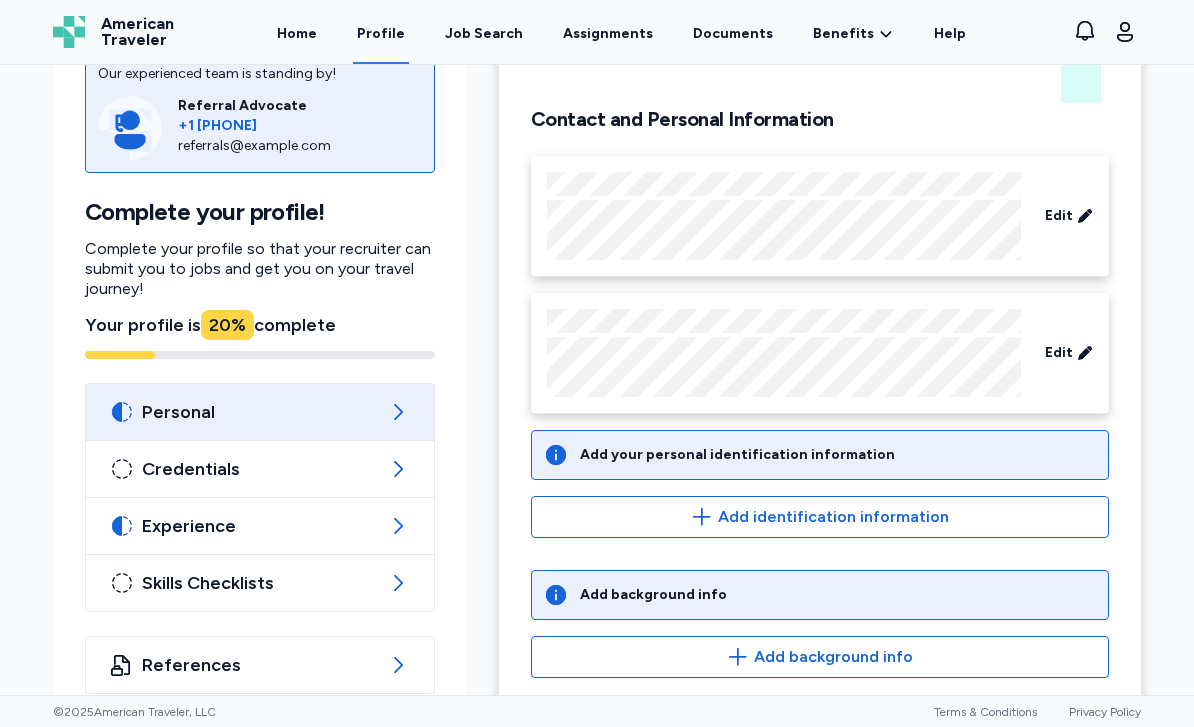 scroll, scrollTop: 115, scrollLeft: 0, axis: vertical 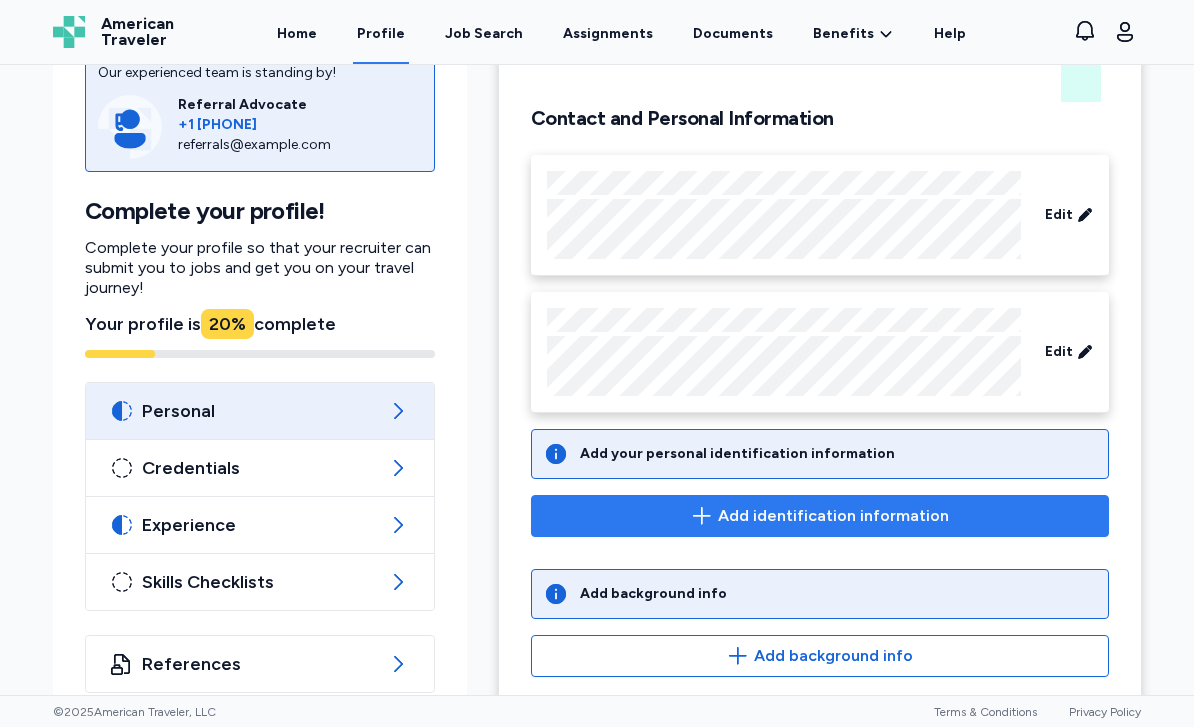 click on "Add identification information" at bounding box center [833, 516] 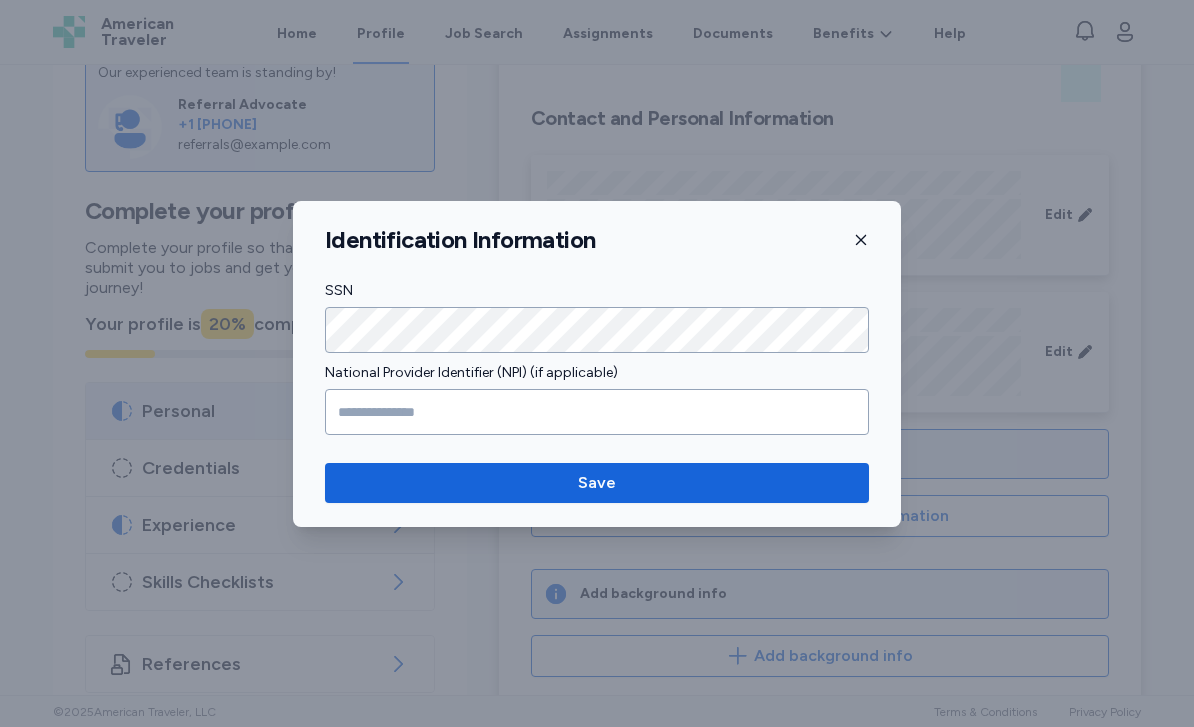 click on "Identification Information" at bounding box center [597, 240] 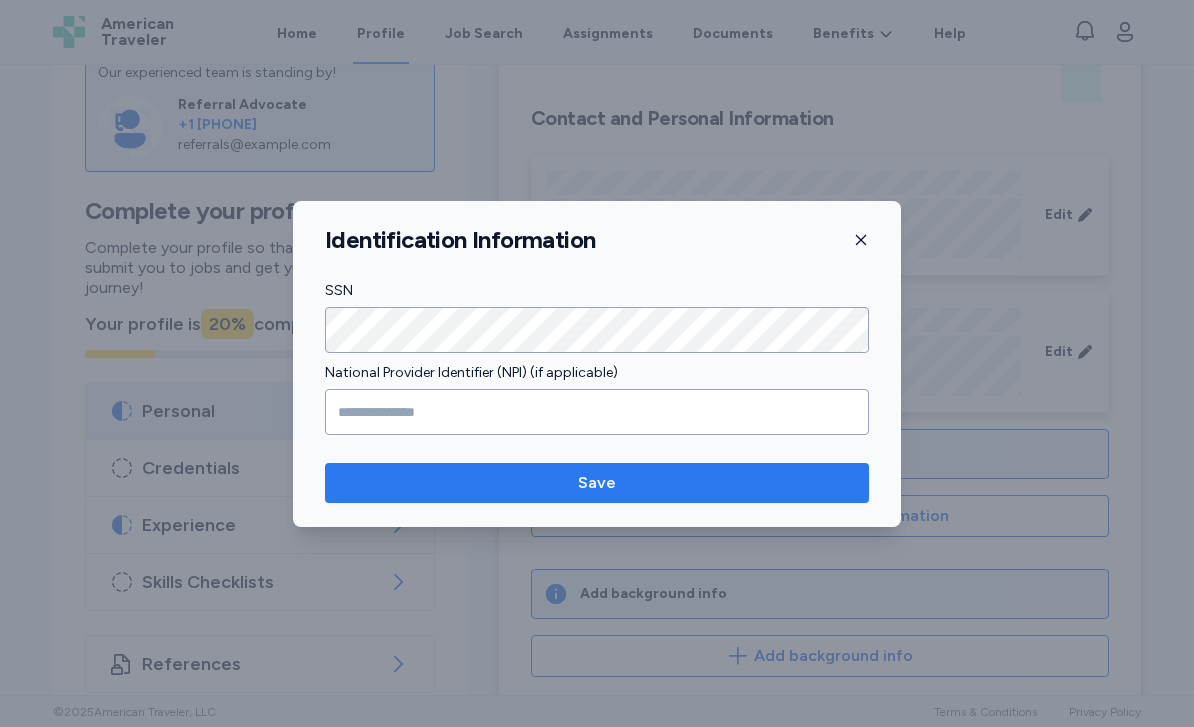 click on "Save" at bounding box center [597, 483] 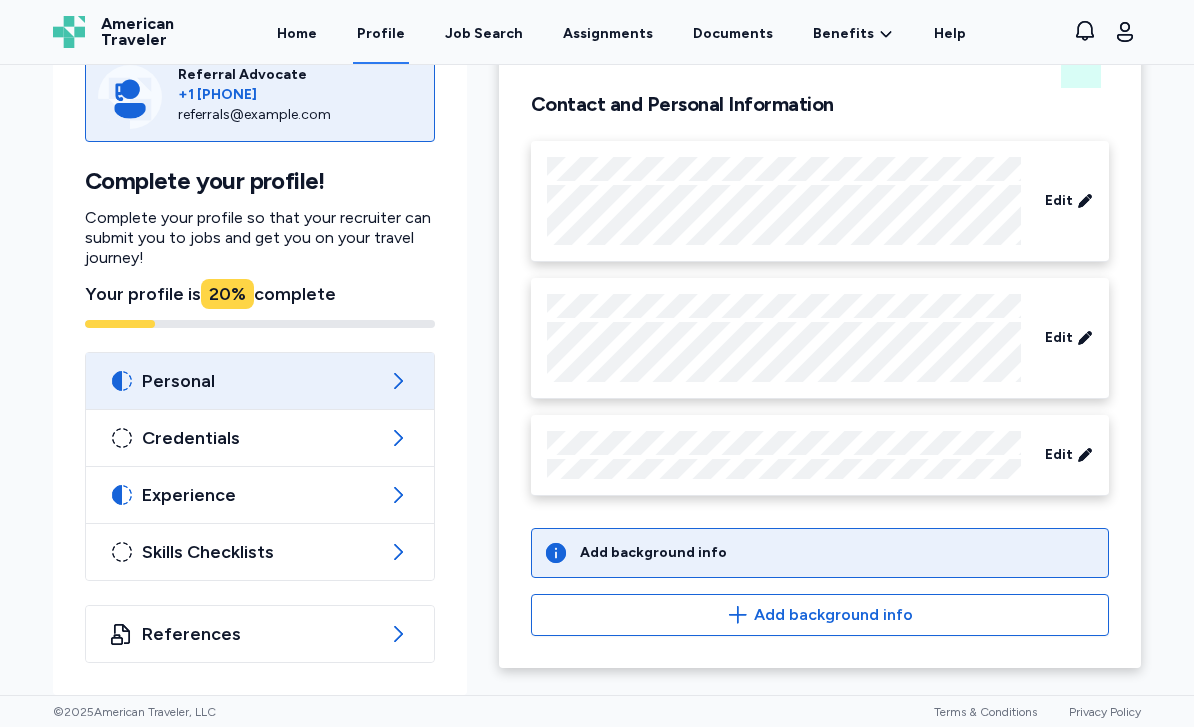 scroll, scrollTop: 129, scrollLeft: 0, axis: vertical 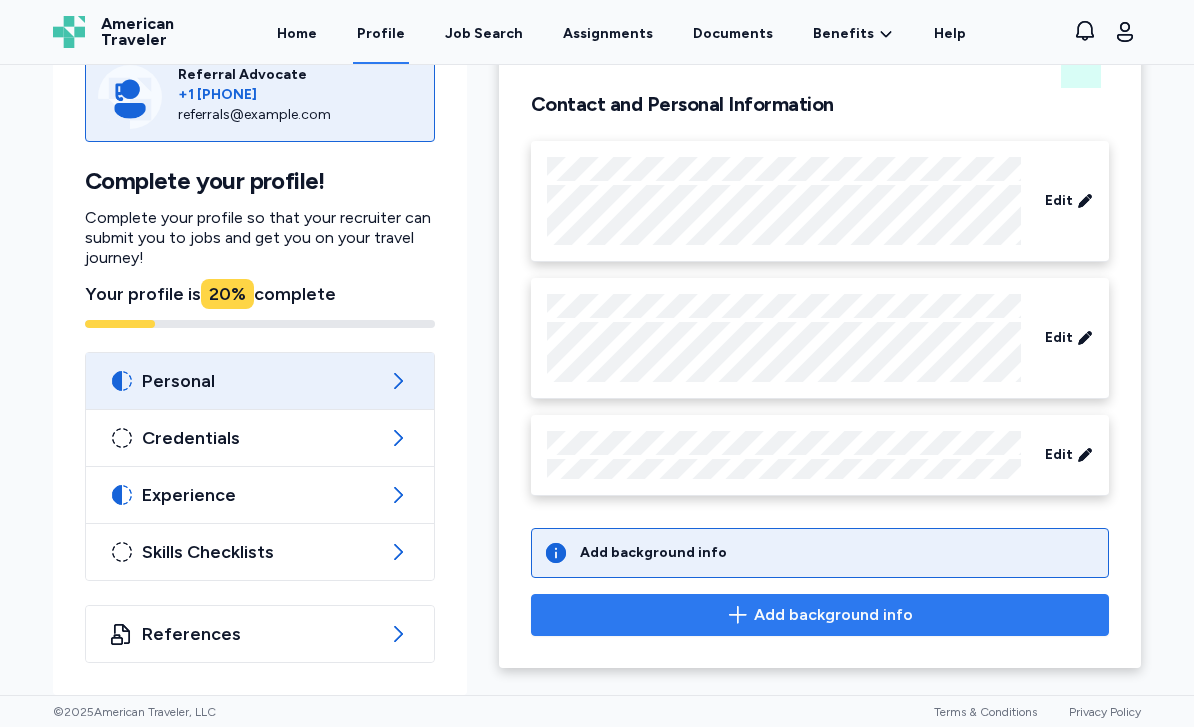 click on "Add background info" at bounding box center (820, 615) 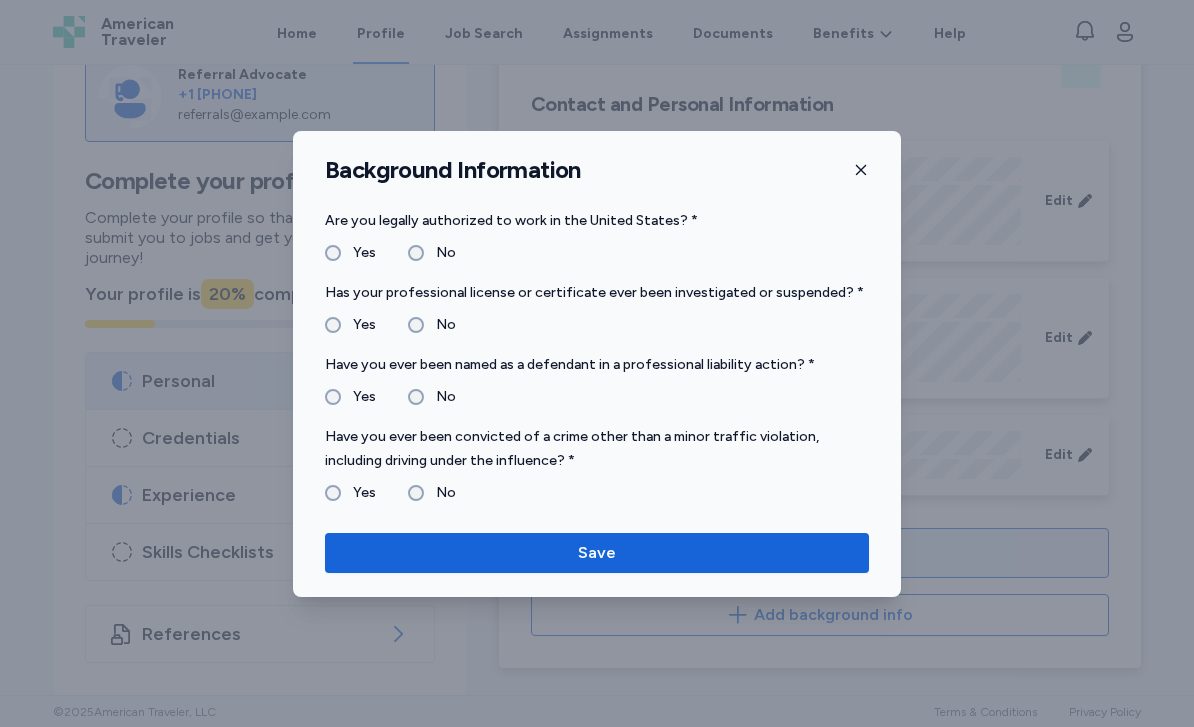click on "No" at bounding box center (440, 325) 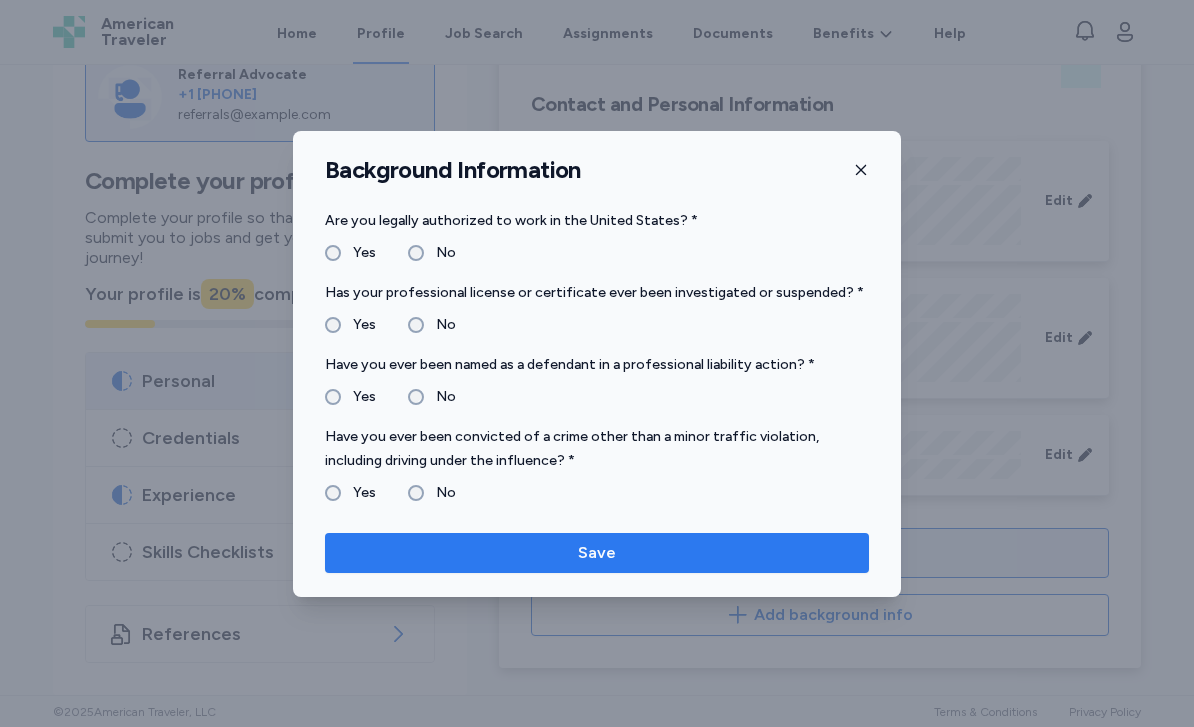 click on "Save" at bounding box center [597, 553] 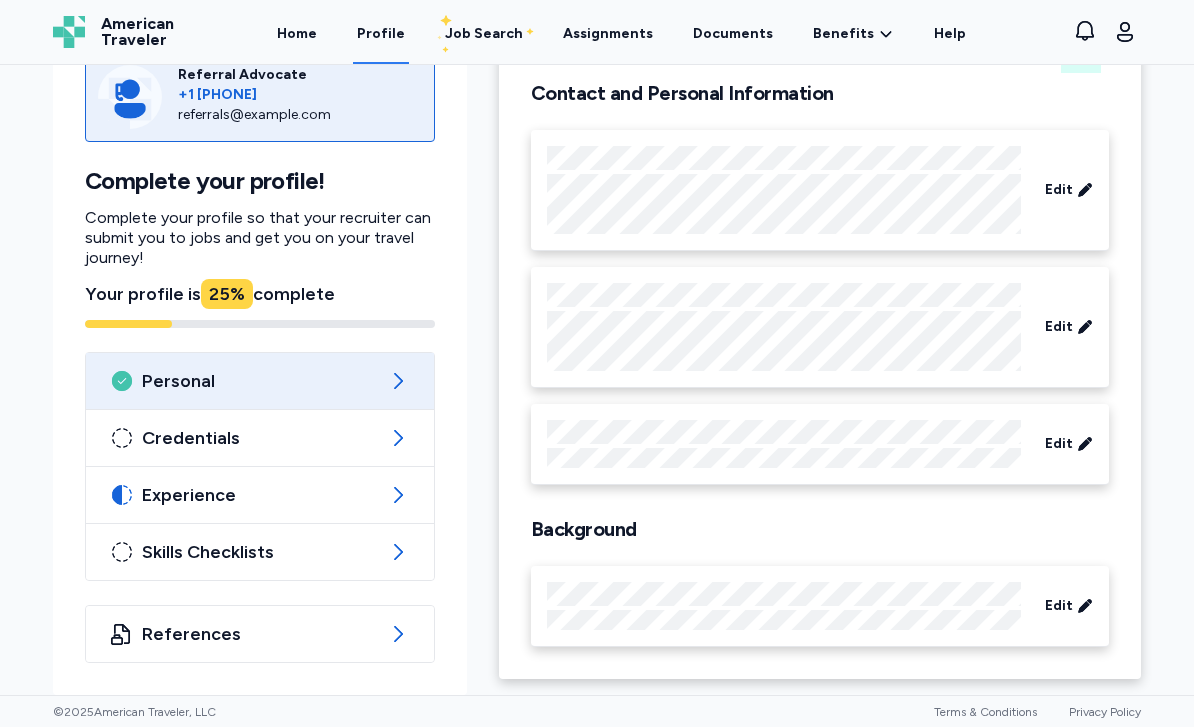 scroll, scrollTop: 144, scrollLeft: 0, axis: vertical 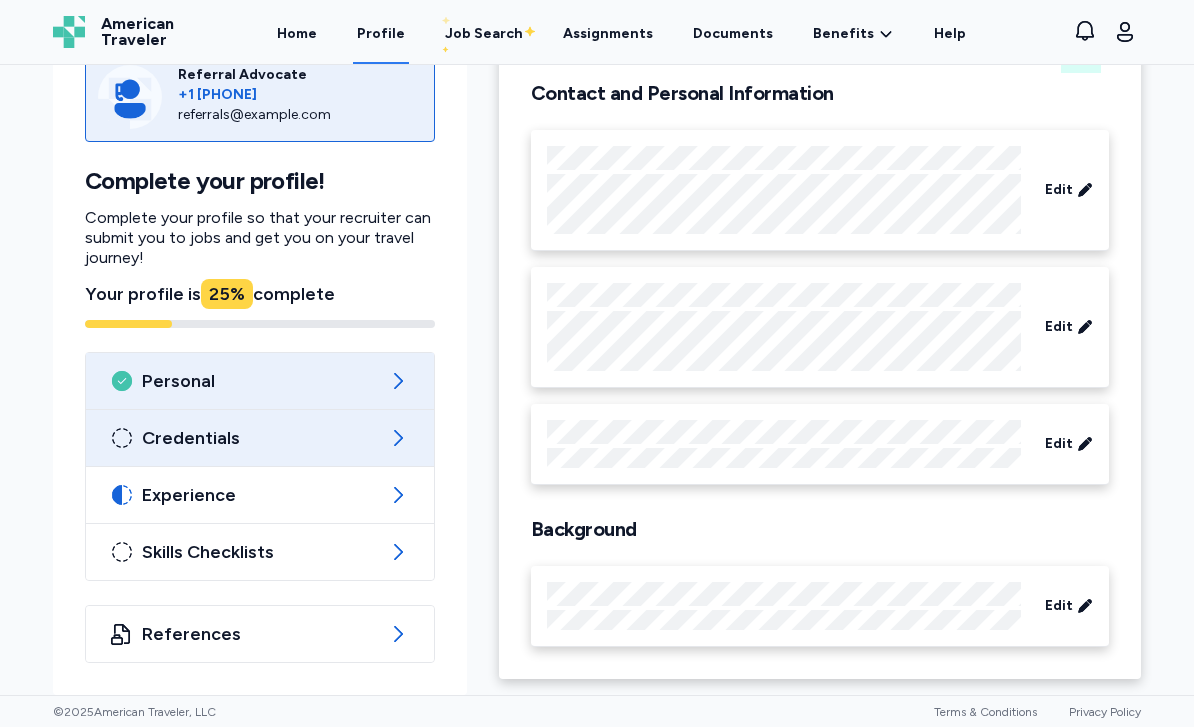 click on "Credentials" at bounding box center (260, 438) 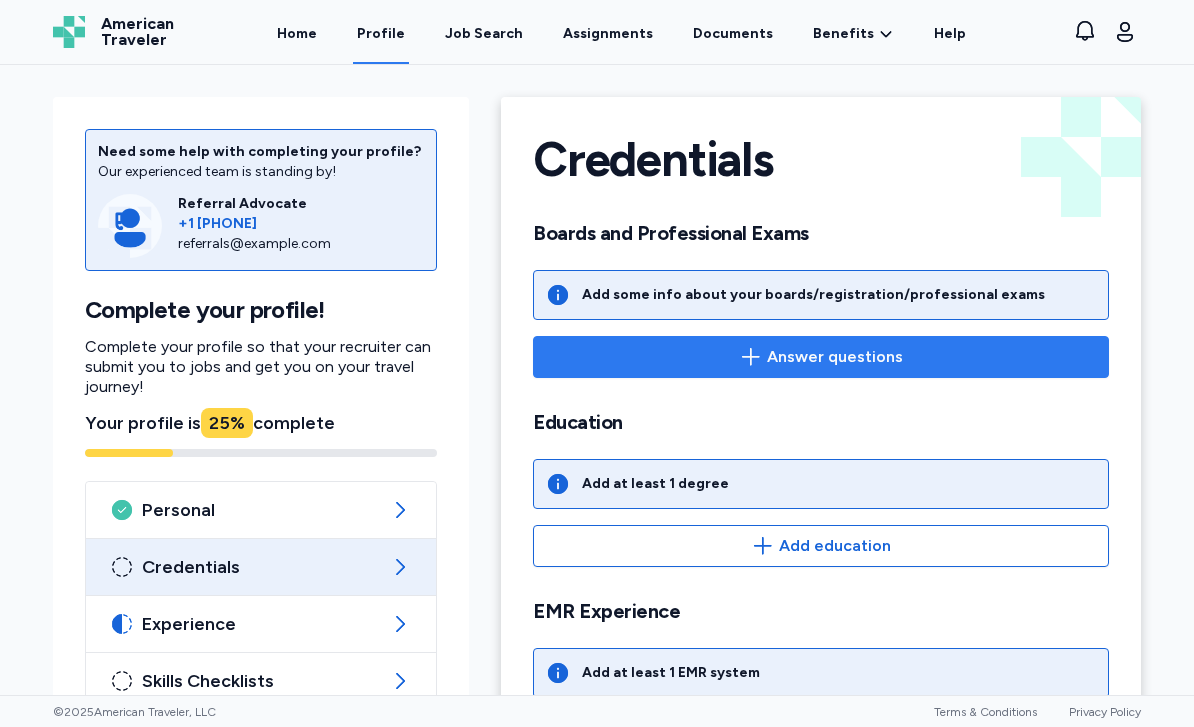 click on "Answer questions" at bounding box center (835, 357) 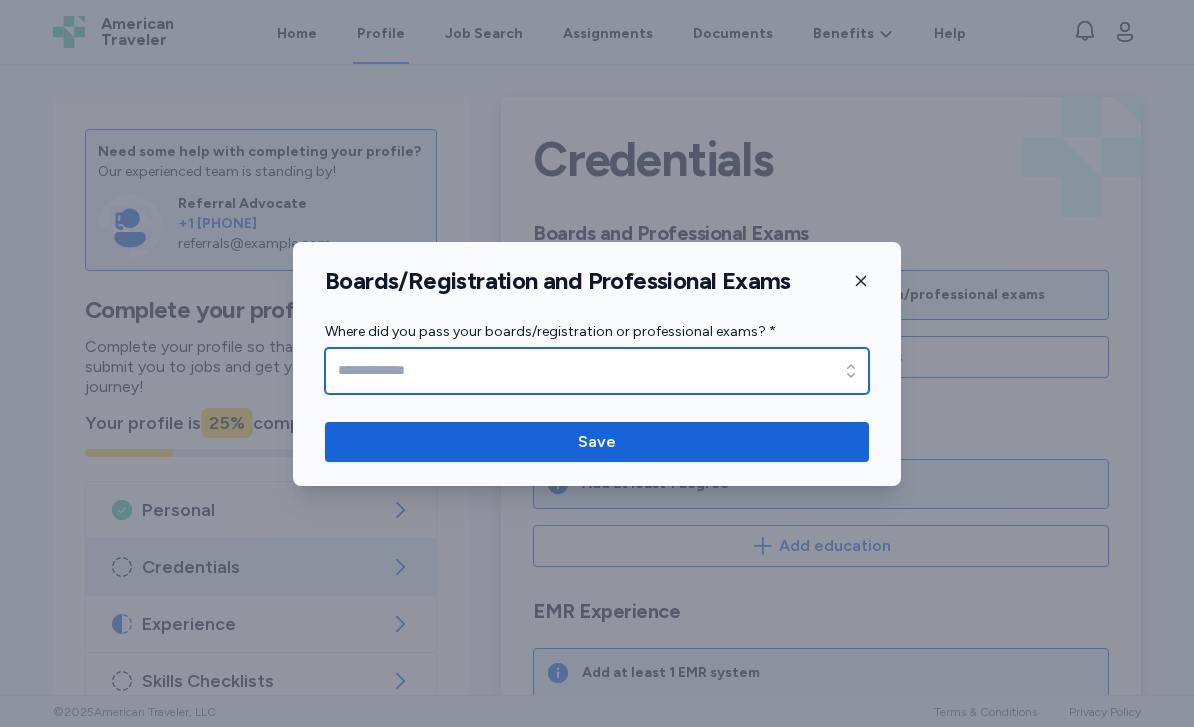 click on "Where did you pass your boards/registration or professional exams? *" at bounding box center (597, 371) 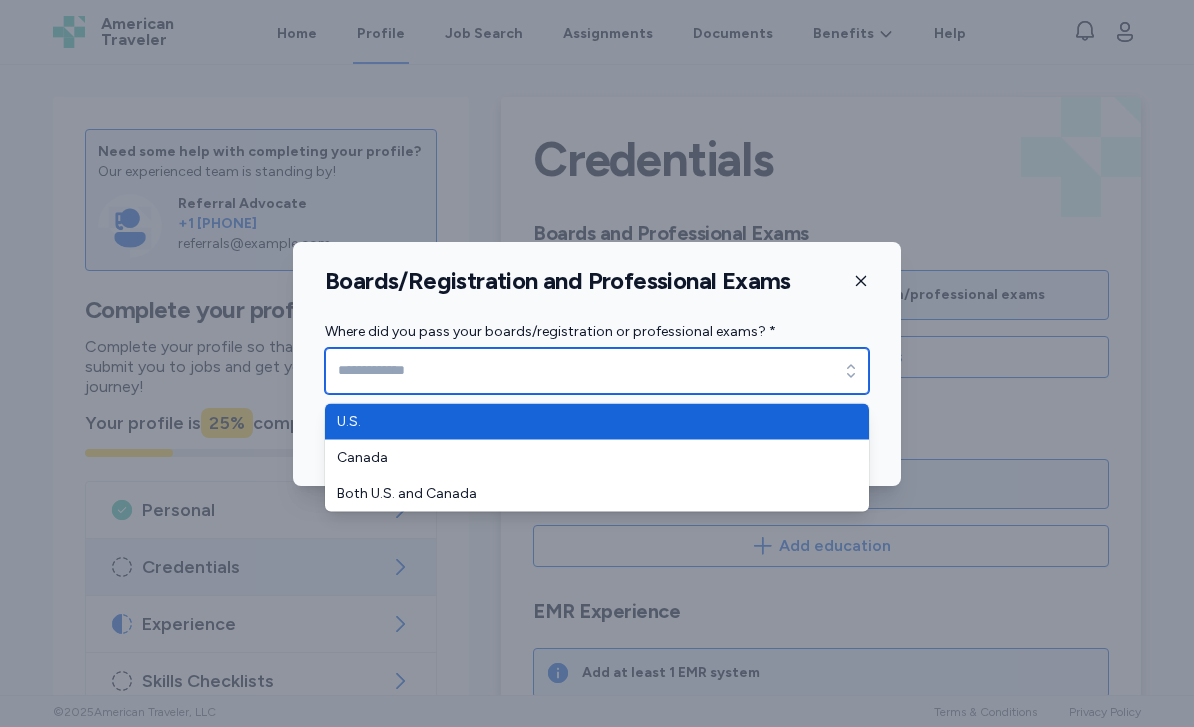 type on "****" 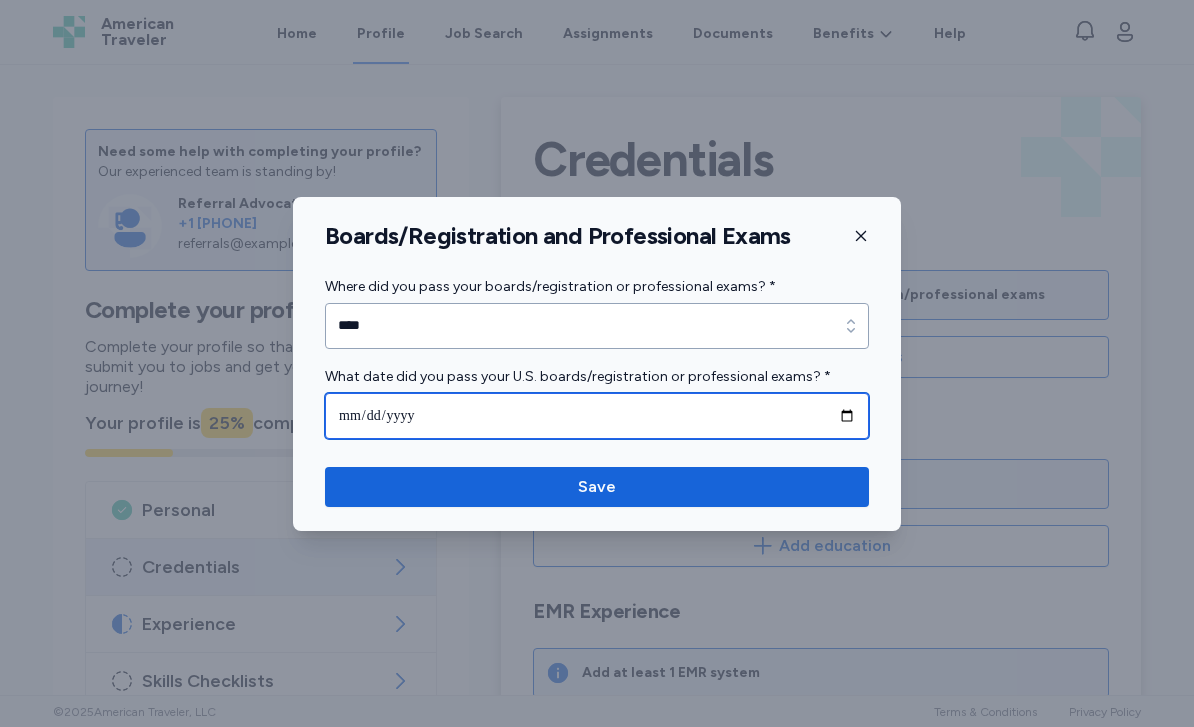 click on "**********" at bounding box center (597, 416) 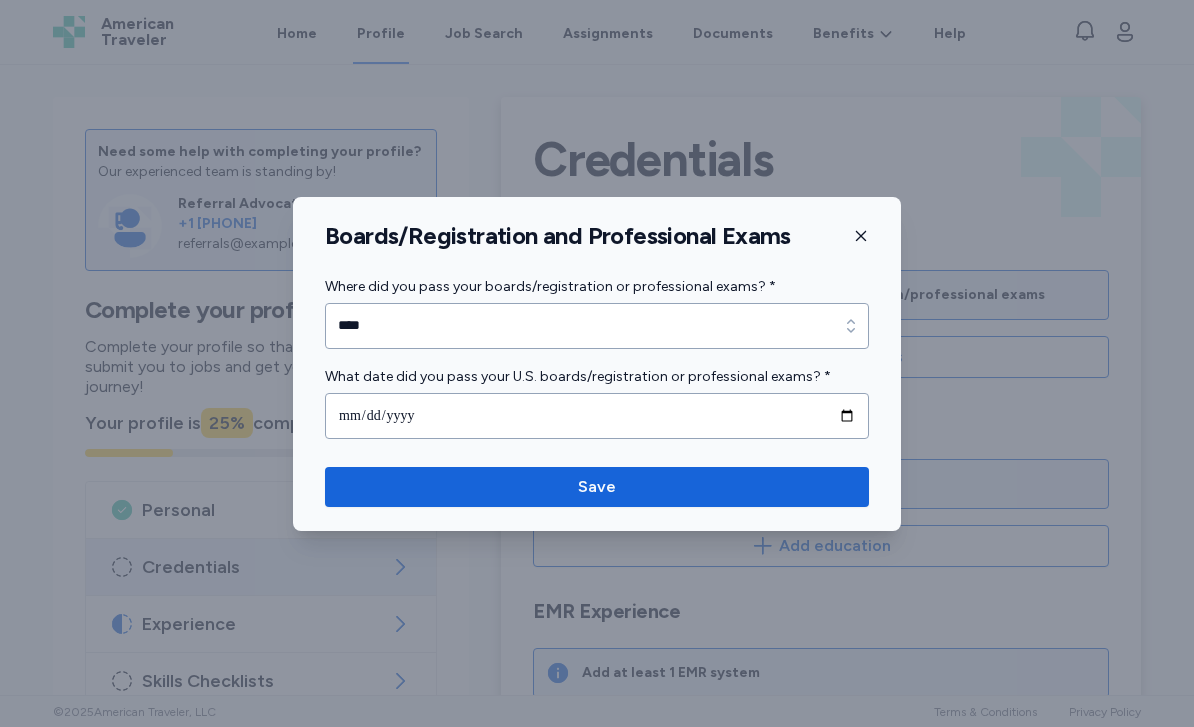 drag, startPoint x: 488, startPoint y: 421, endPoint x: 317, endPoint y: 347, distance: 186.32498 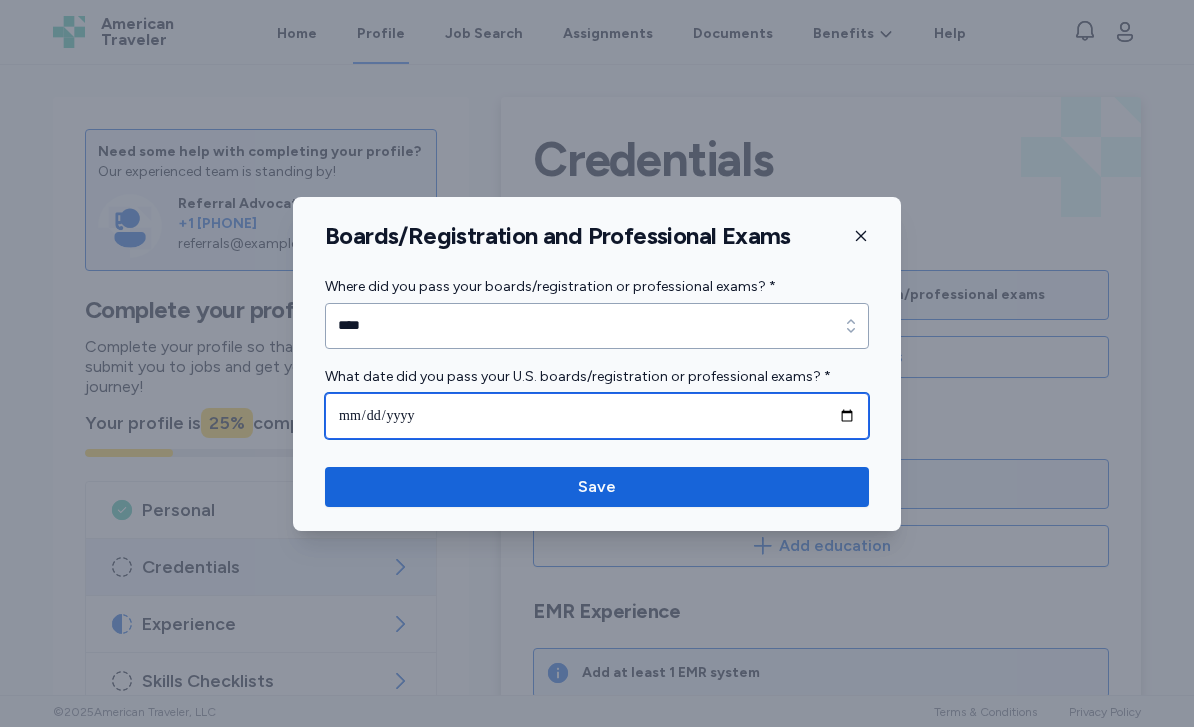 click on "**********" at bounding box center (597, 416) 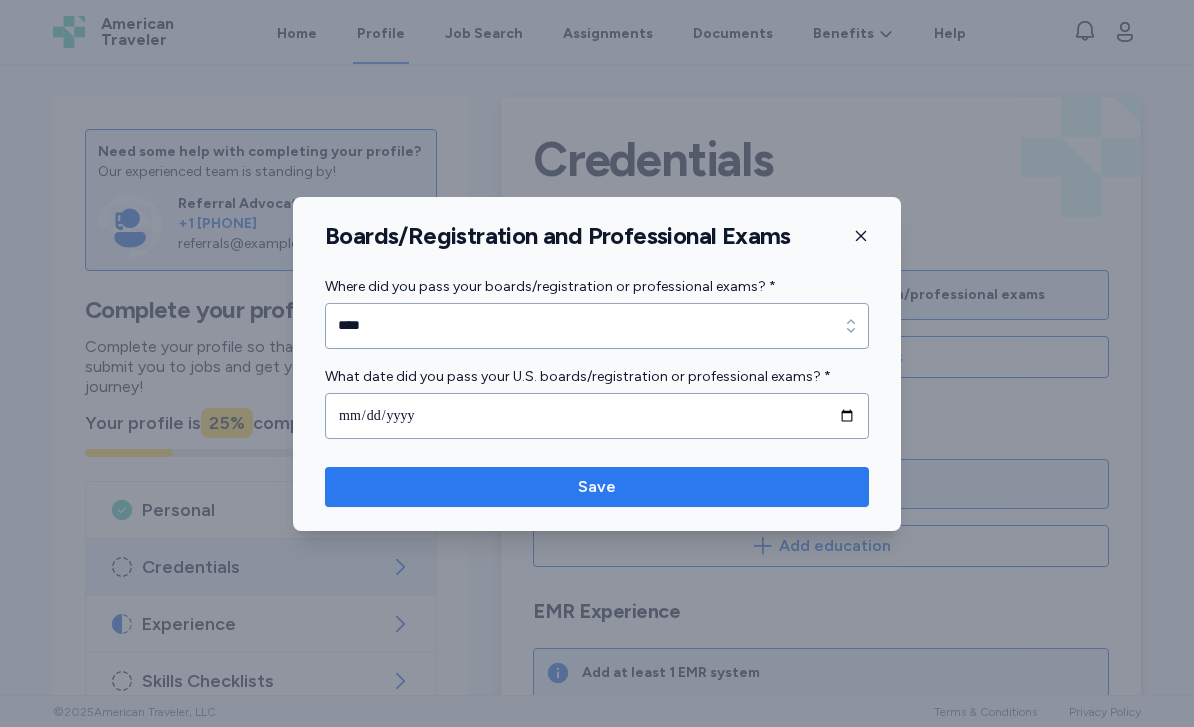 click on "Save" at bounding box center (597, 487) 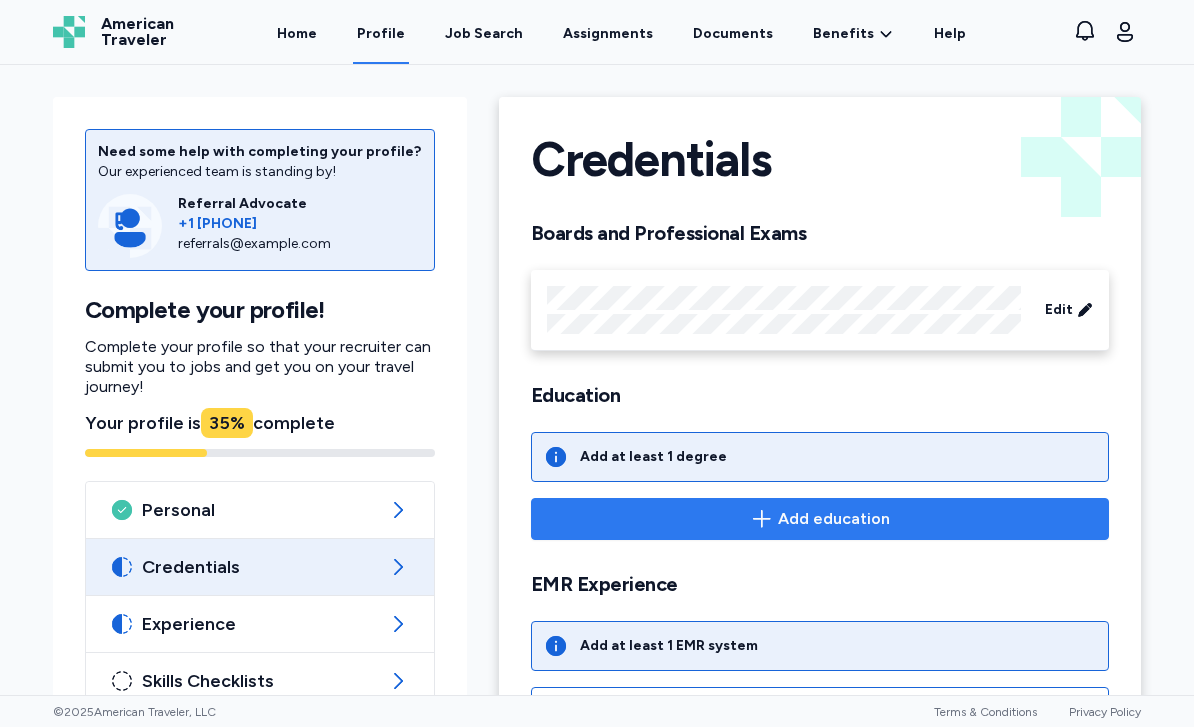 click on "Add education" at bounding box center (834, 519) 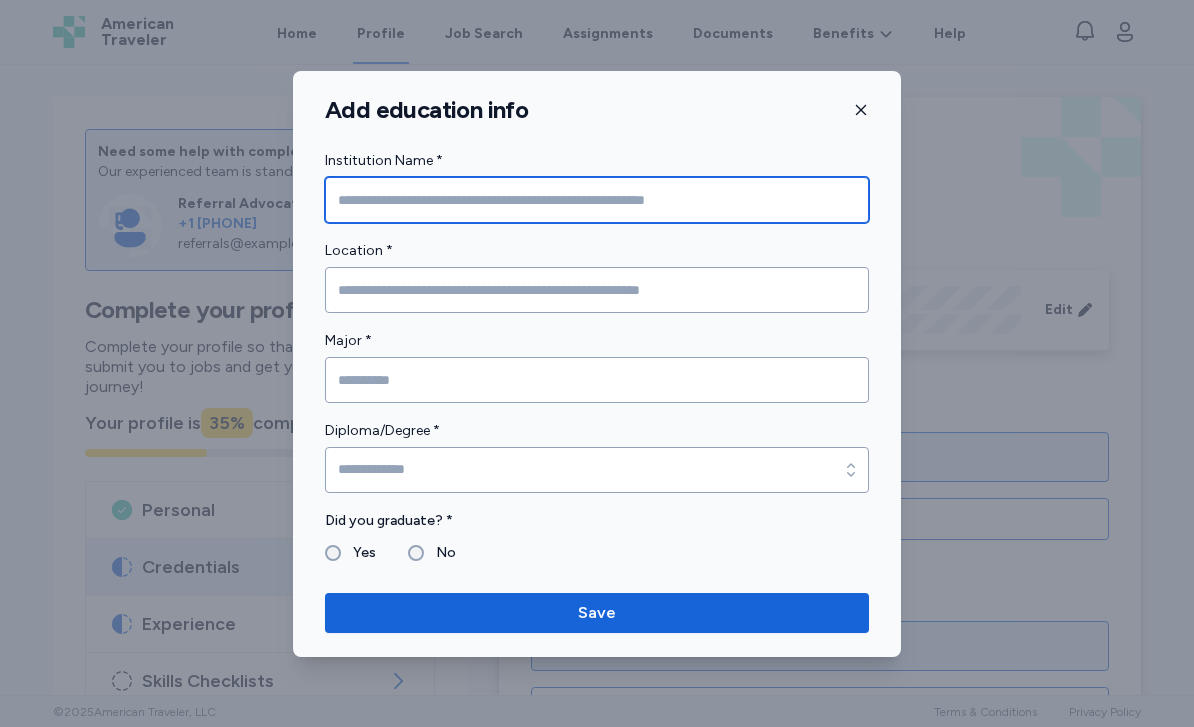 click at bounding box center [597, 200] 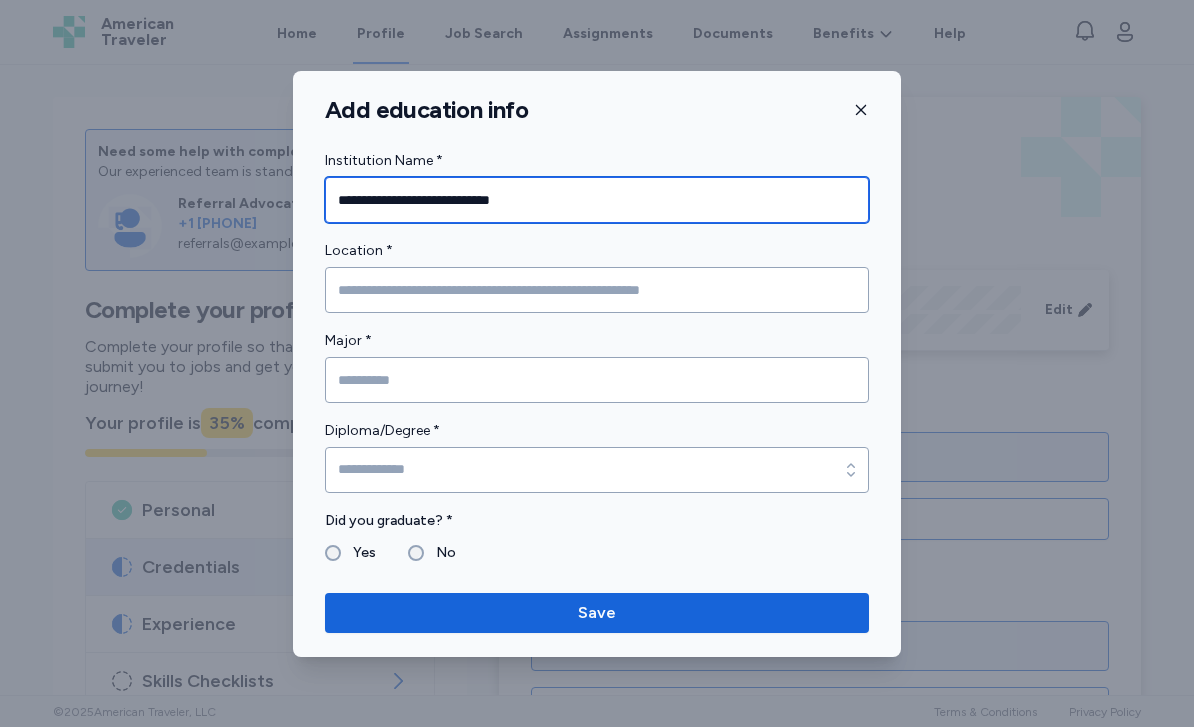 type on "**********" 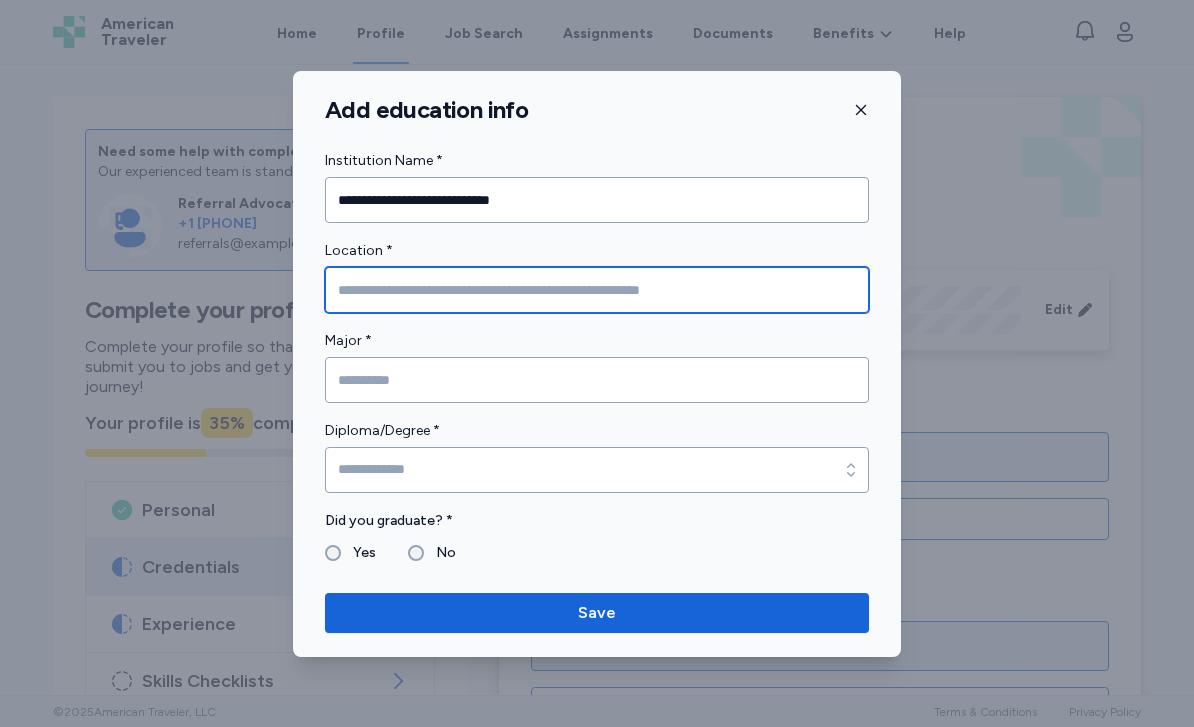 click at bounding box center (597, 290) 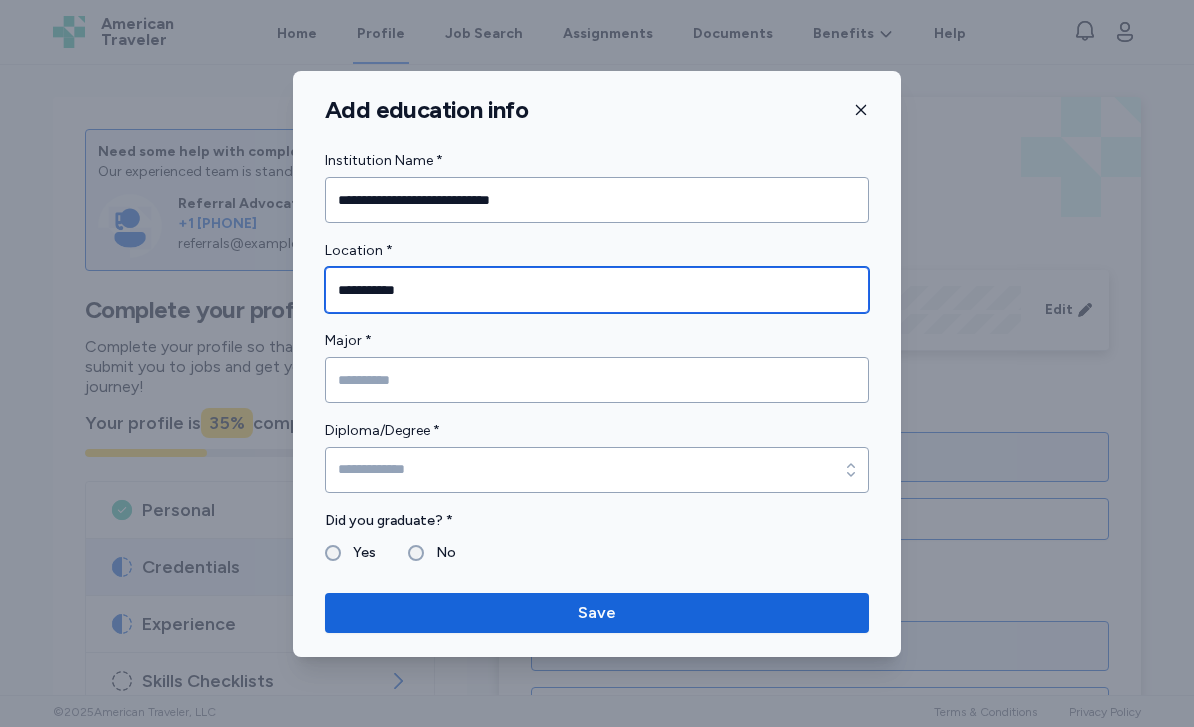 type on "**********" 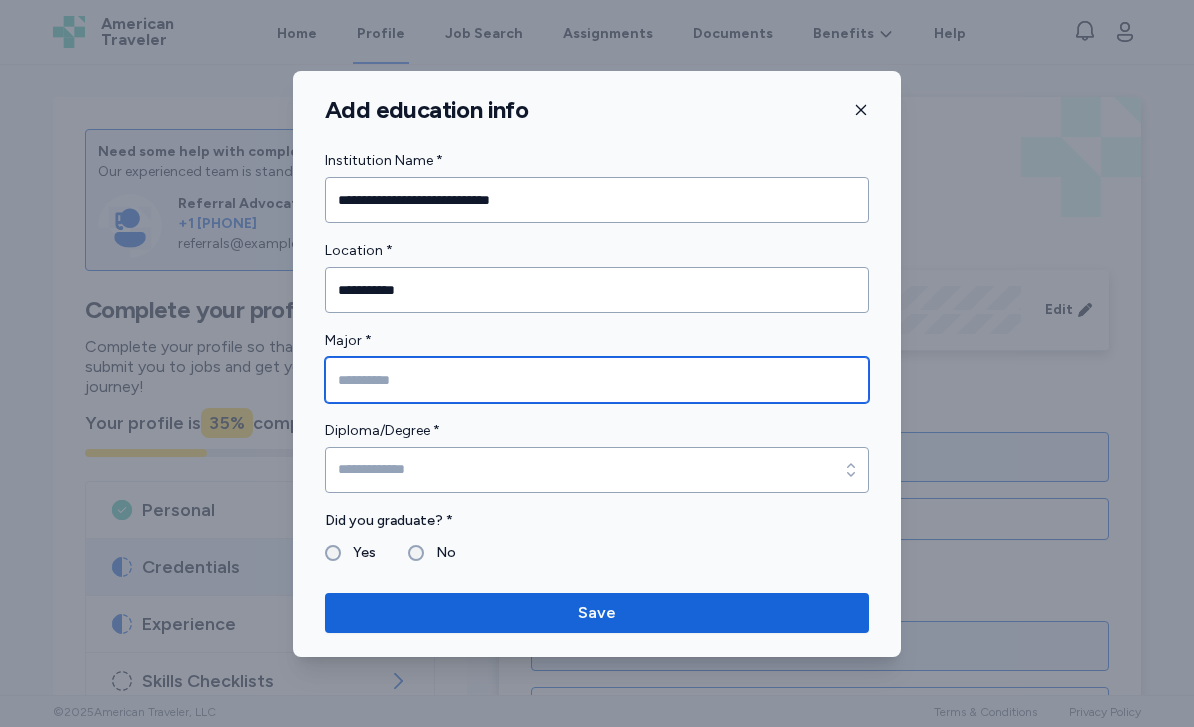 click at bounding box center (597, 380) 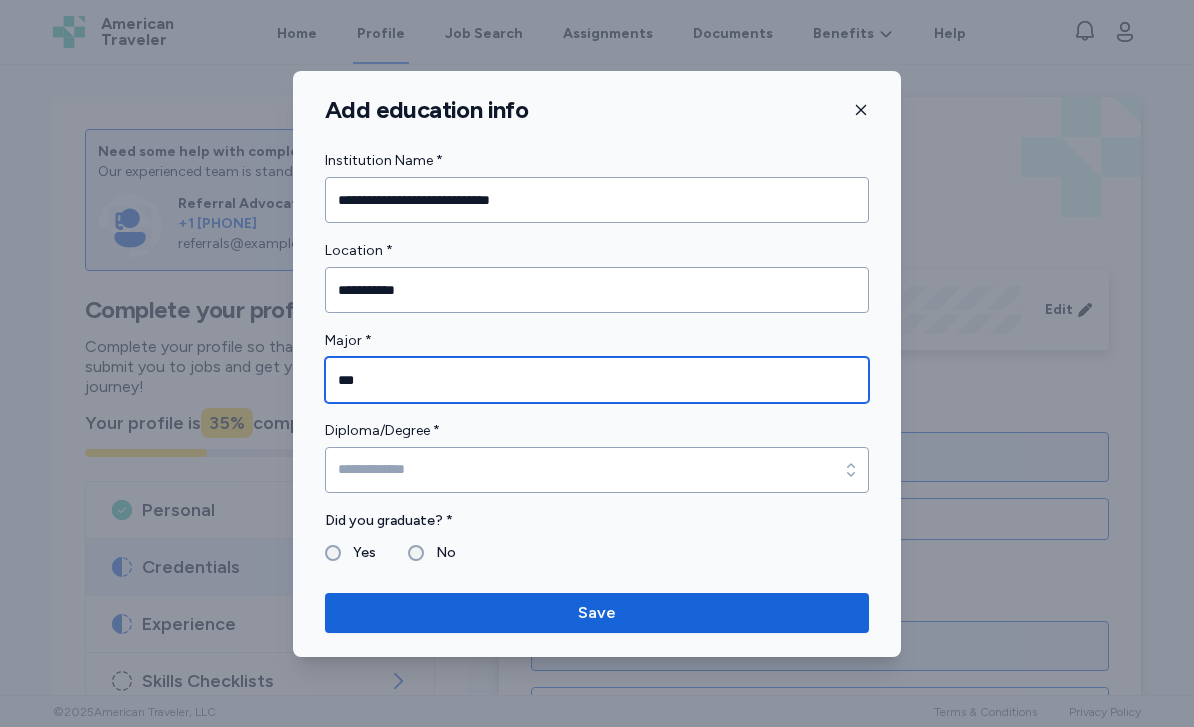 type on "***" 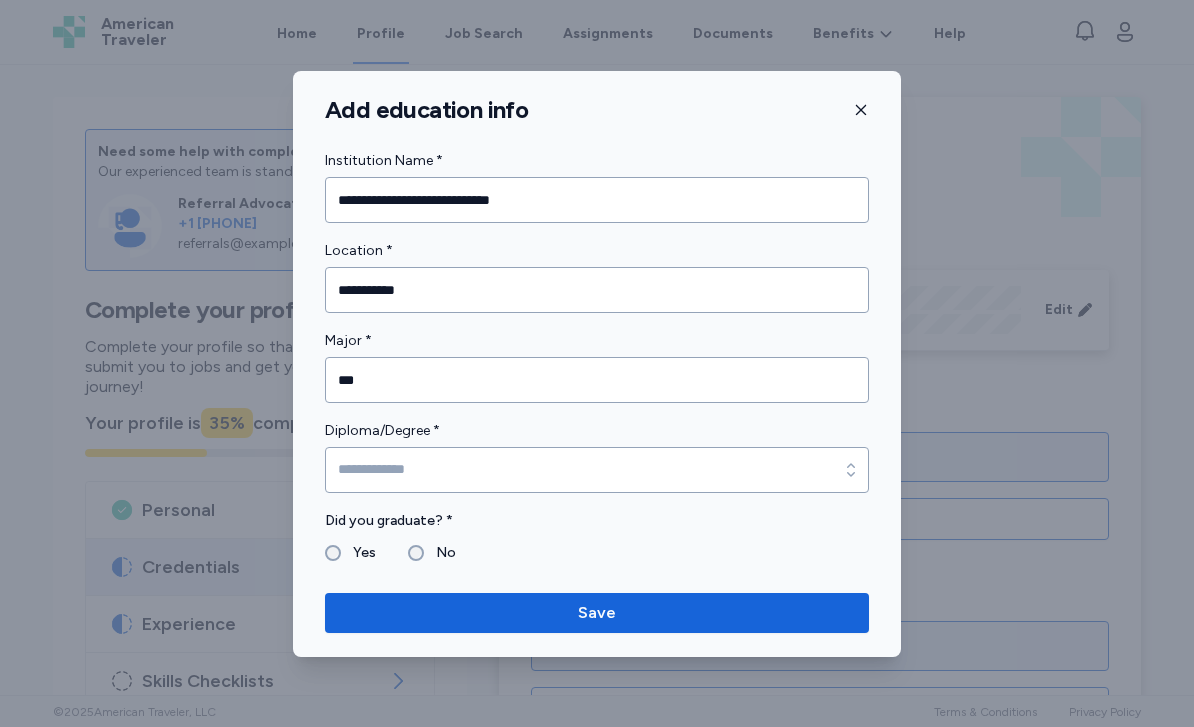 click on "Diploma/Degree *" at bounding box center [597, 431] 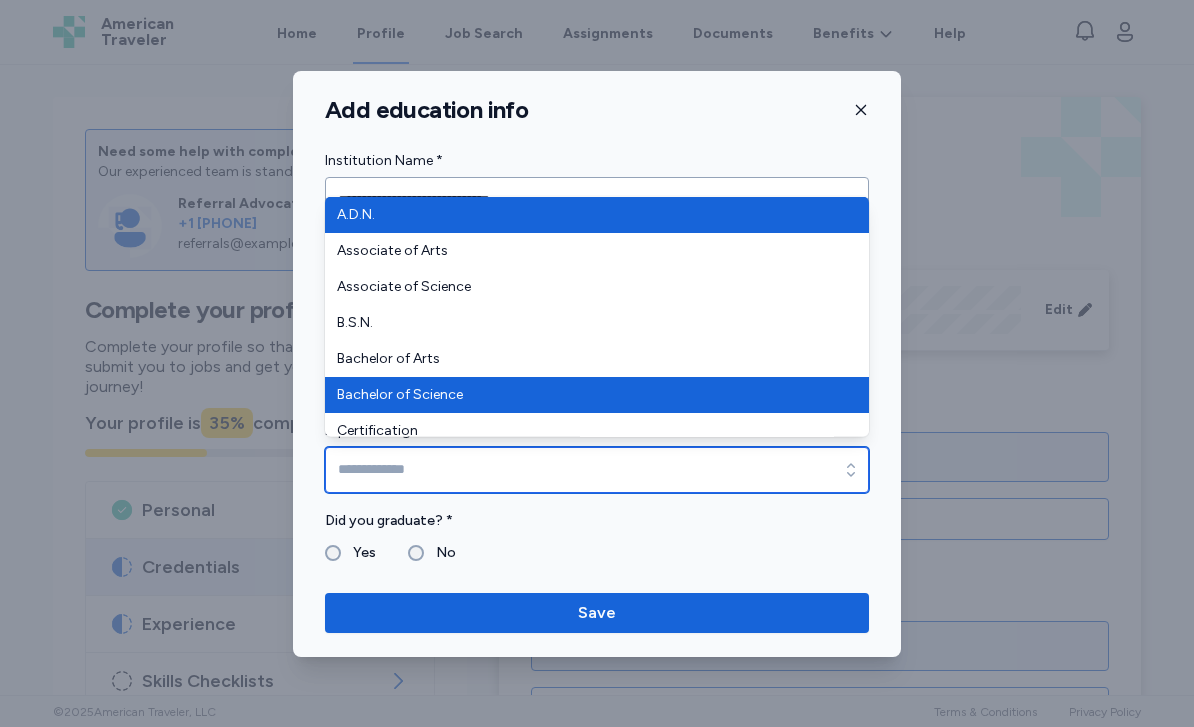 type on "**********" 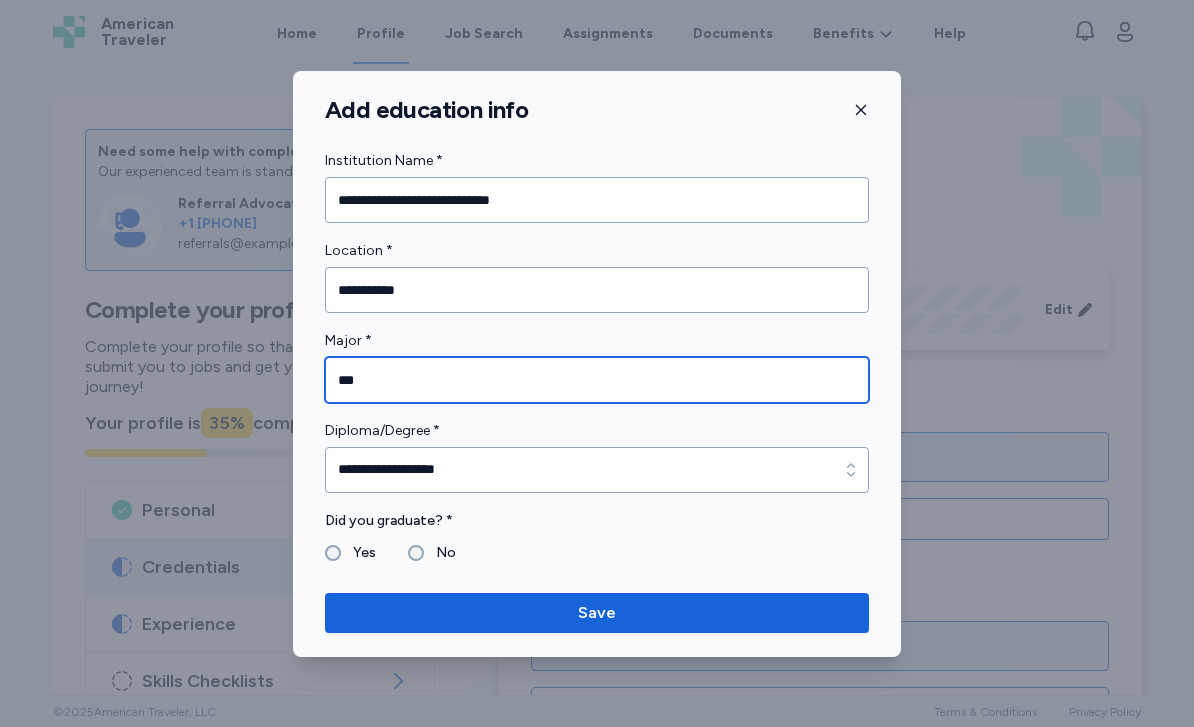 click on "***" at bounding box center [597, 380] 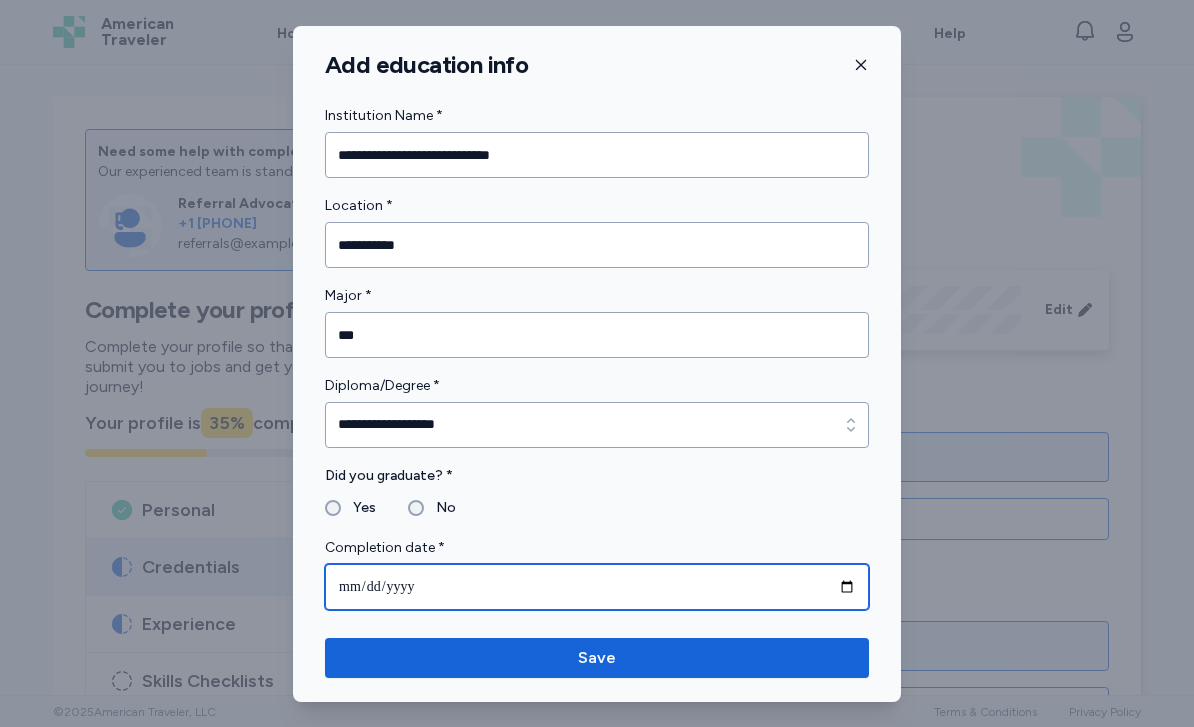 click at bounding box center (597, 587) 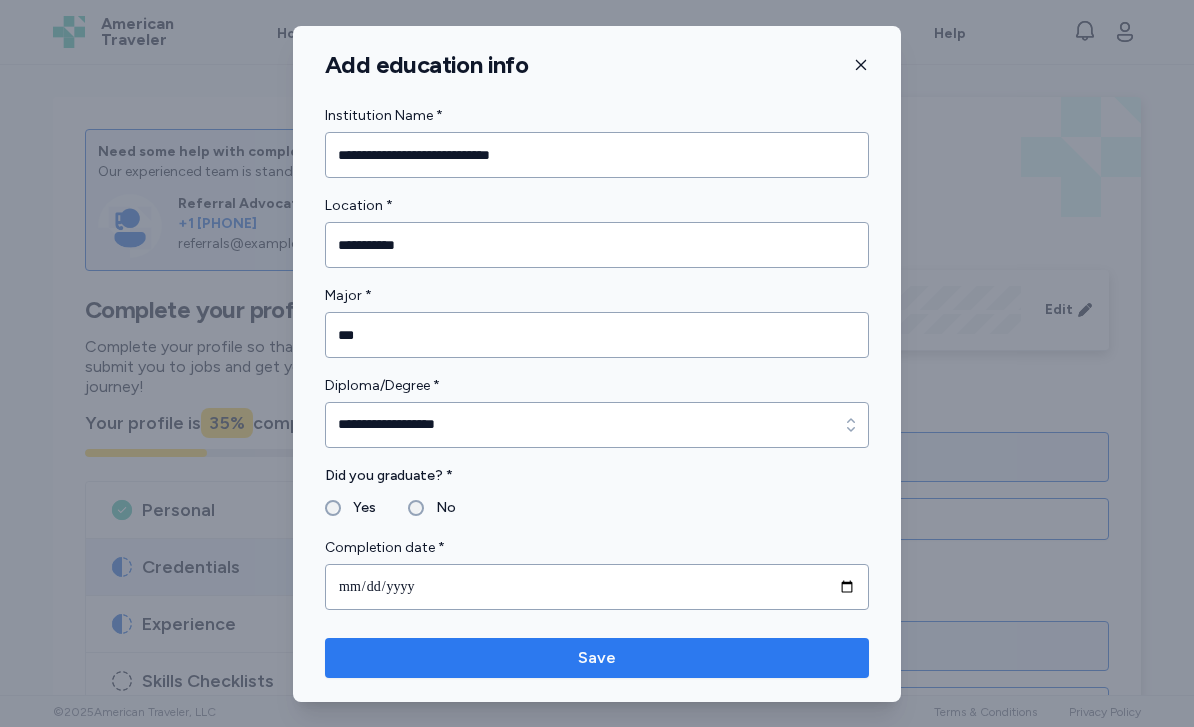 click on "Save" at bounding box center [597, 658] 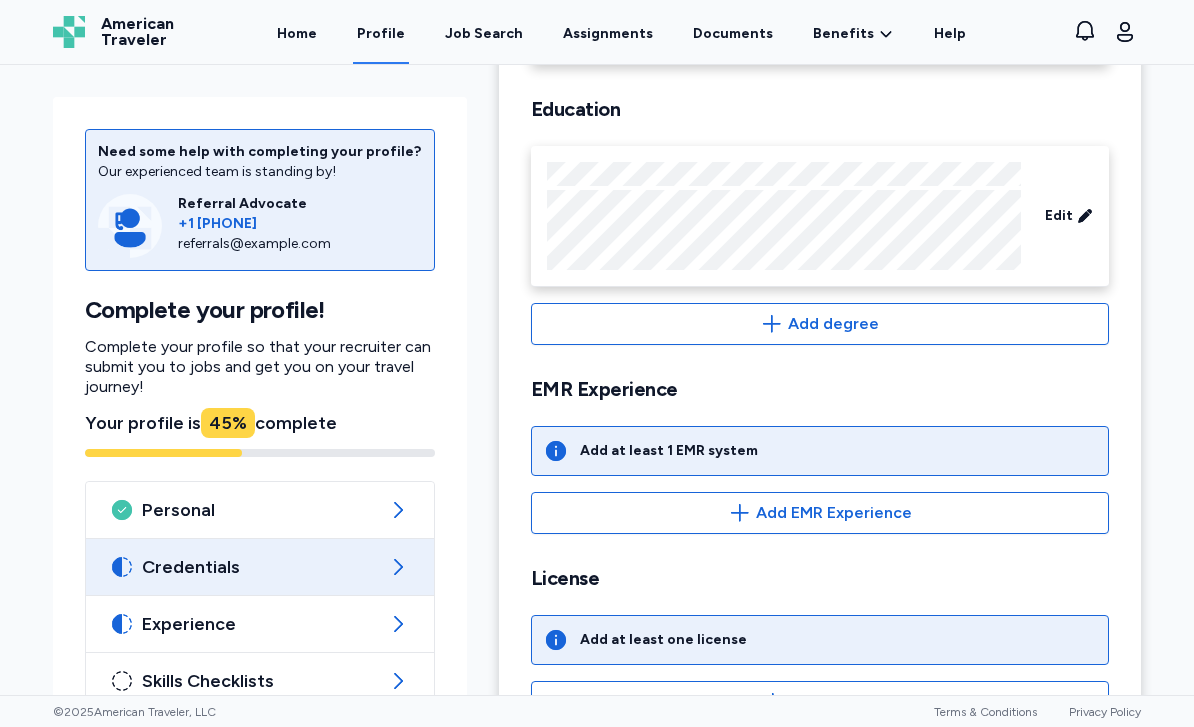 scroll, scrollTop: 290, scrollLeft: 0, axis: vertical 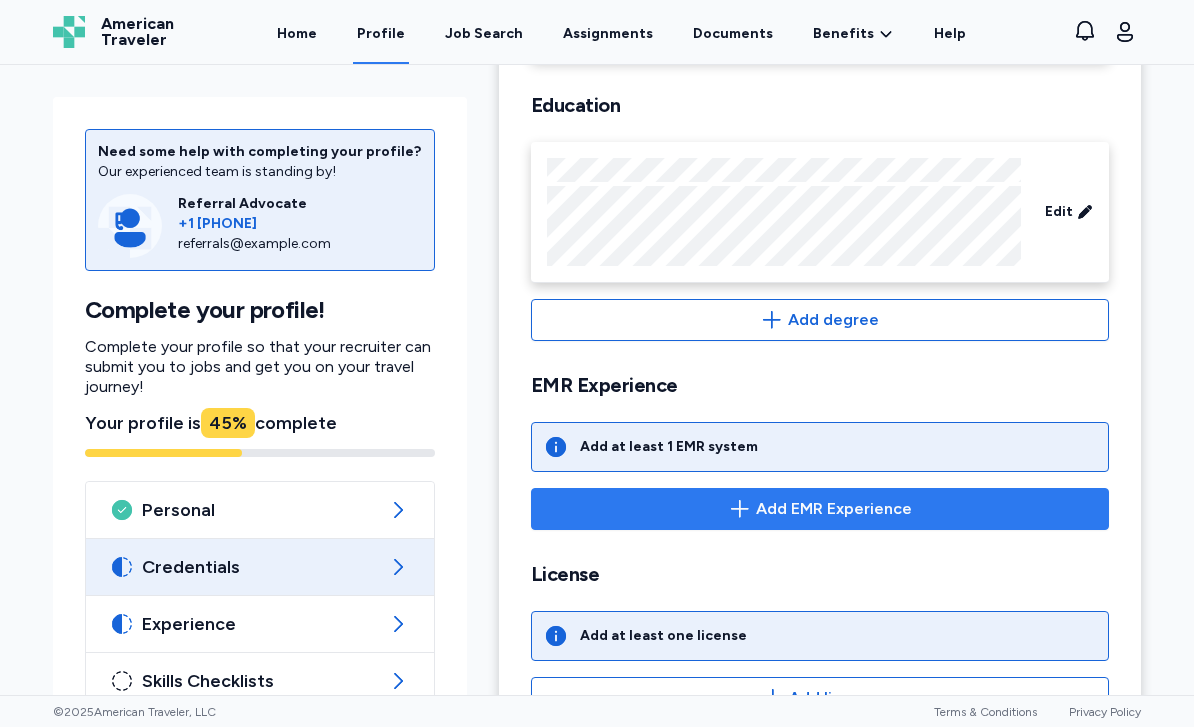 click on "Add EMR Experience" at bounding box center (820, 509) 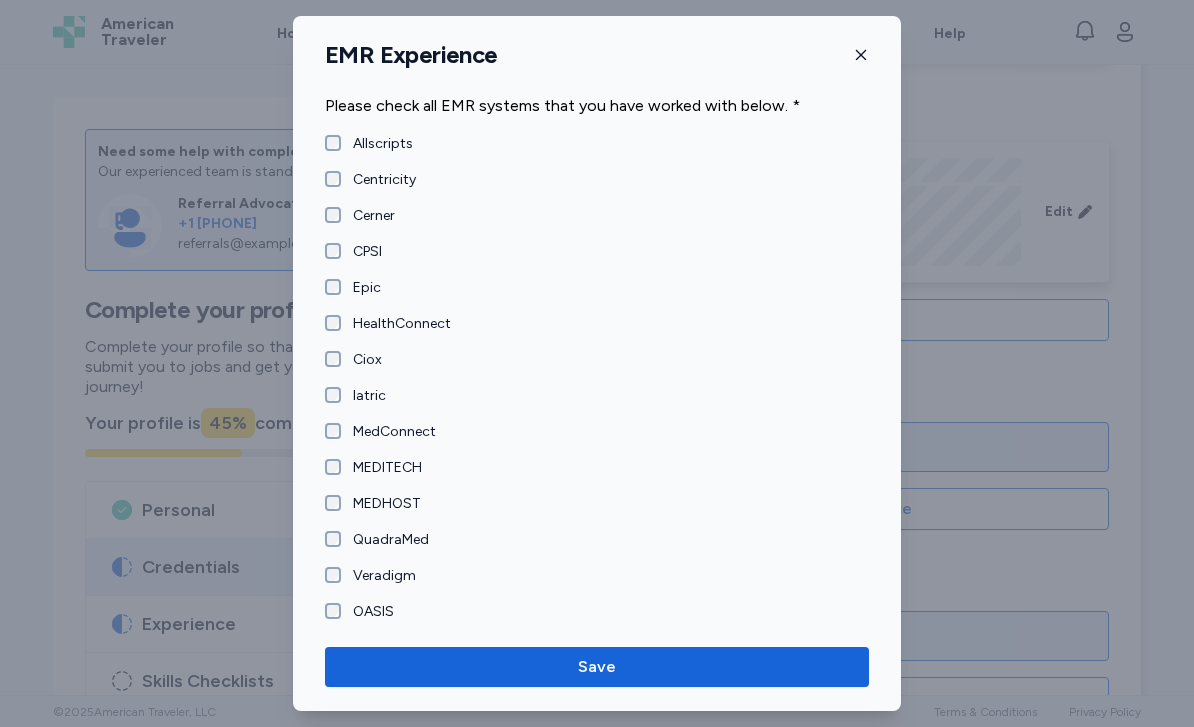 click on "Allscripts" at bounding box center [377, 144] 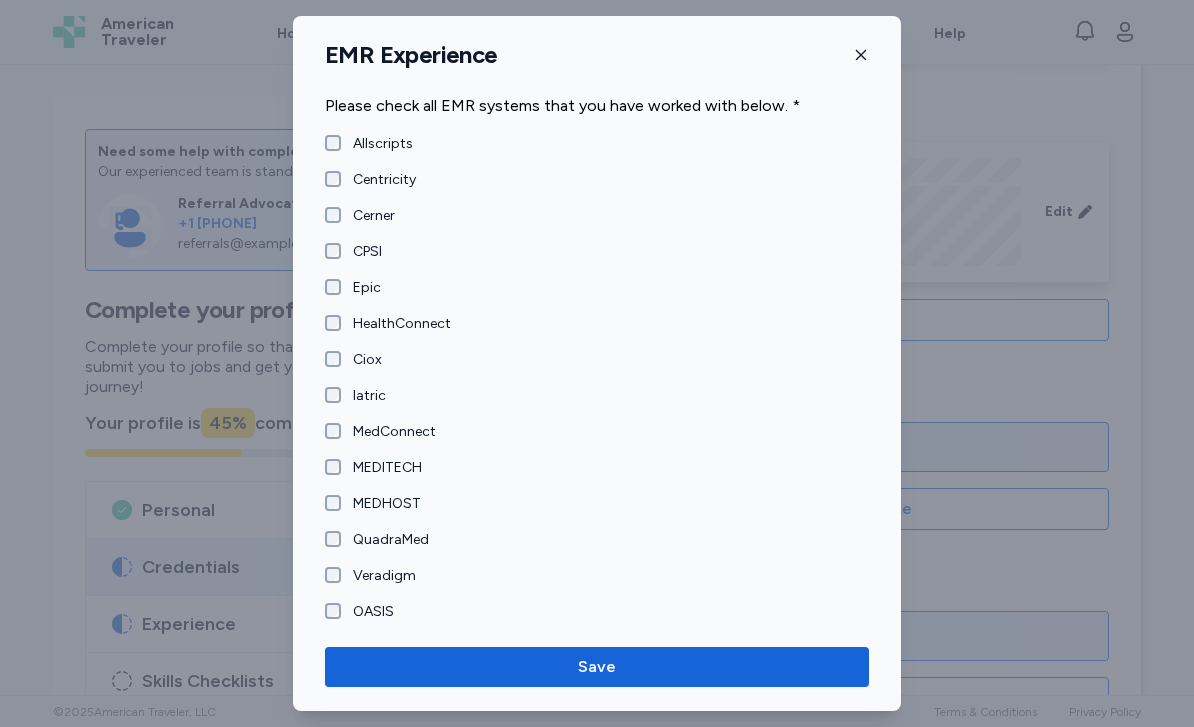 scroll, scrollTop: 0, scrollLeft: 0, axis: both 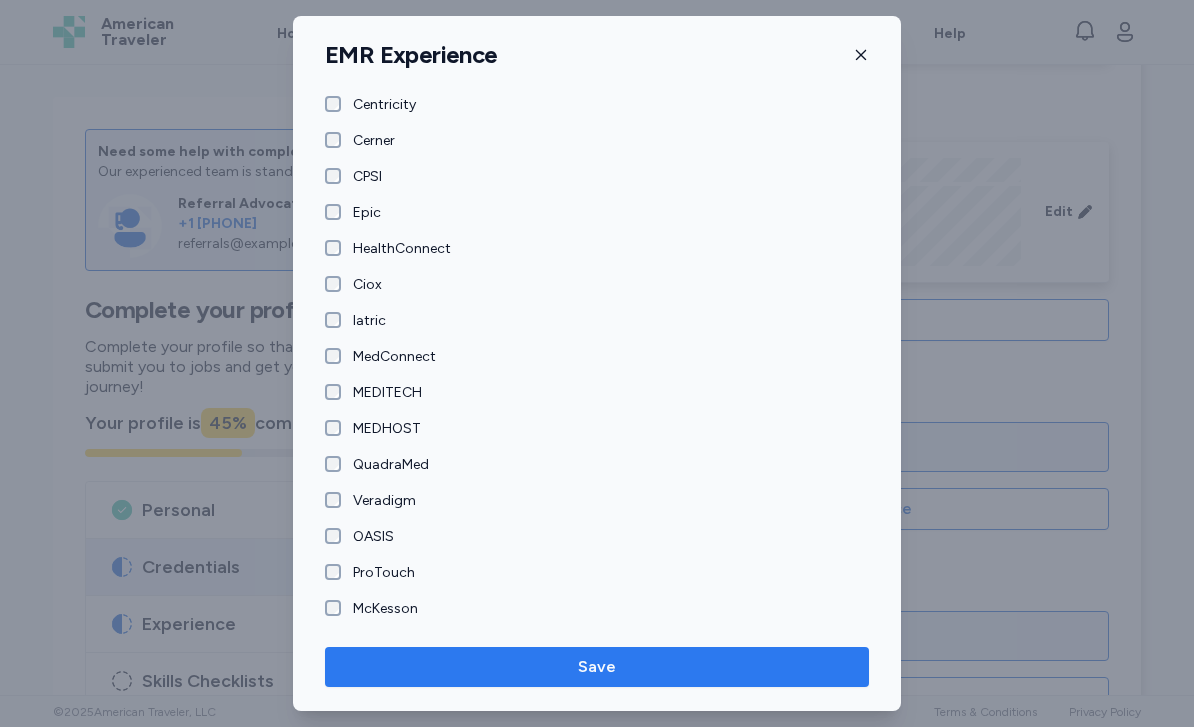 click on "Save" at bounding box center (597, 667) 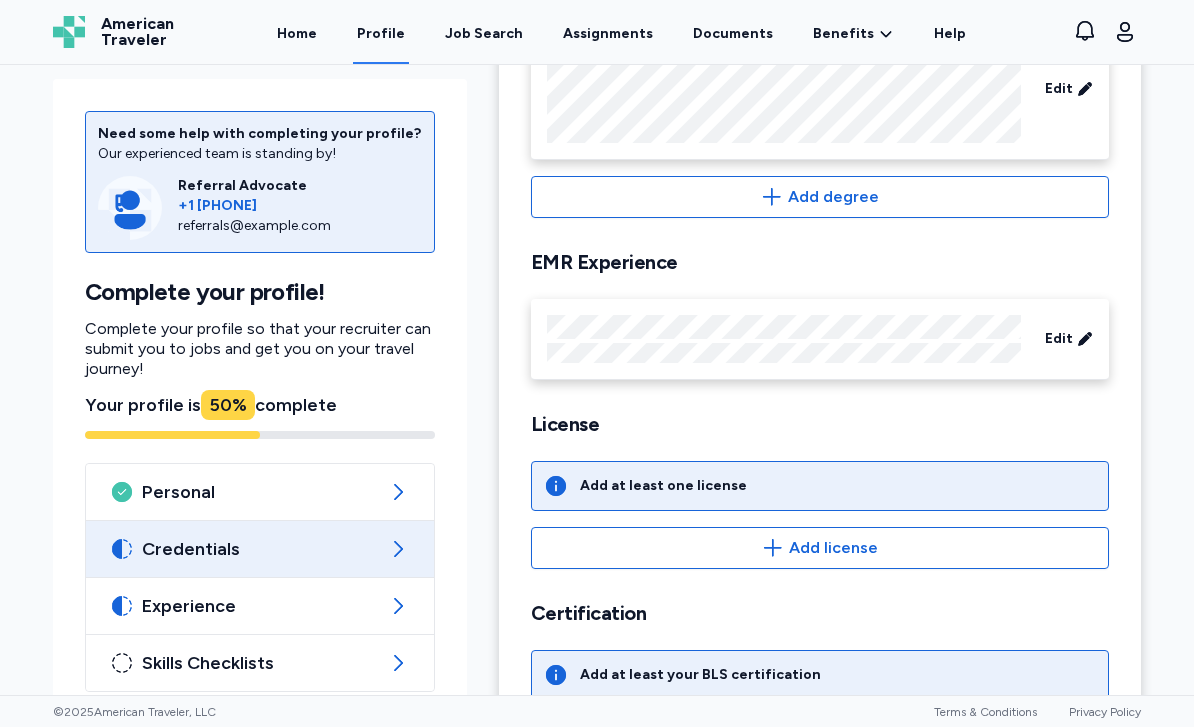 scroll, scrollTop: 421, scrollLeft: 0, axis: vertical 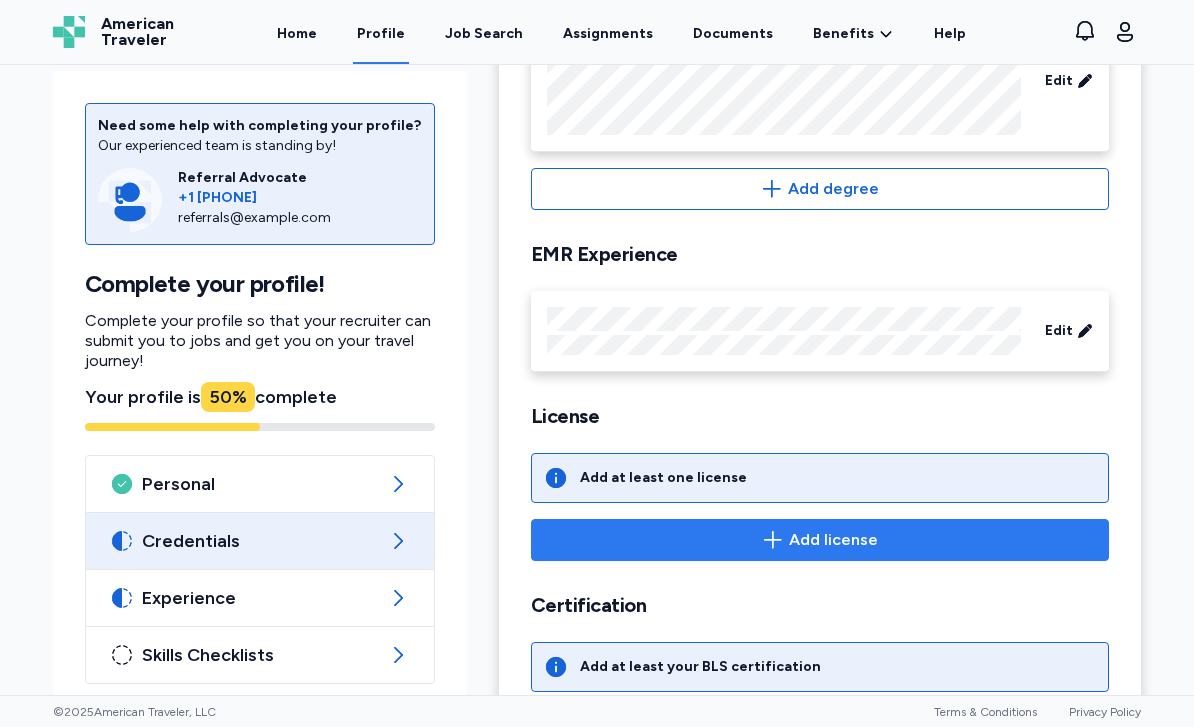 click on "Add license" at bounding box center [820, 540] 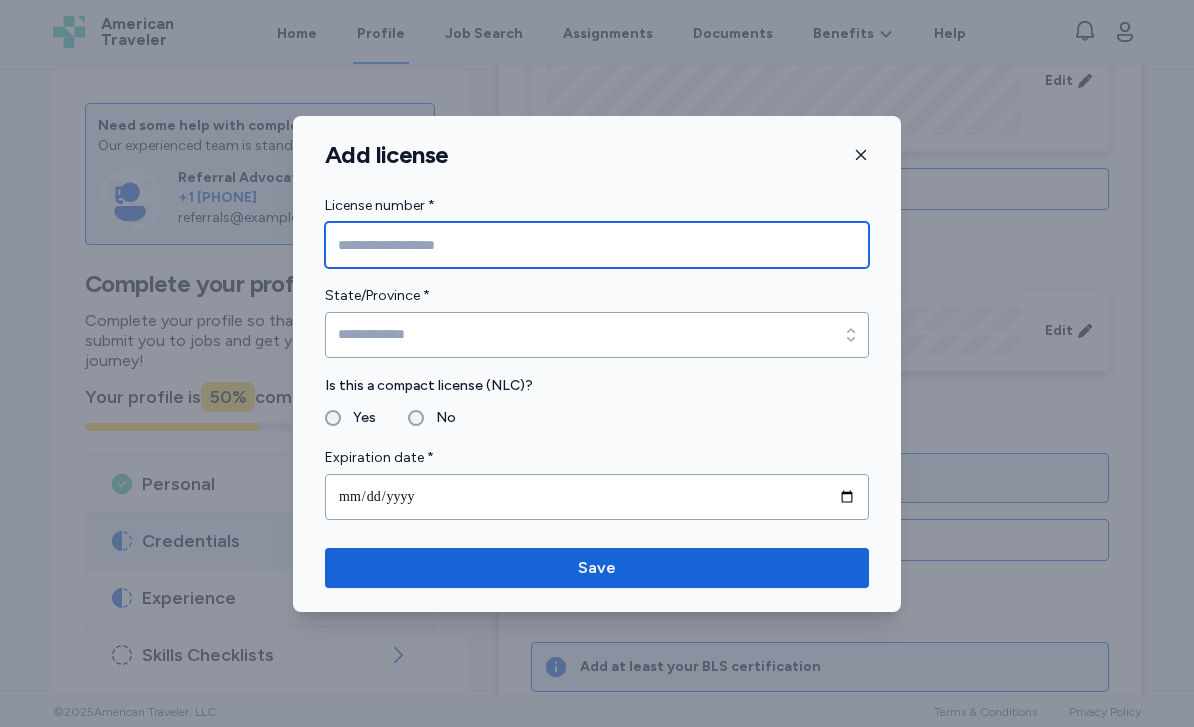 click at bounding box center (597, 245) 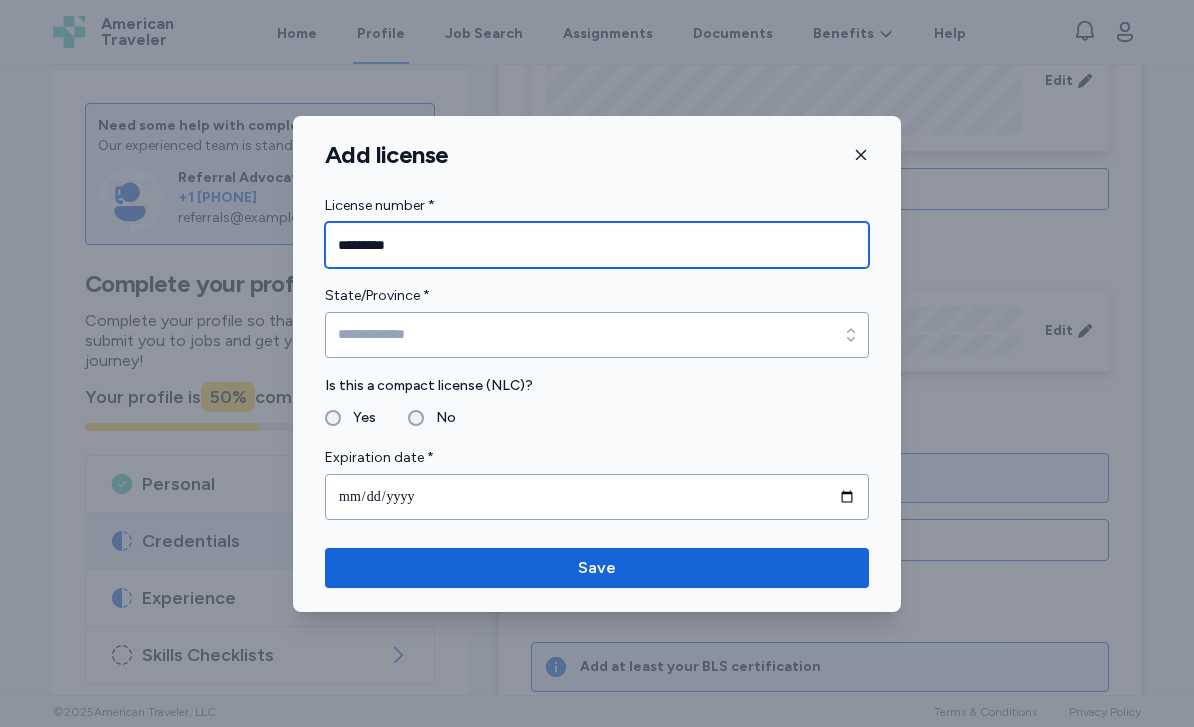 type on "*********" 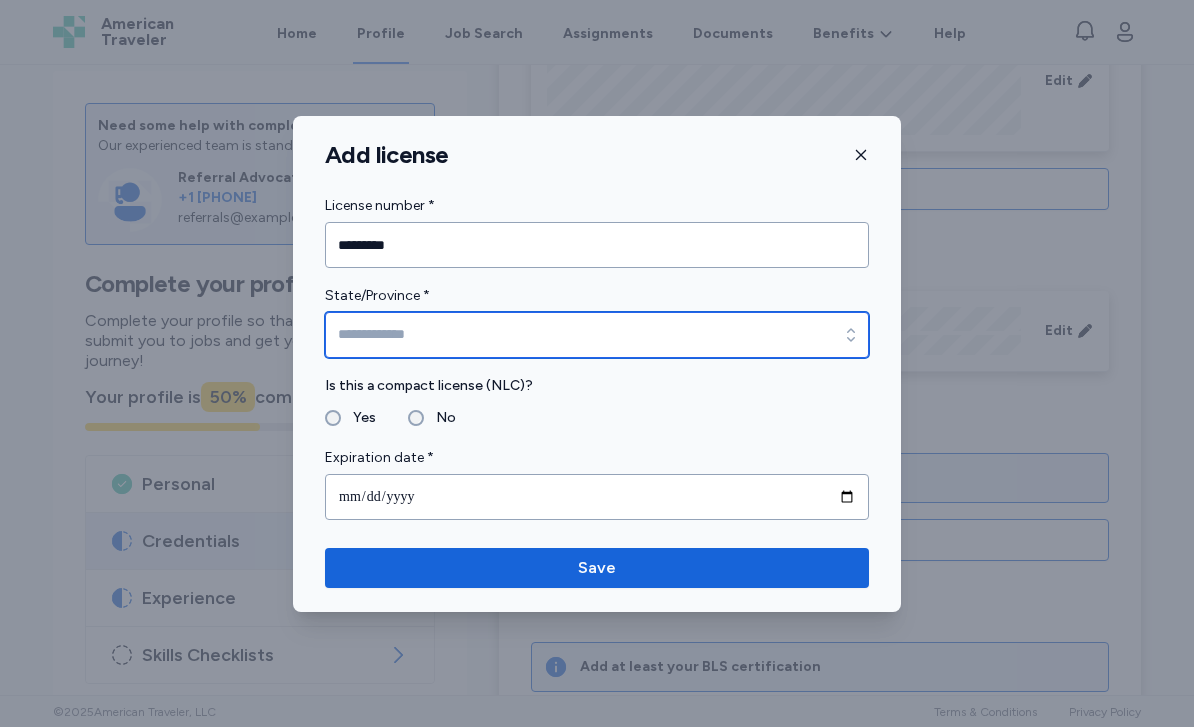 click on "State/Province *" at bounding box center (597, 335) 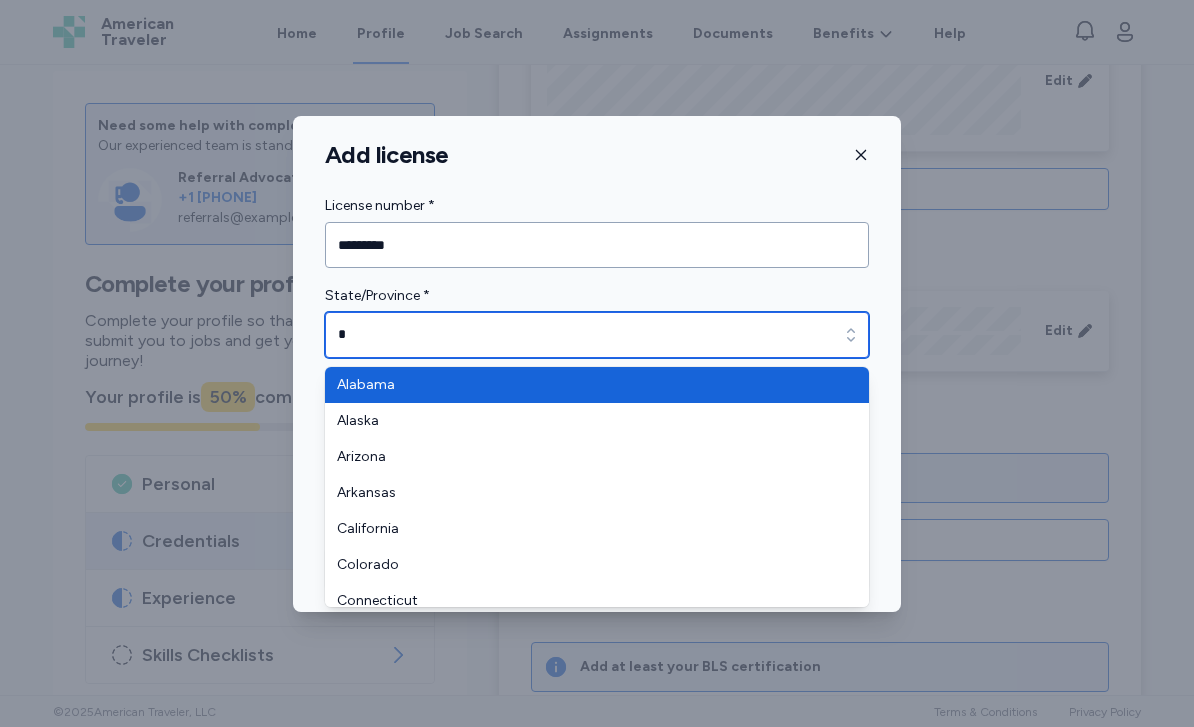 type on "**" 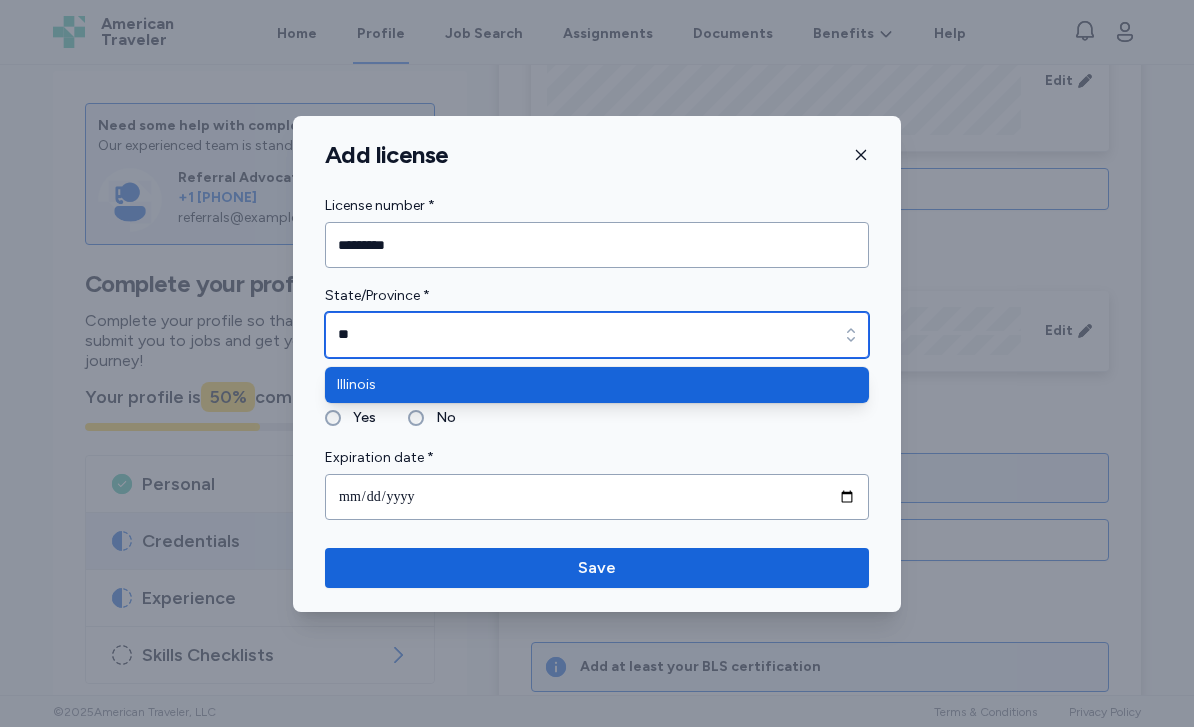 type 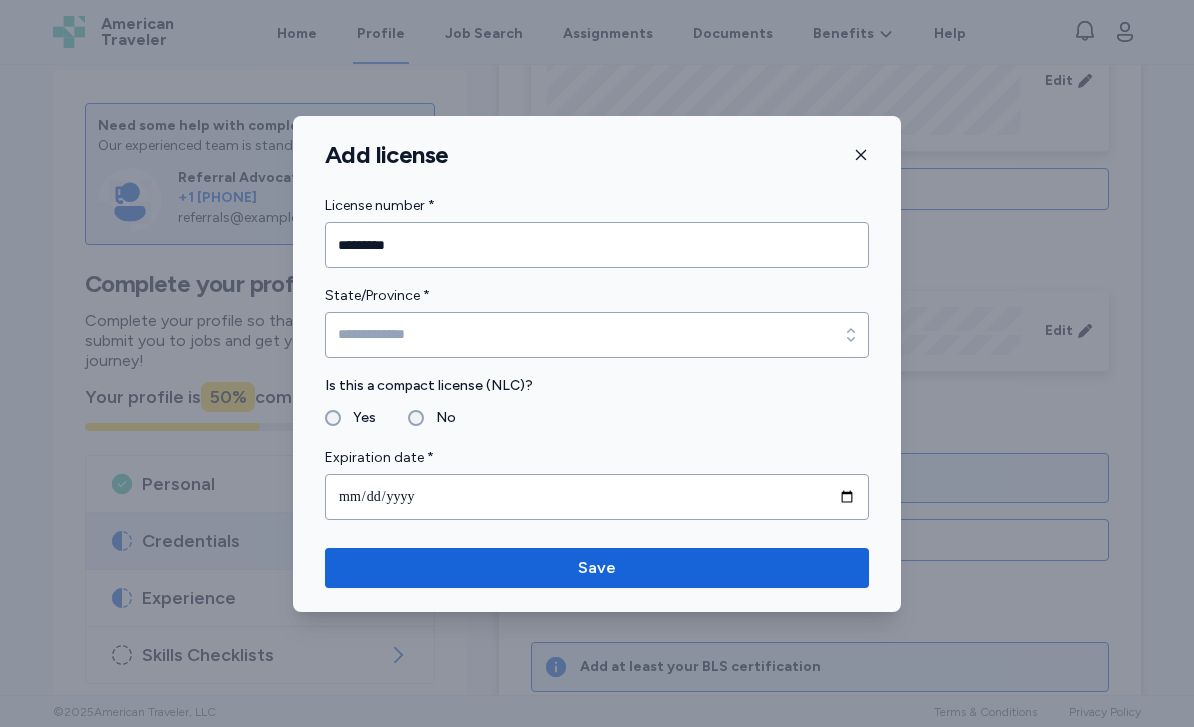 click on "License number * [LICENSE_NUMBER] State/Province * [STATE] State/Province * Is this a compact license (NLC)? Yes No Expiration date *" at bounding box center (597, 357) 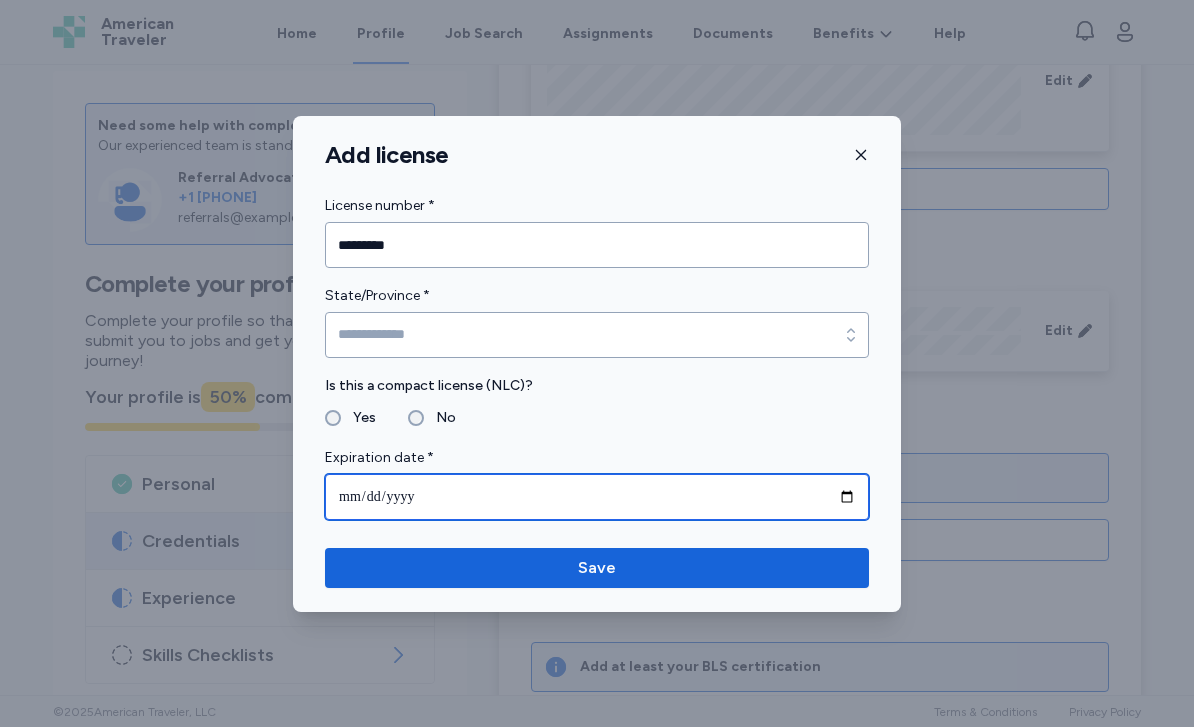 click at bounding box center (597, 497) 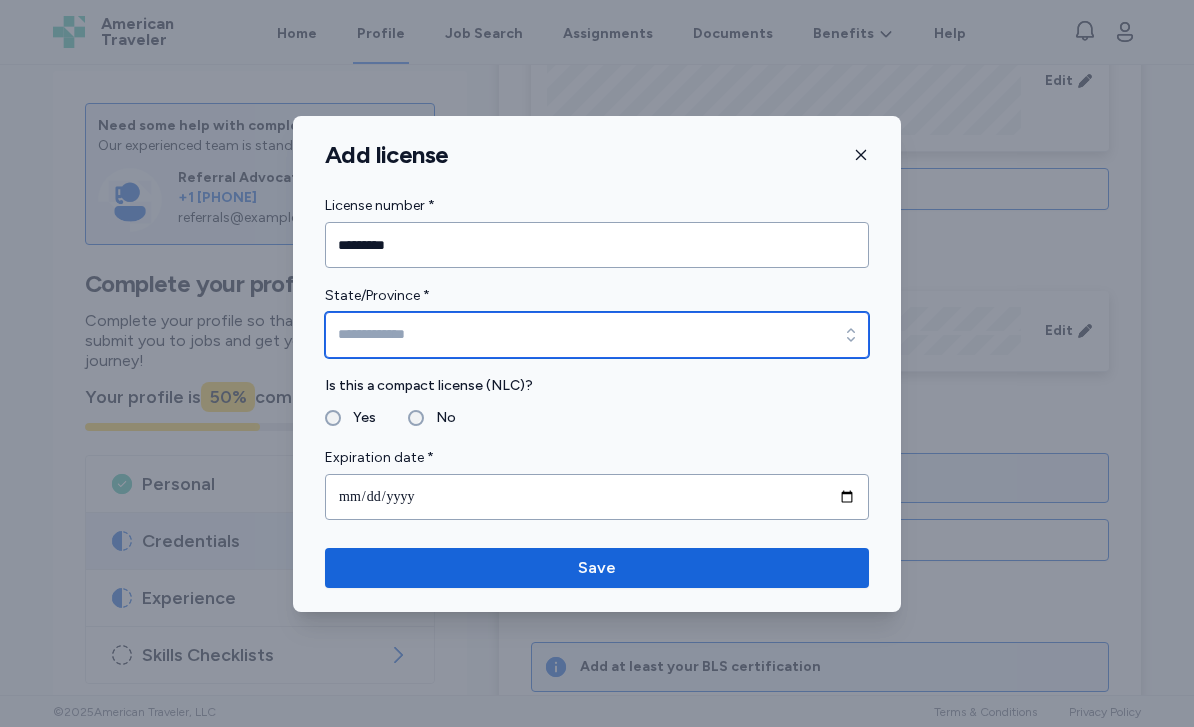 click 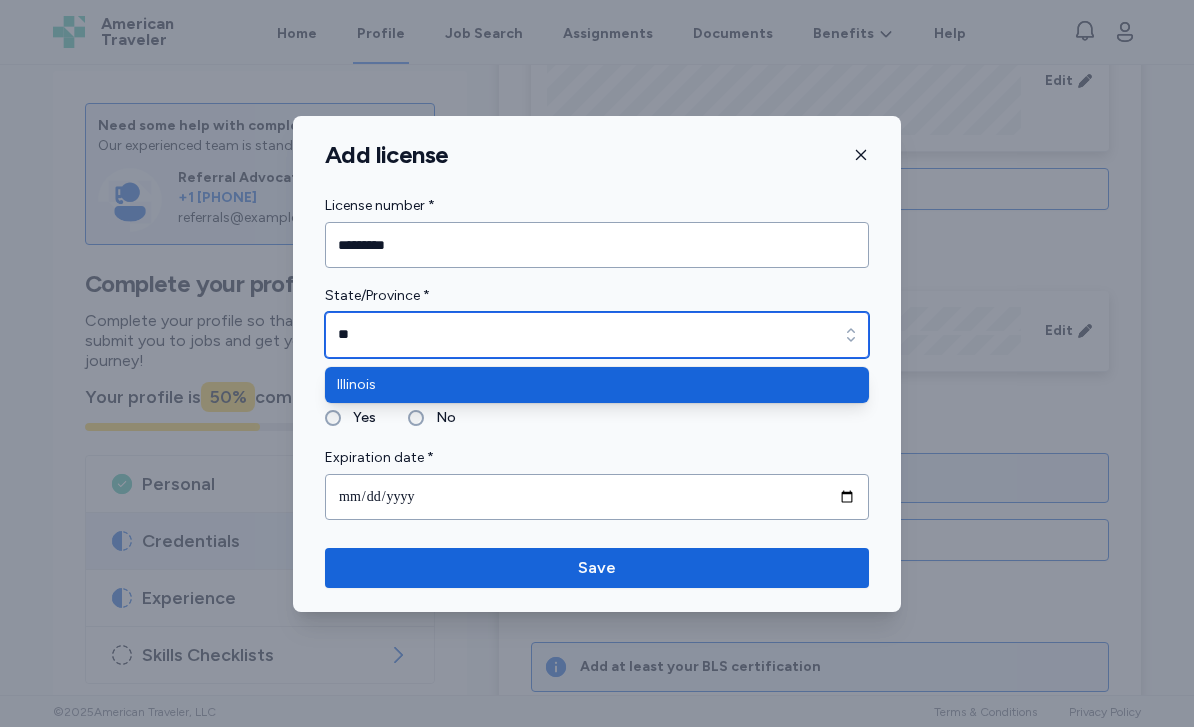 type on "********" 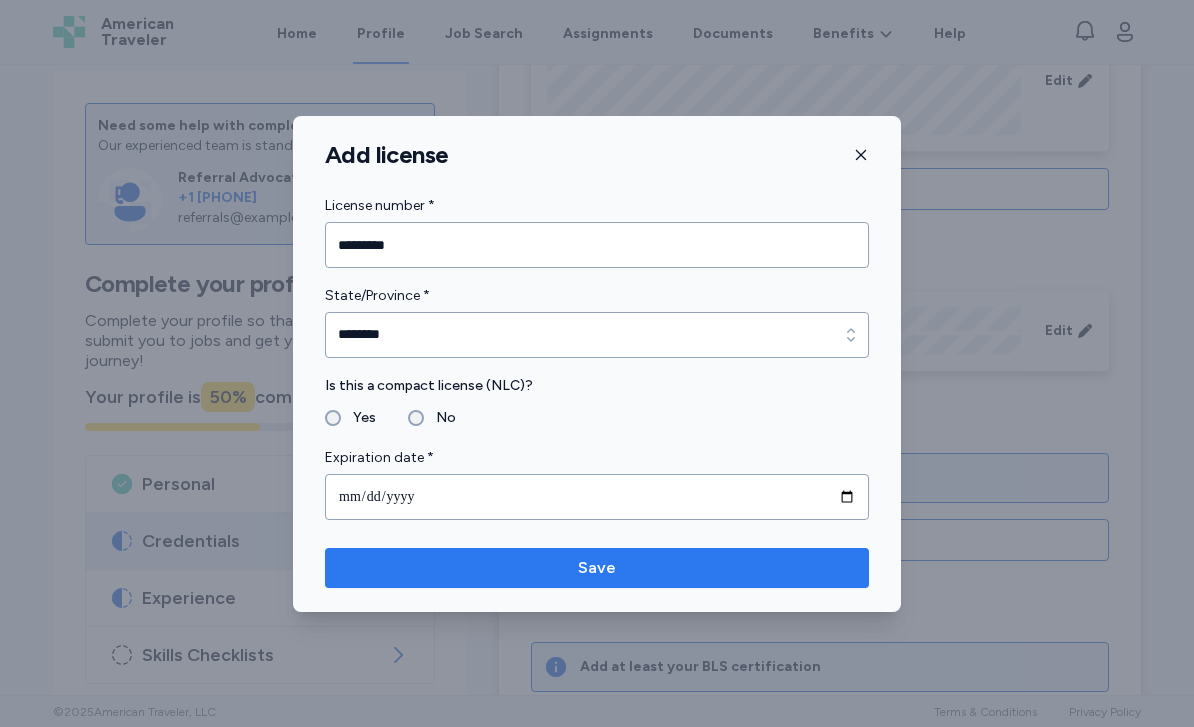 click on "Save" at bounding box center (597, 568) 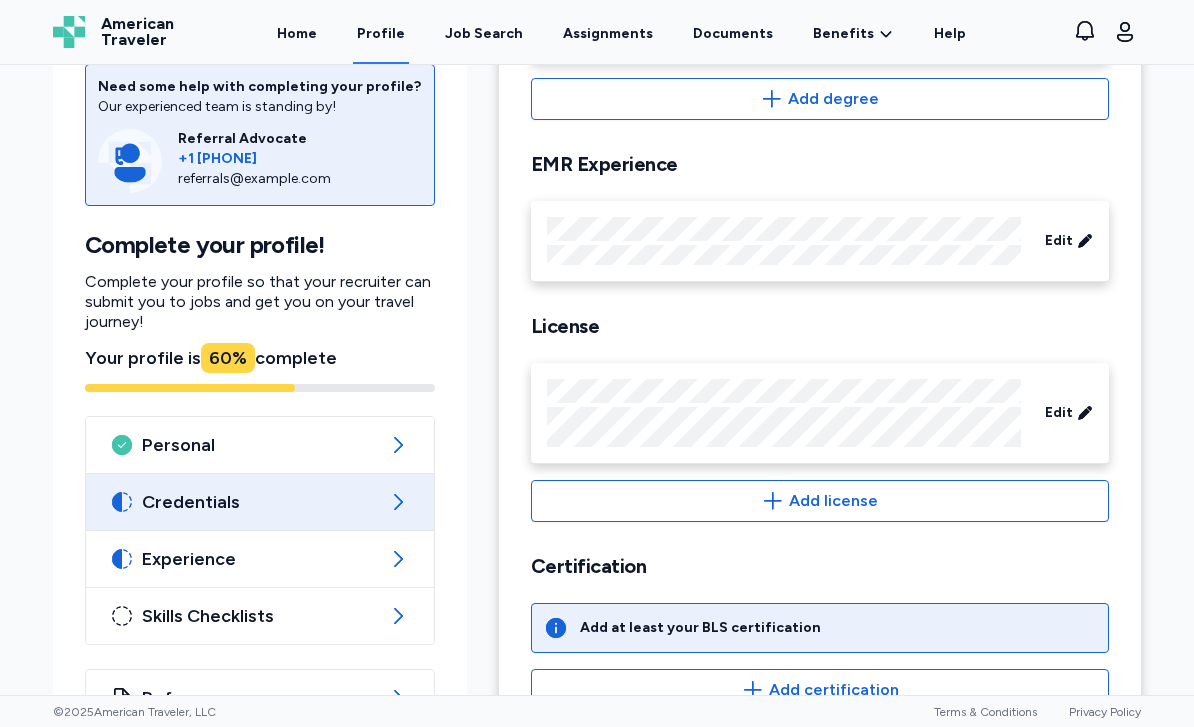 scroll, scrollTop: 512, scrollLeft: 0, axis: vertical 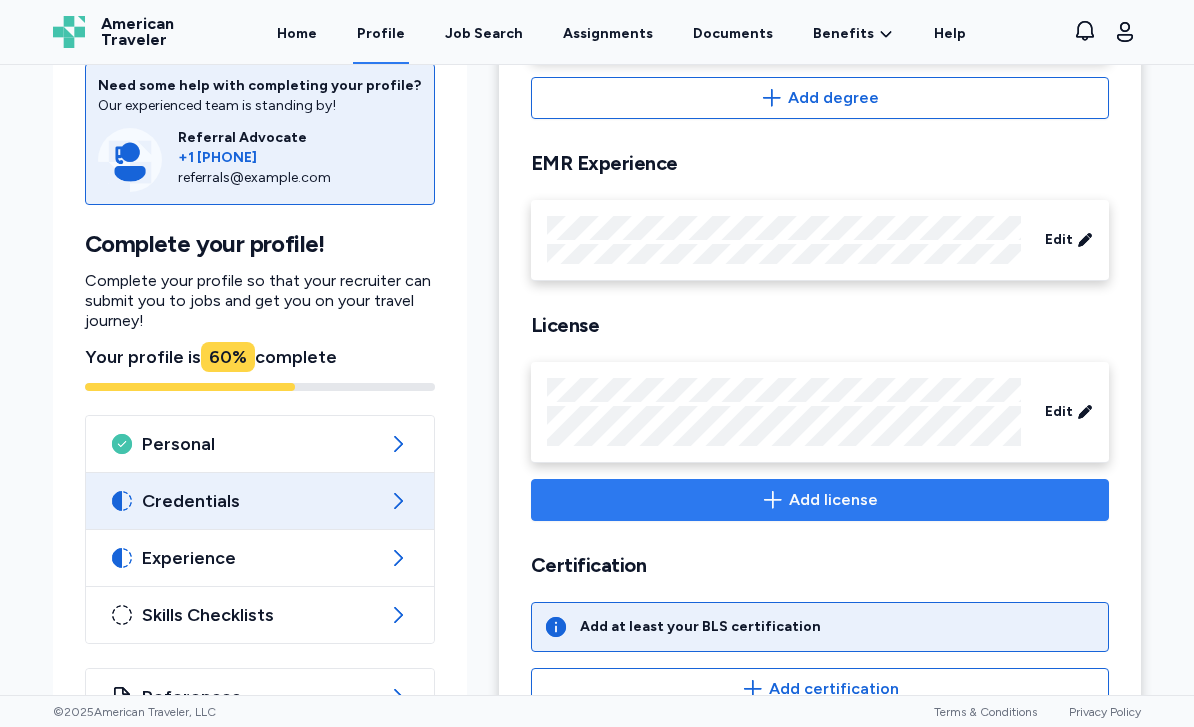 click on "Add license" at bounding box center [833, 500] 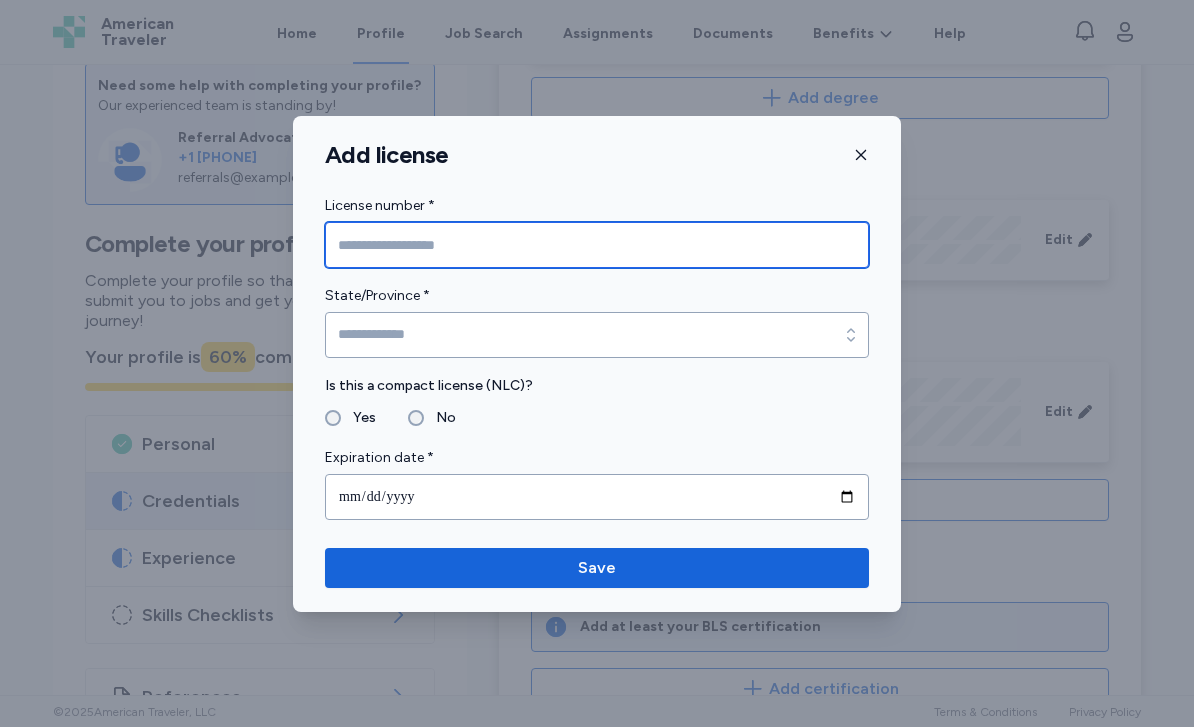 click at bounding box center [597, 245] 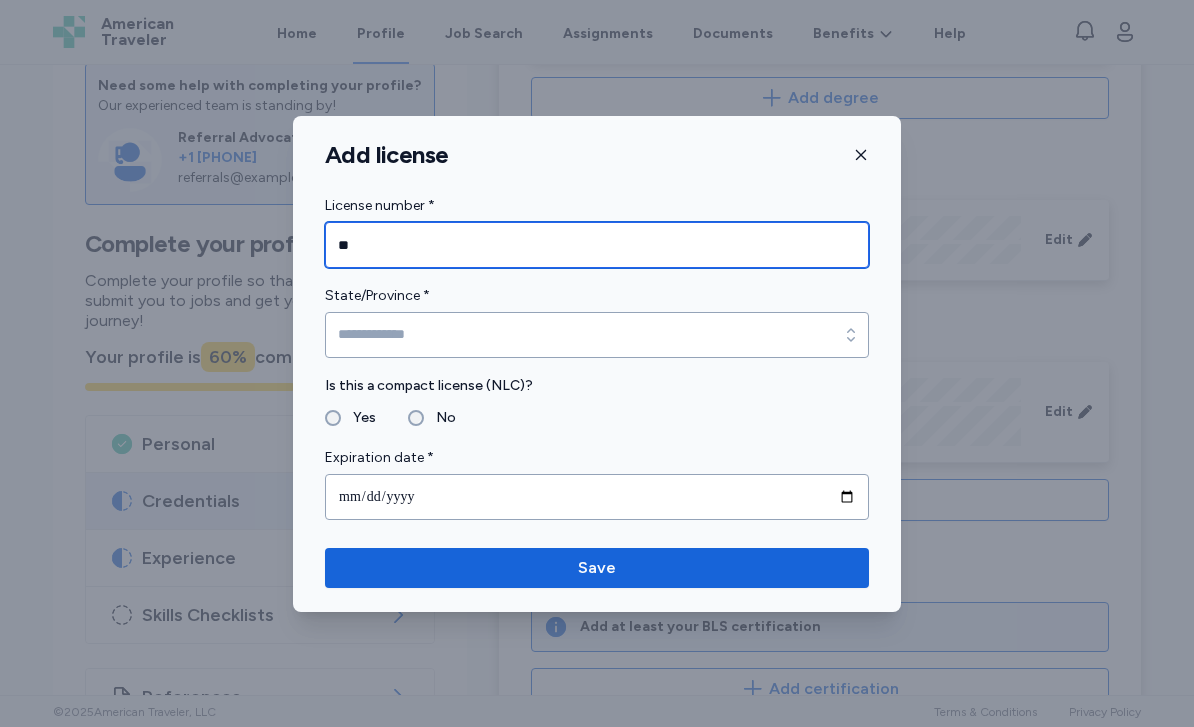 type on "*" 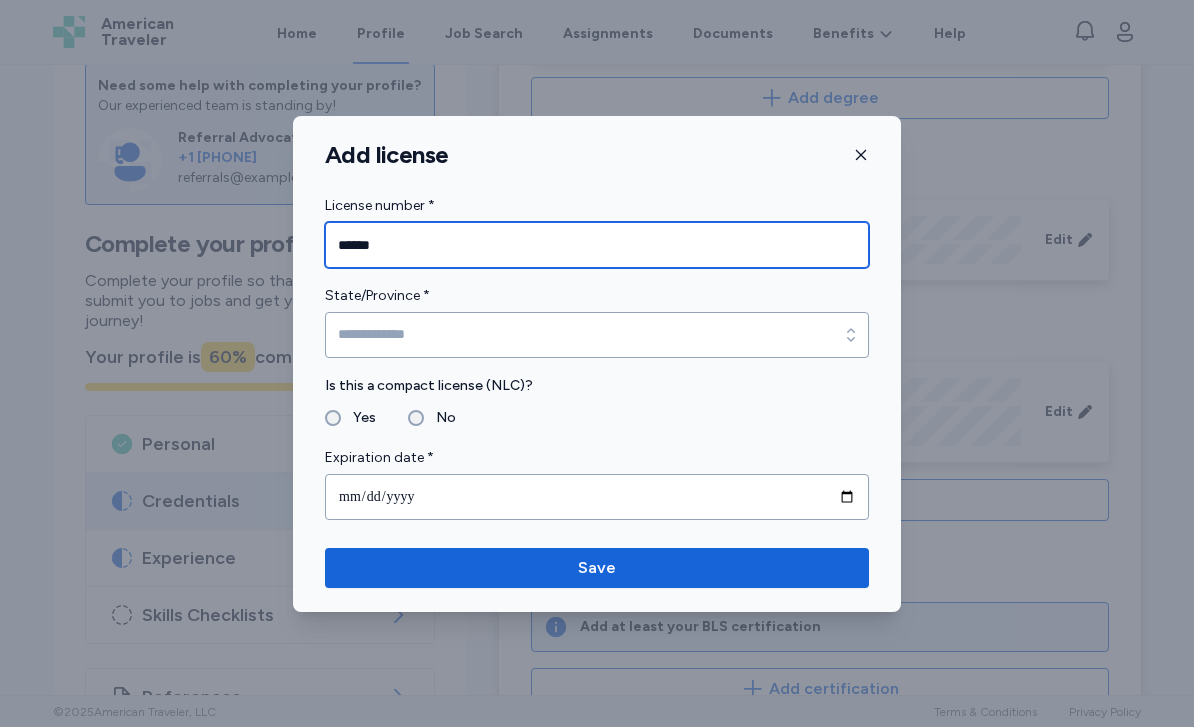 type on "******" 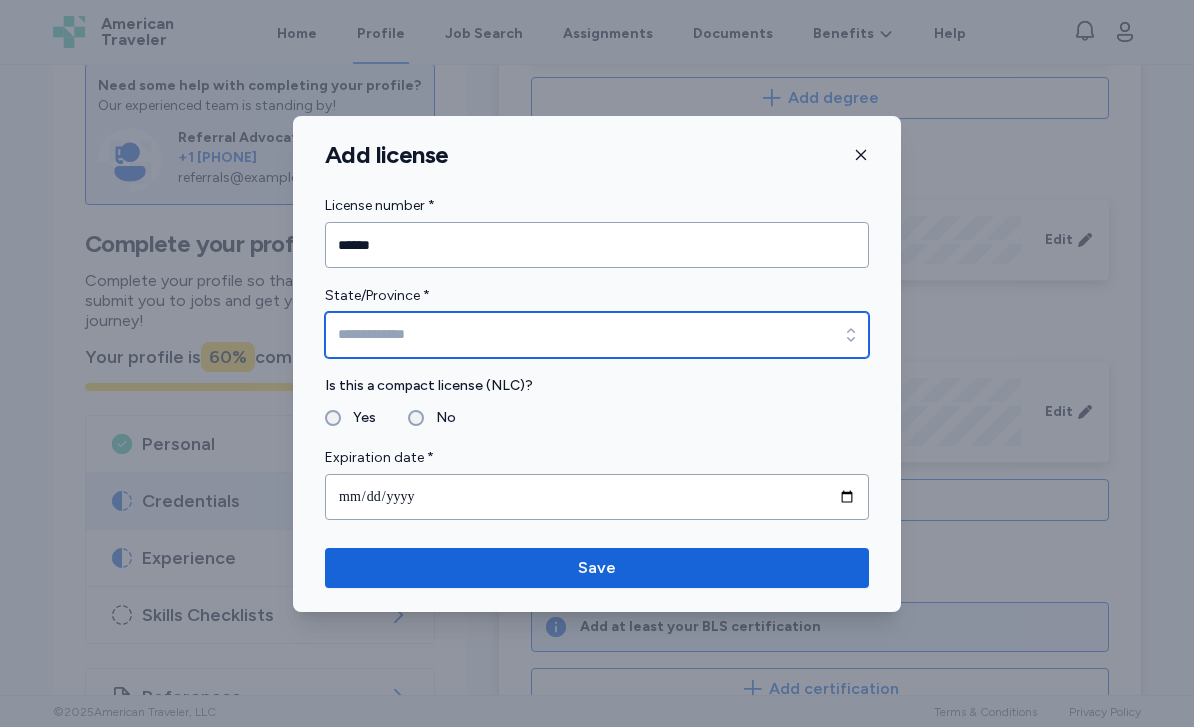 click on "State/Province *" at bounding box center [597, 335] 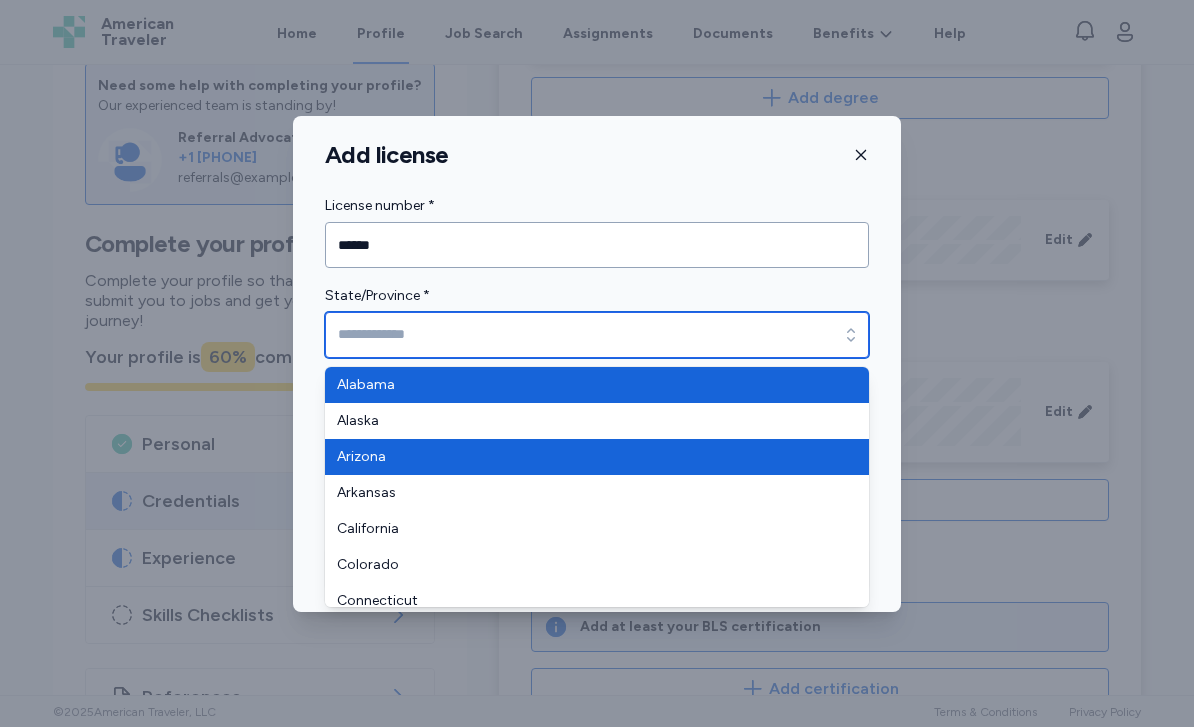 type on "*******" 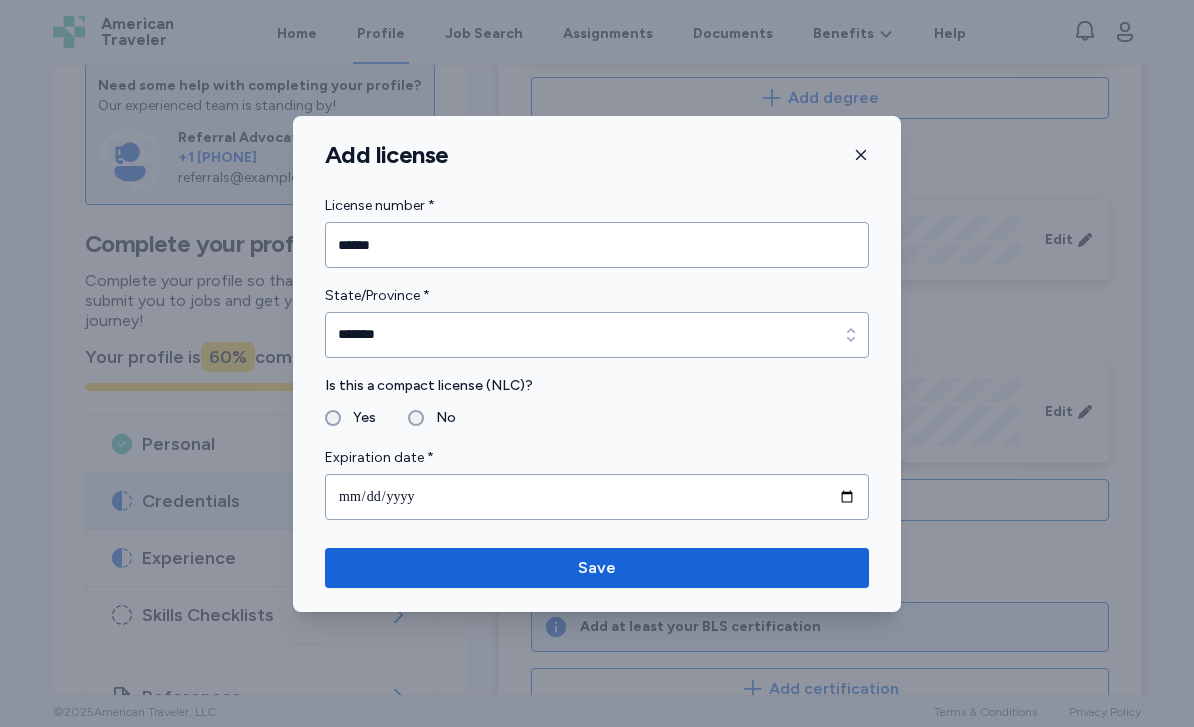 click on "No" at bounding box center [440, 418] 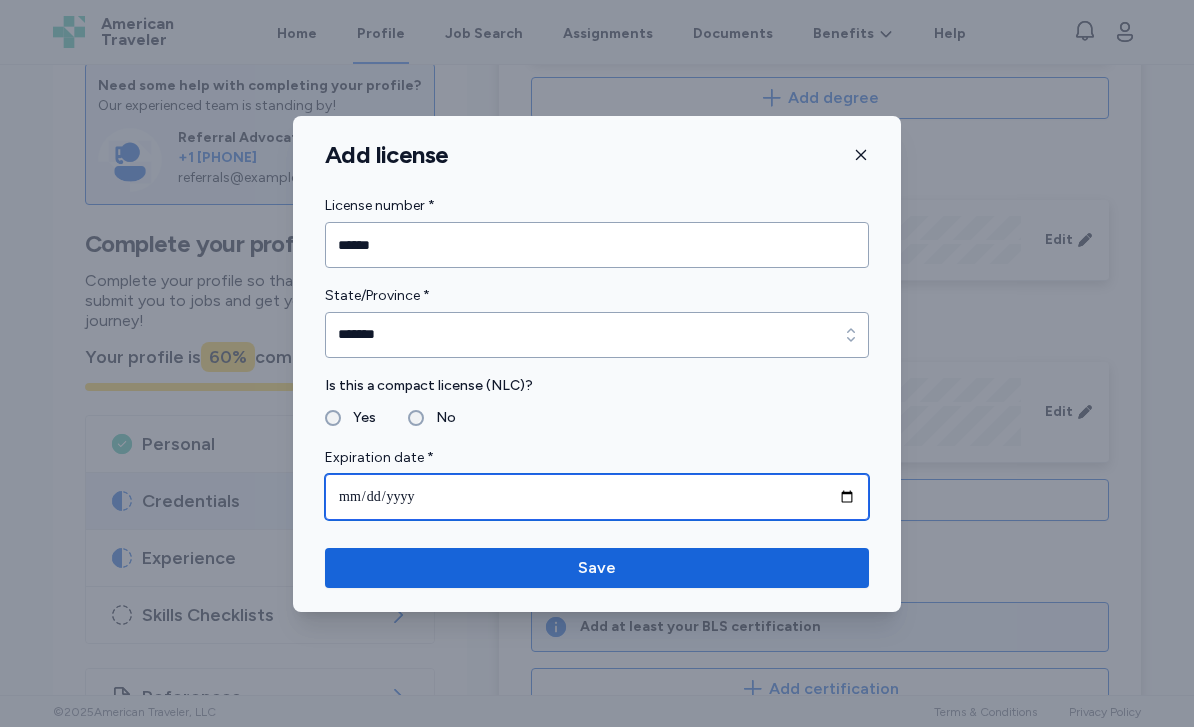 click at bounding box center (597, 497) 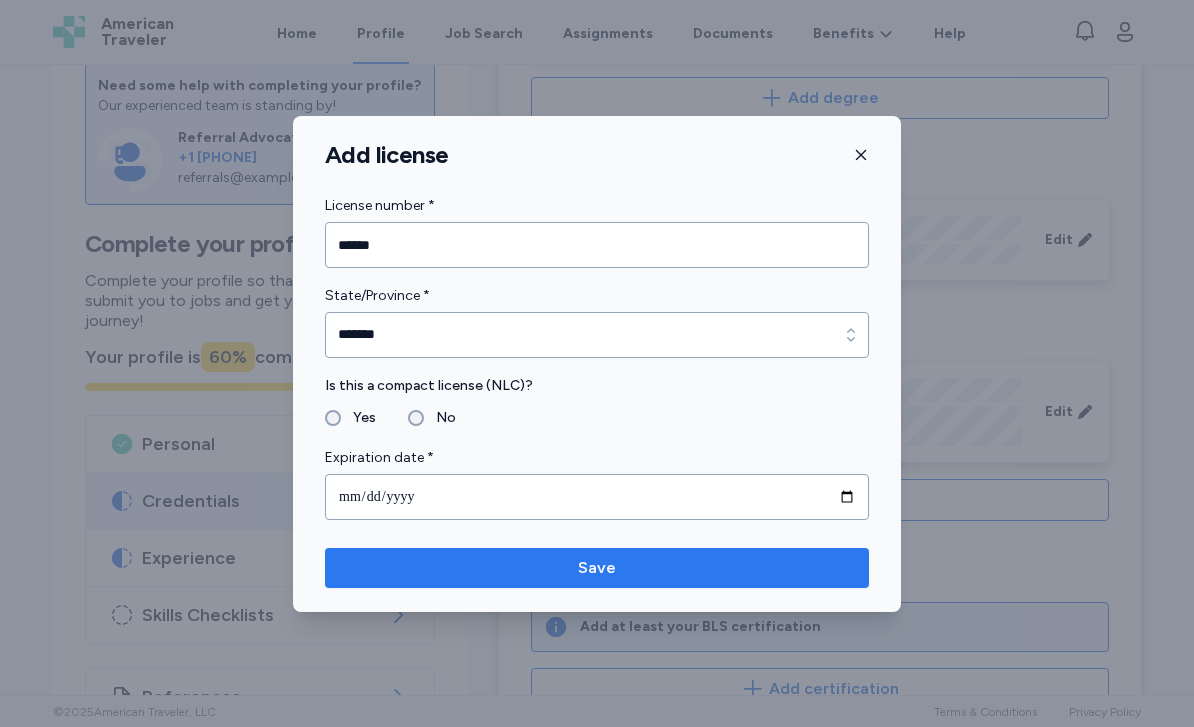 click on "Save" at bounding box center (597, 568) 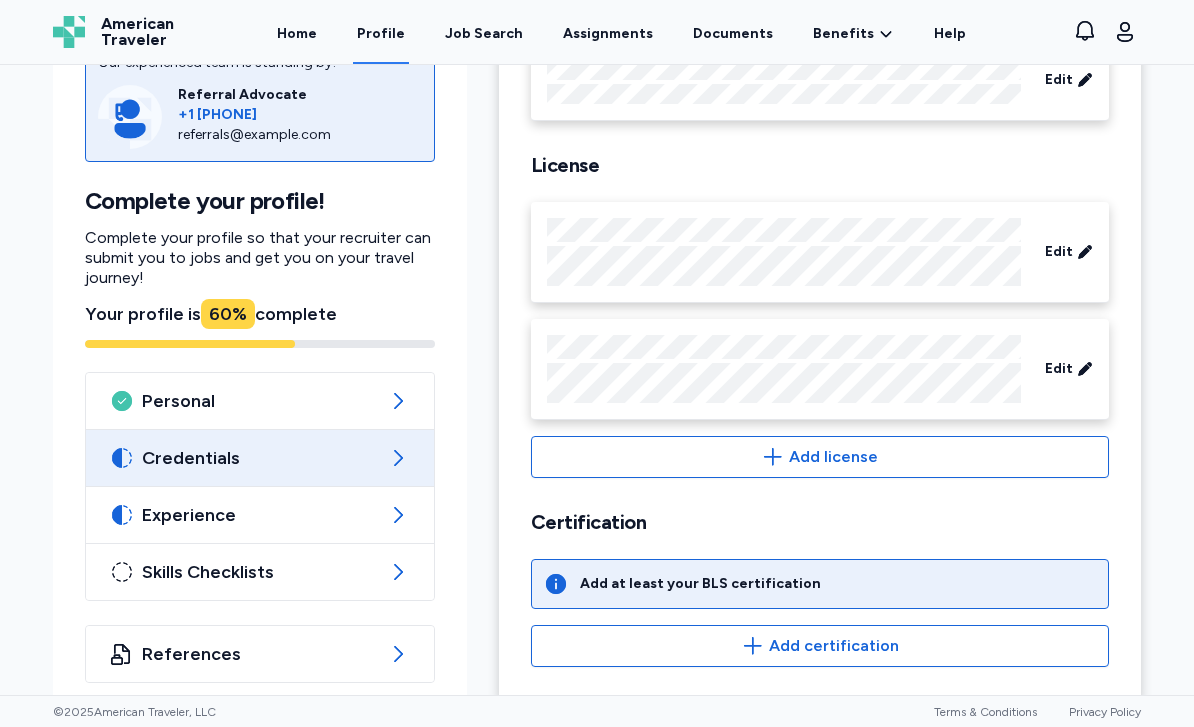 scroll, scrollTop: 688, scrollLeft: 0, axis: vertical 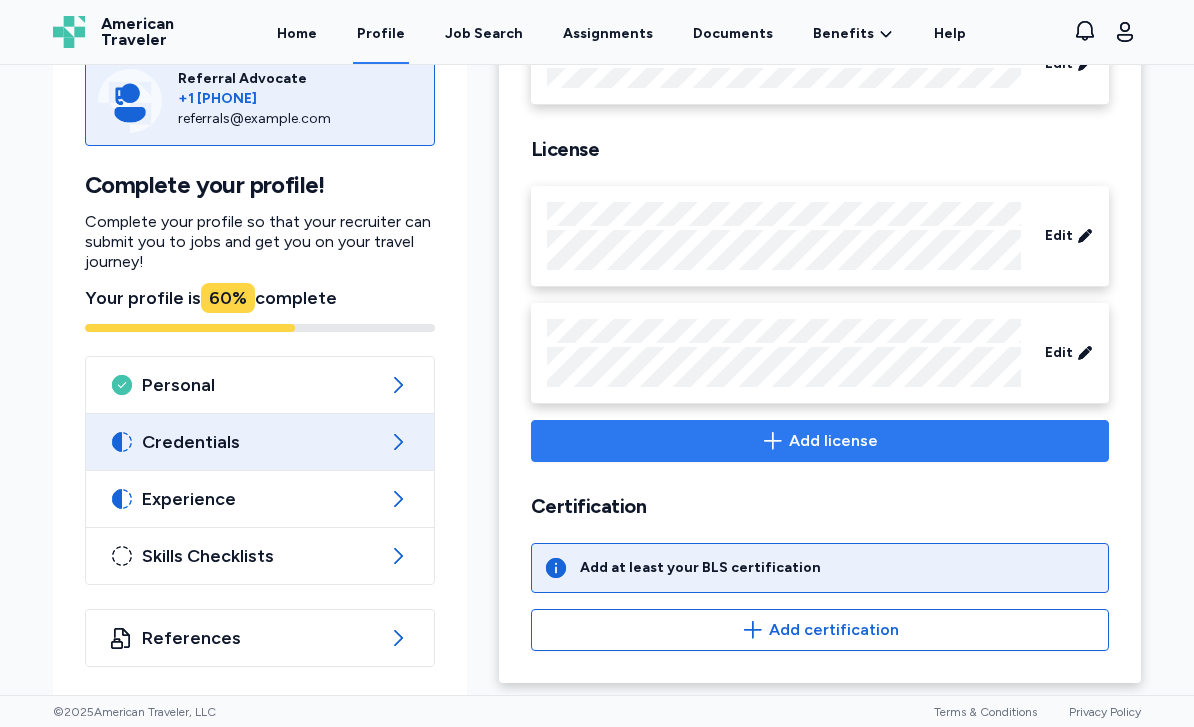 click on "Add license" at bounding box center [833, 441] 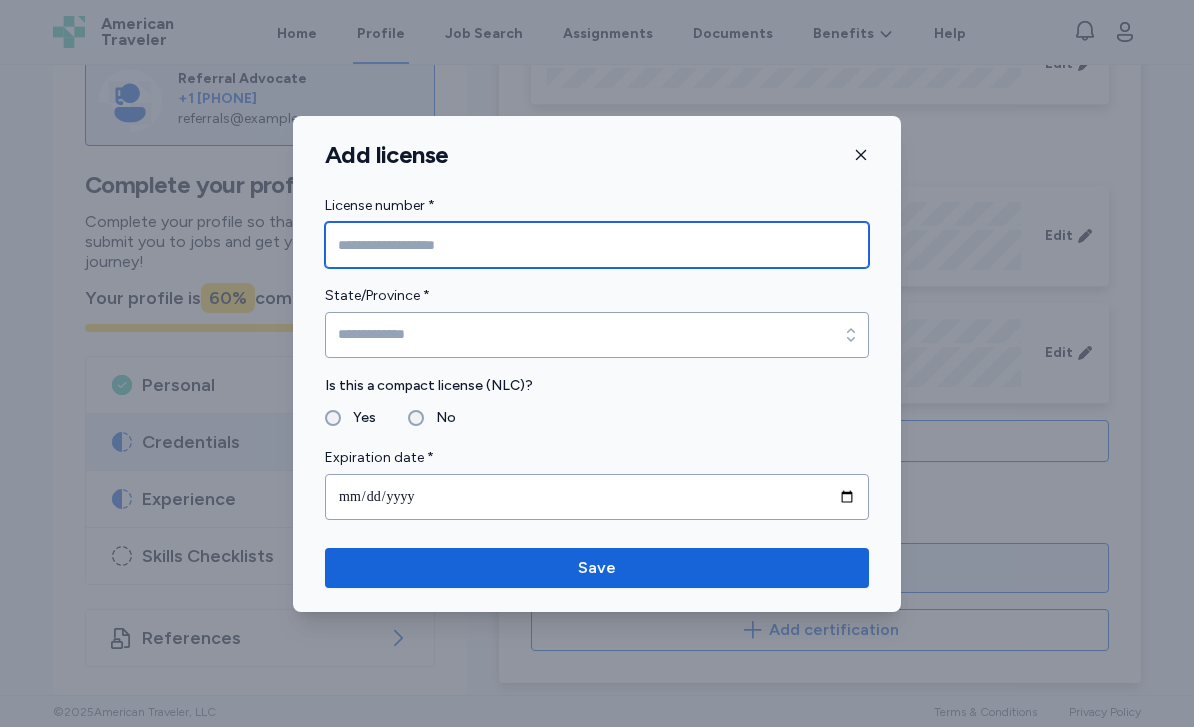 click at bounding box center [597, 245] 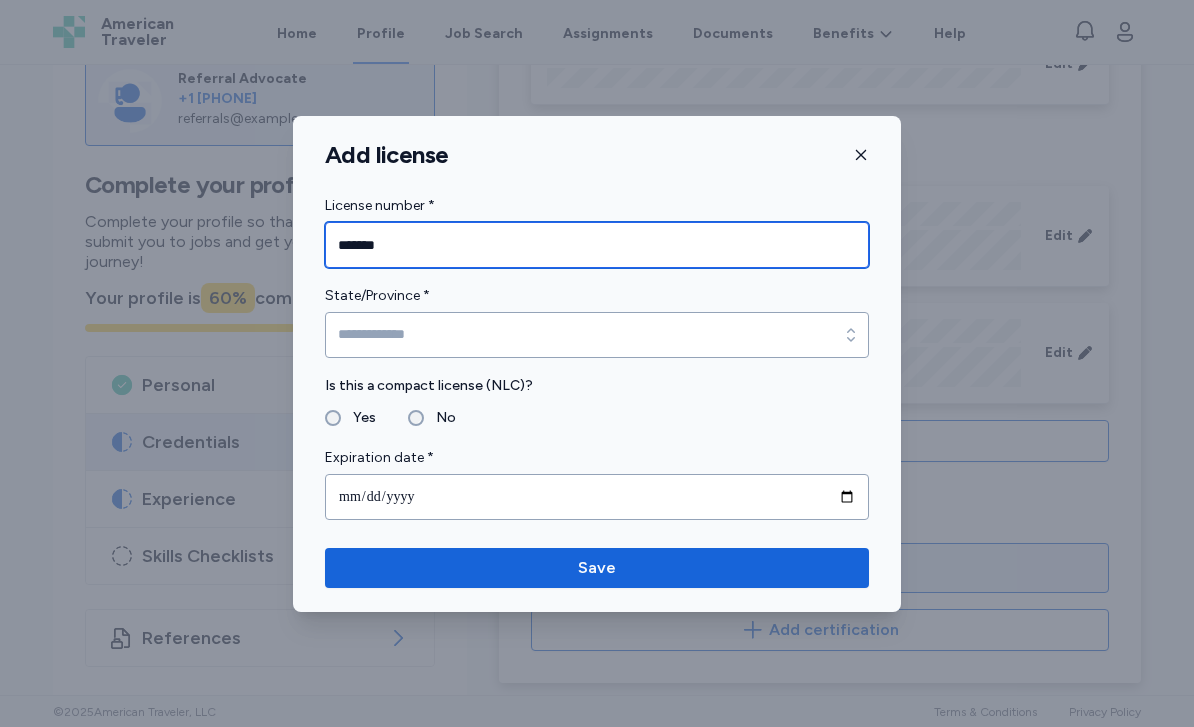 type on "*******" 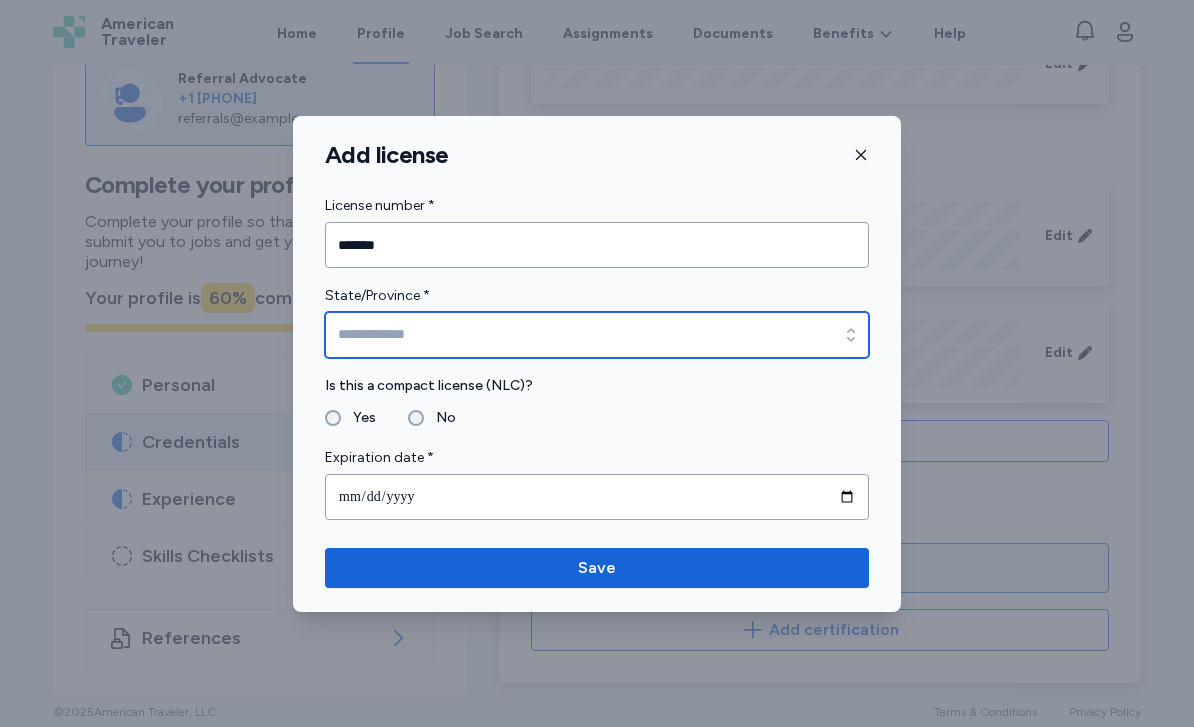 click on "State/Province *" at bounding box center [597, 335] 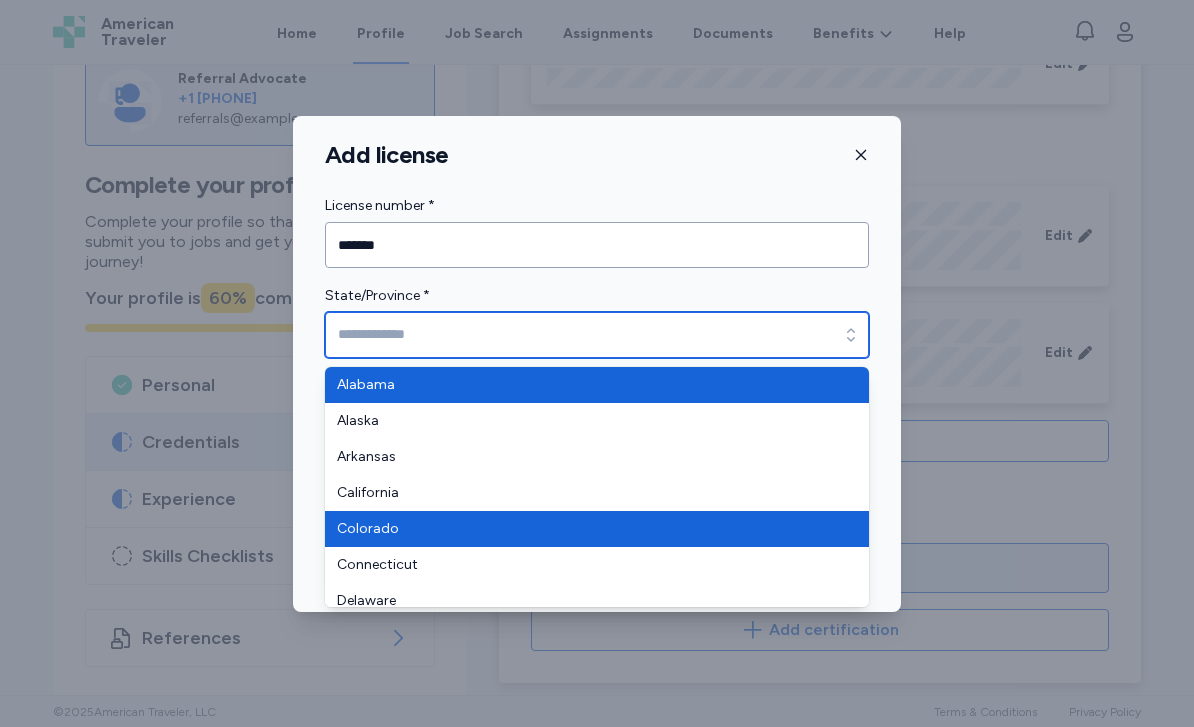 type on "********" 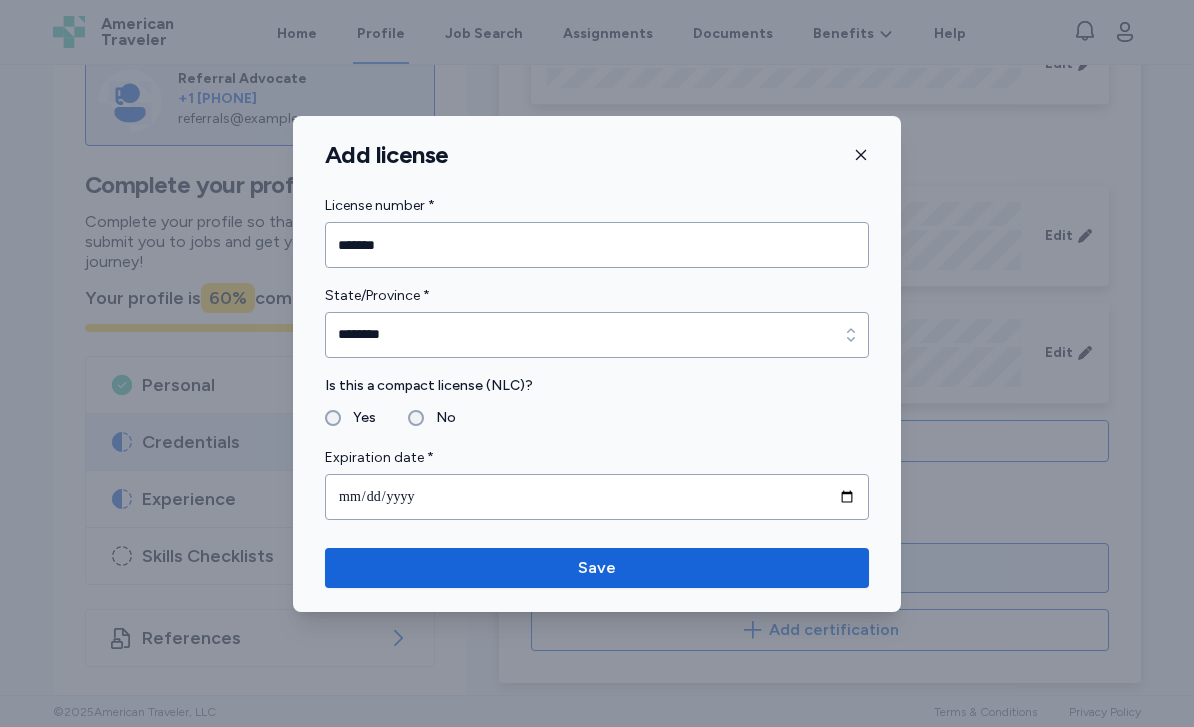 click on "No" at bounding box center [440, 418] 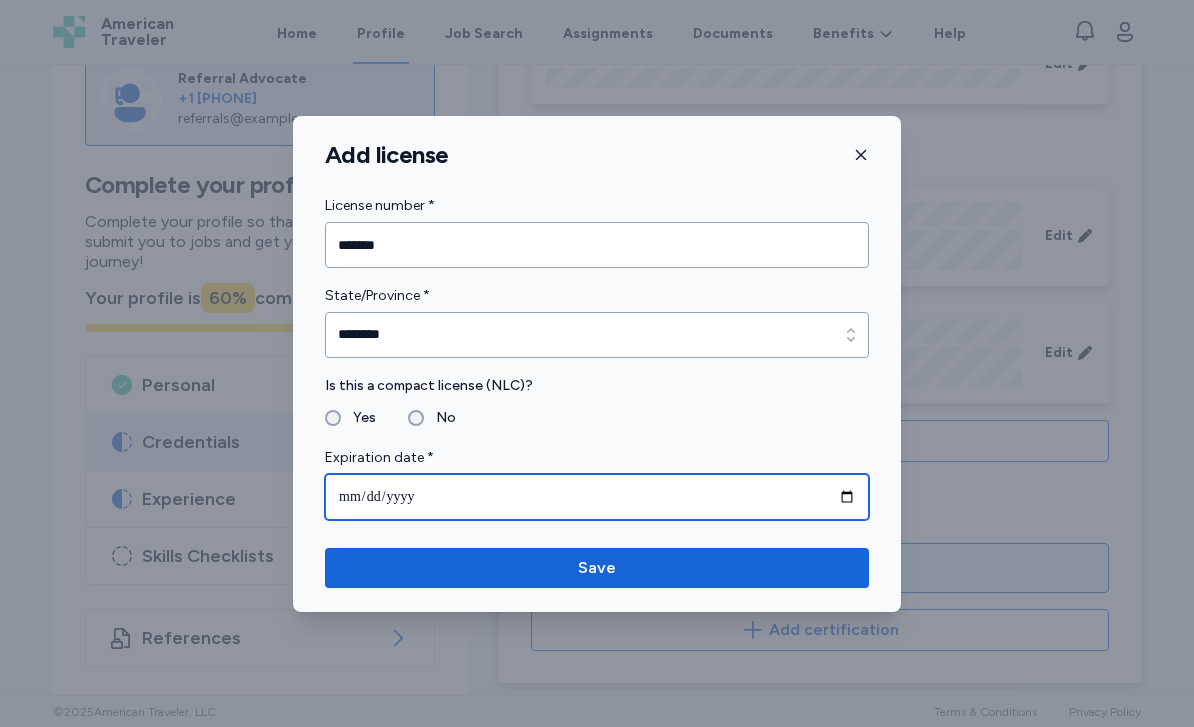 click at bounding box center [597, 497] 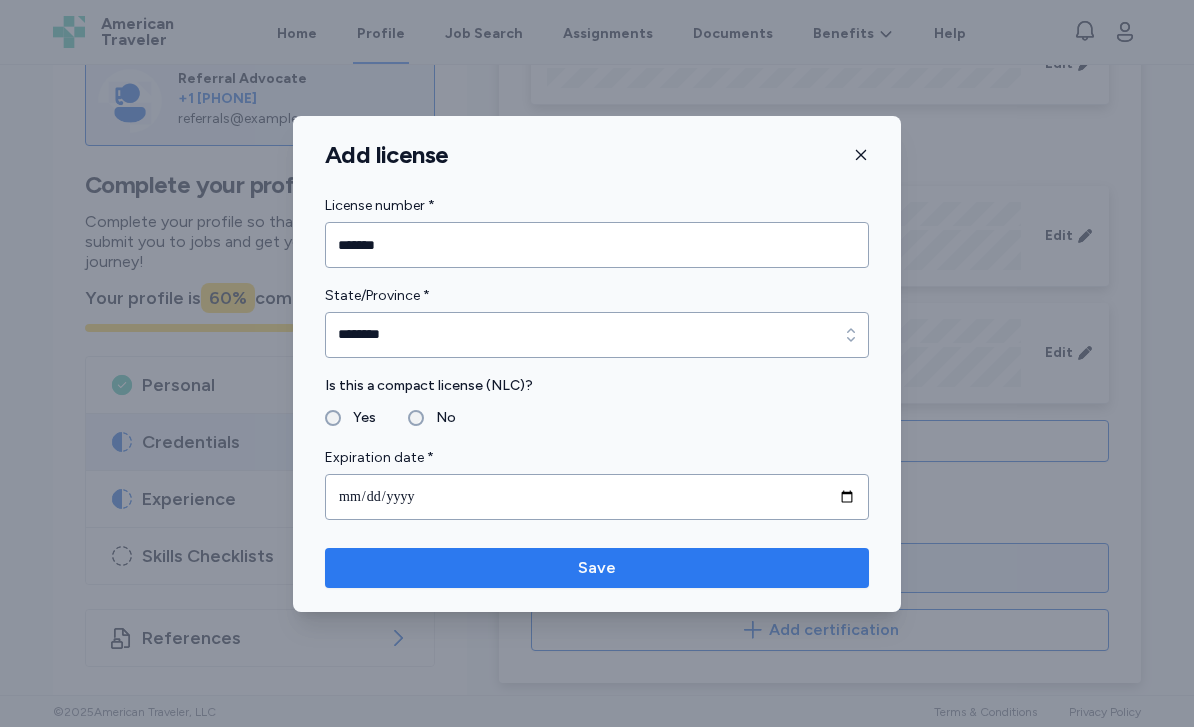 click on "Save" at bounding box center [597, 568] 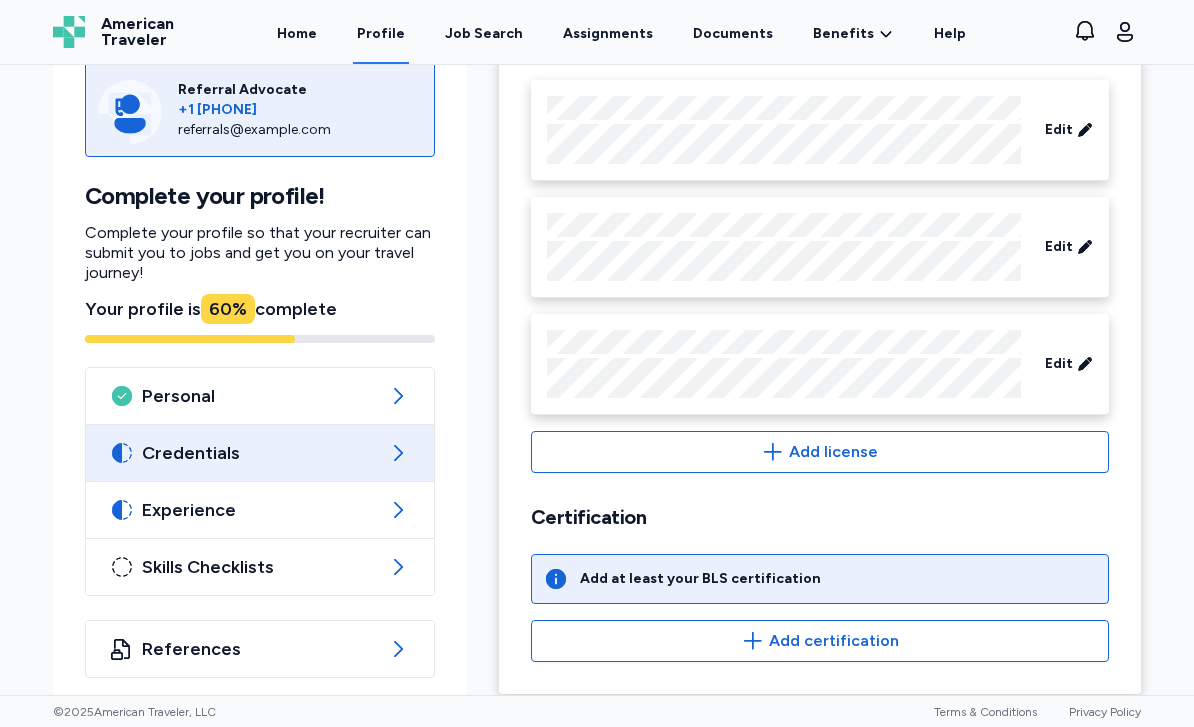 scroll, scrollTop: 788, scrollLeft: 0, axis: vertical 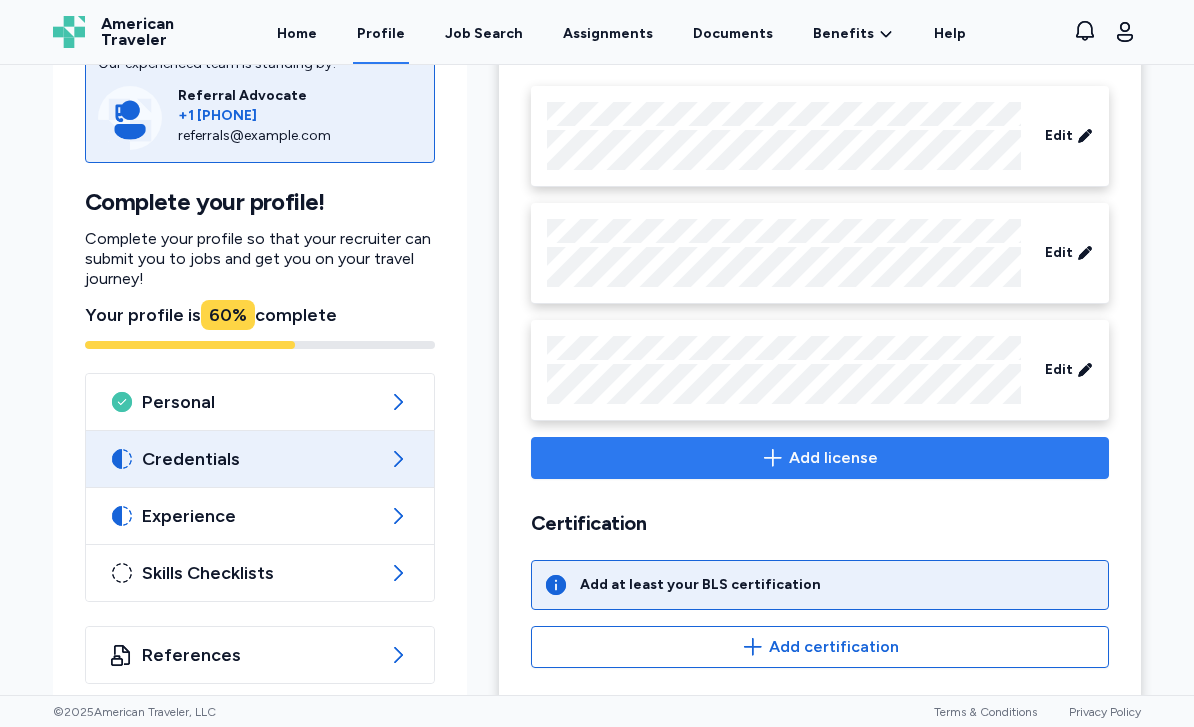 click on "Add license" at bounding box center [820, 458] 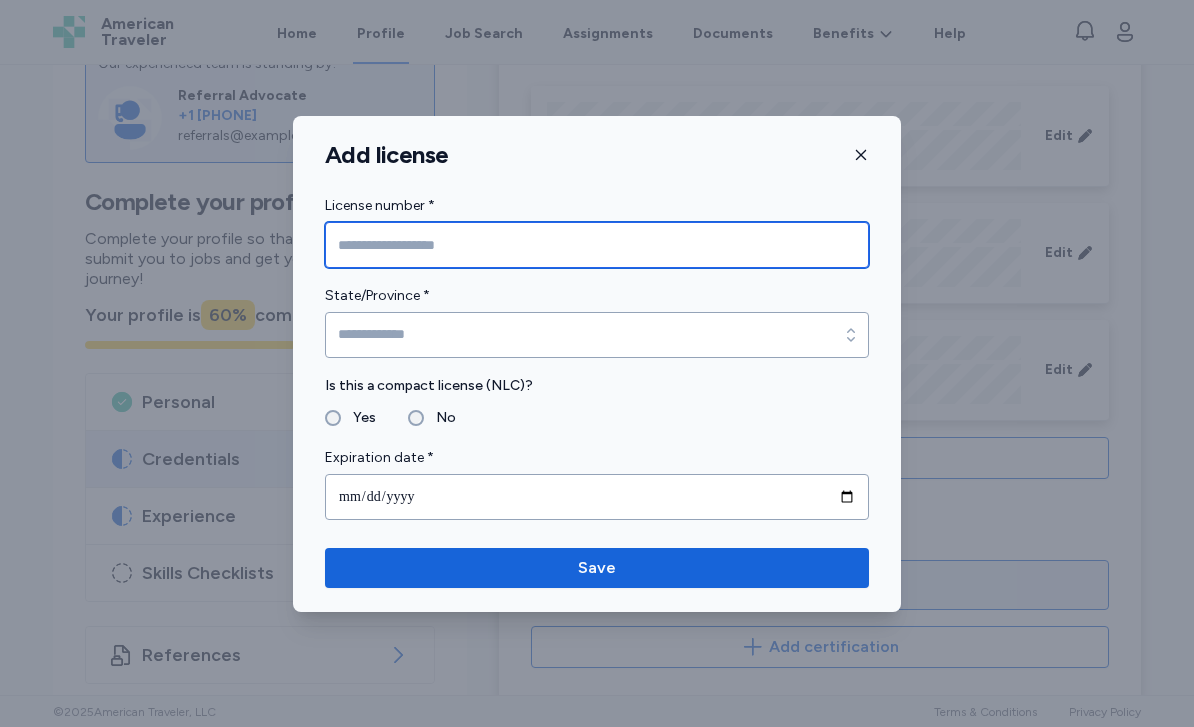 click at bounding box center [597, 245] 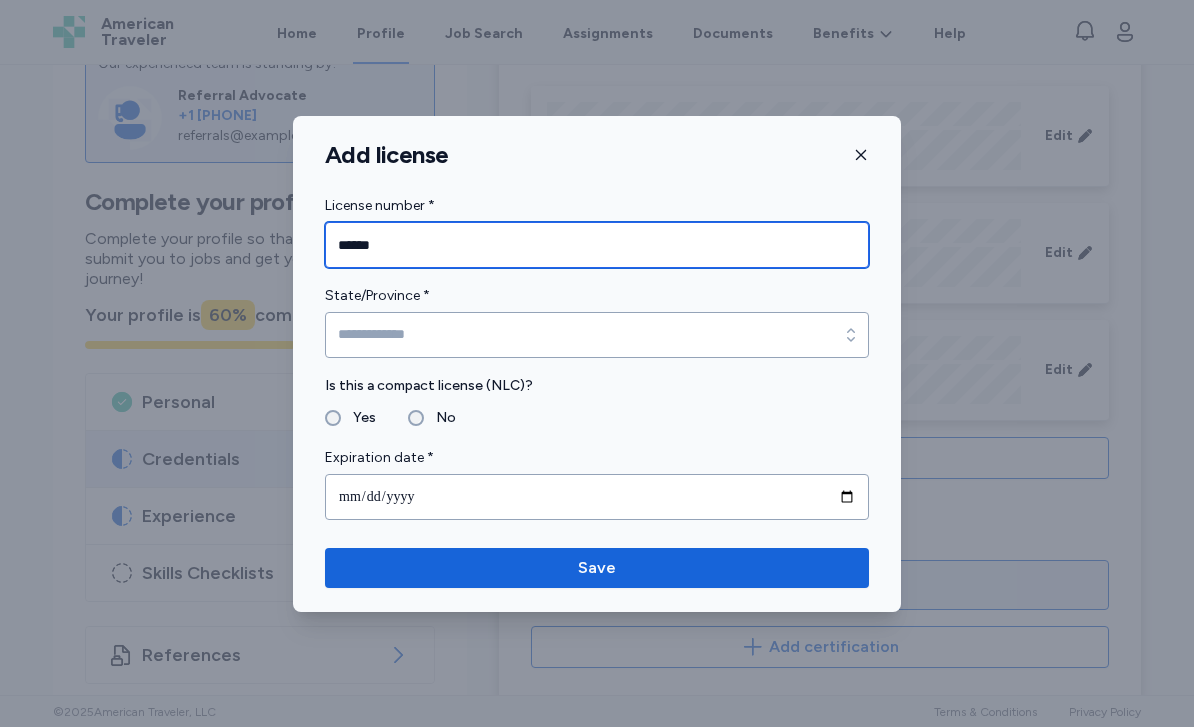 type on "******" 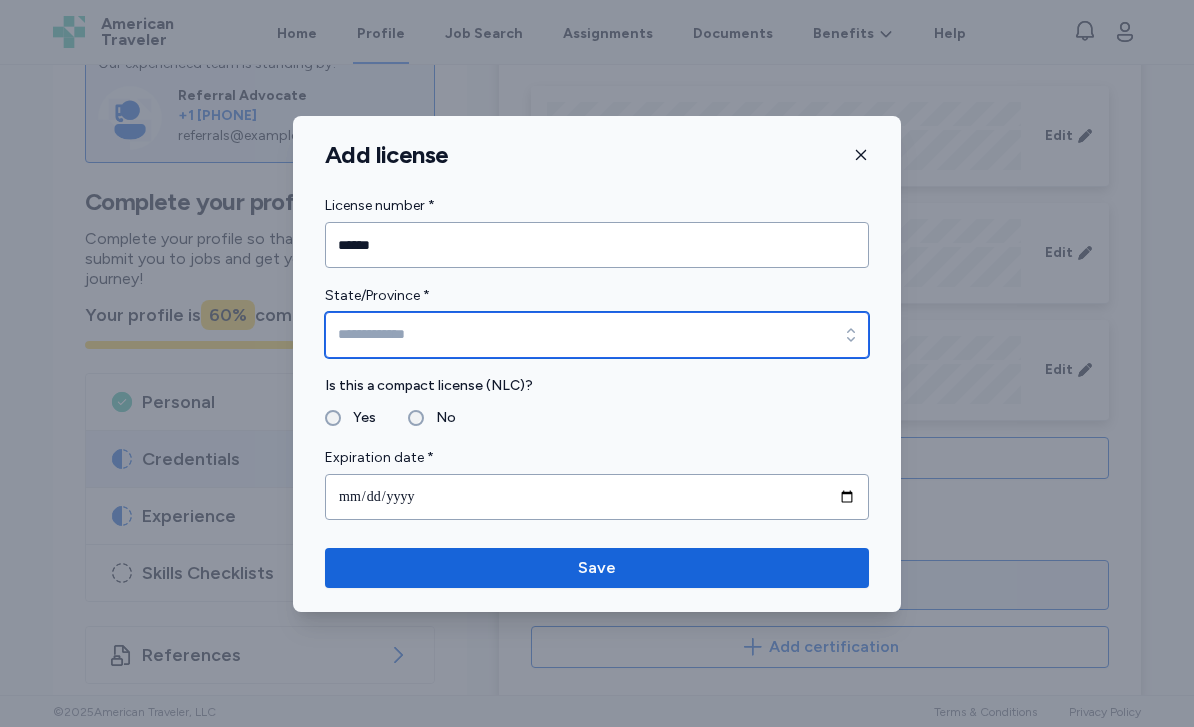 click on "State/Province *" at bounding box center [597, 335] 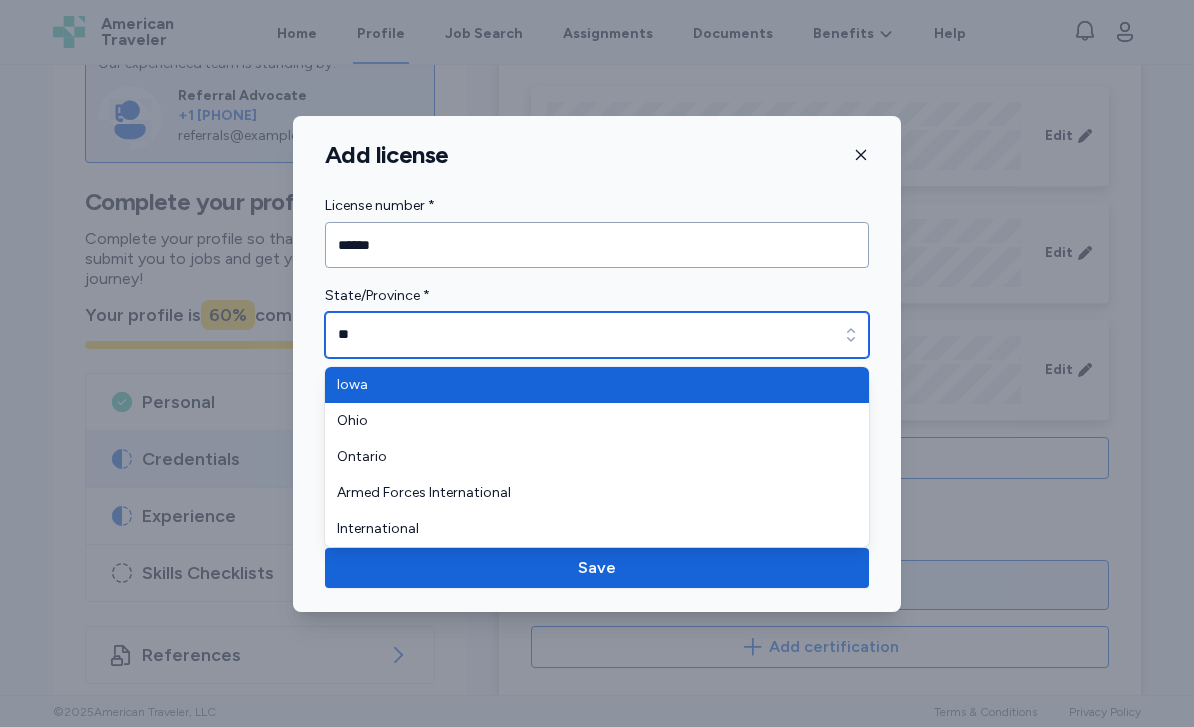 type on "****" 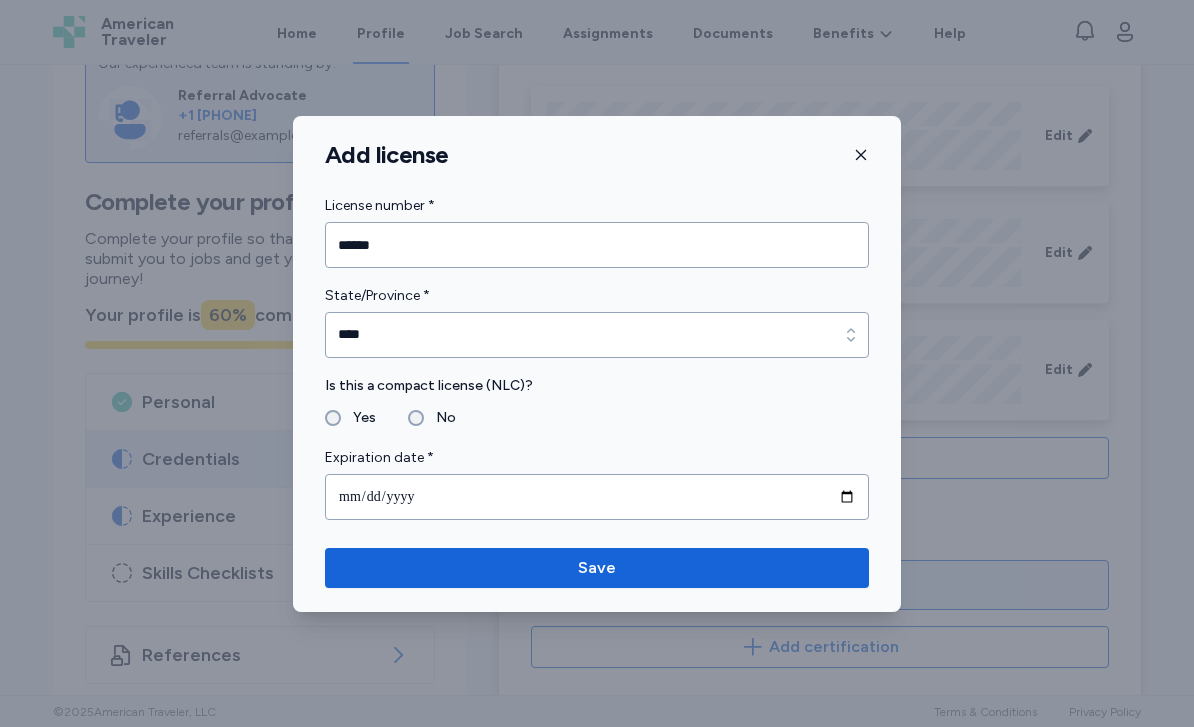 click on "No" at bounding box center (440, 418) 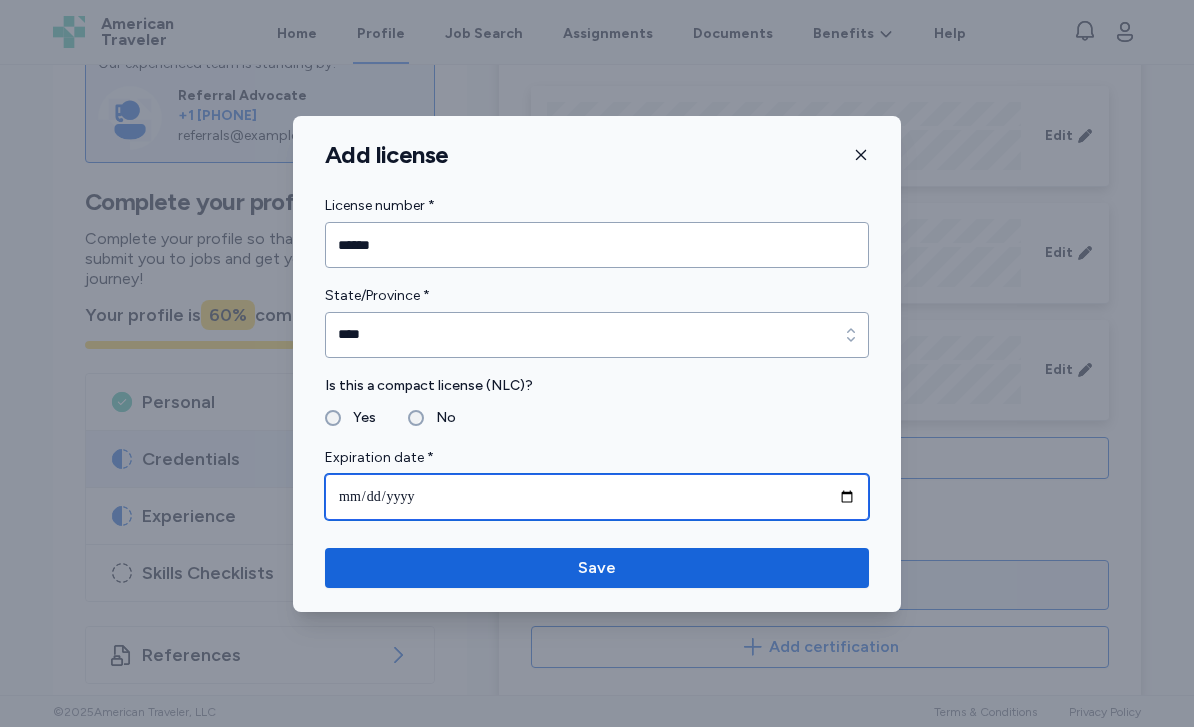 click at bounding box center (597, 497) 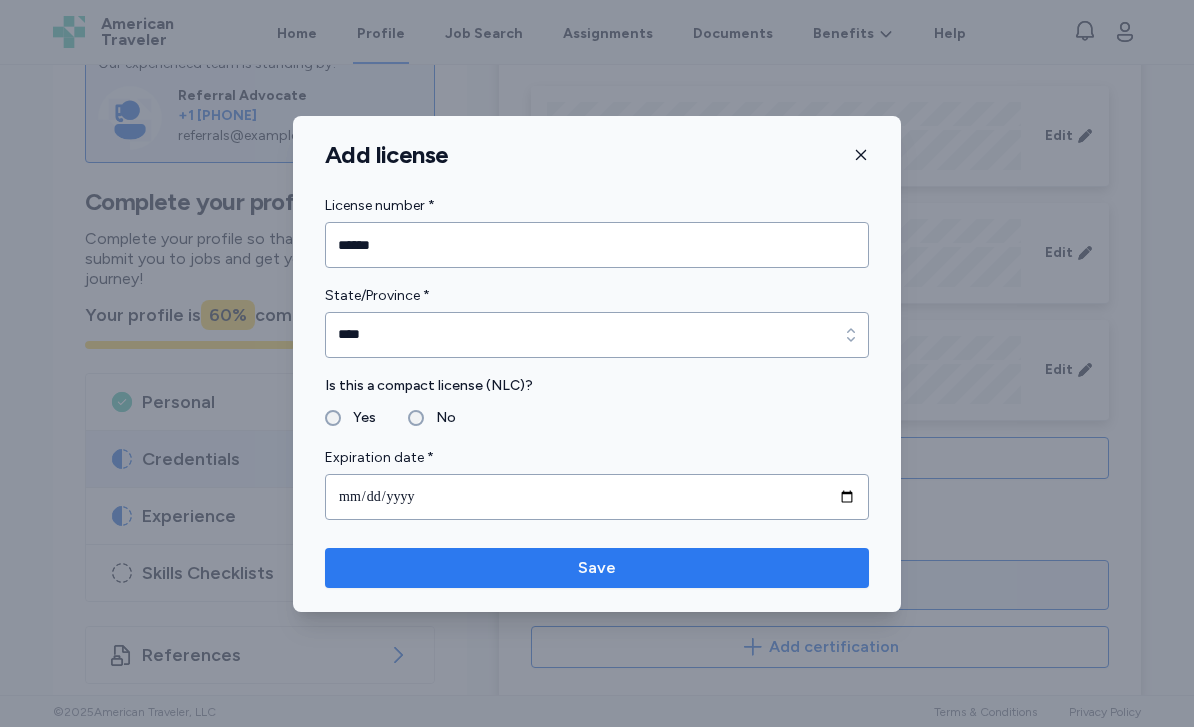 click on "Save" at bounding box center [597, 568] 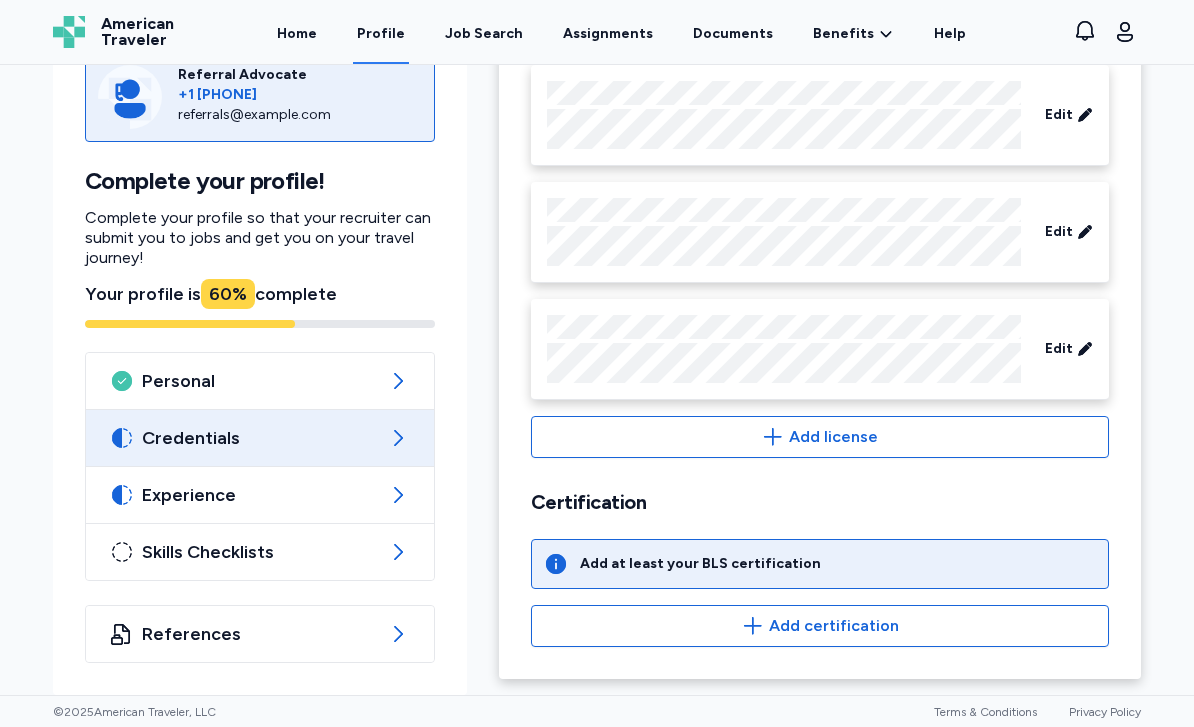 scroll, scrollTop: 926, scrollLeft: 0, axis: vertical 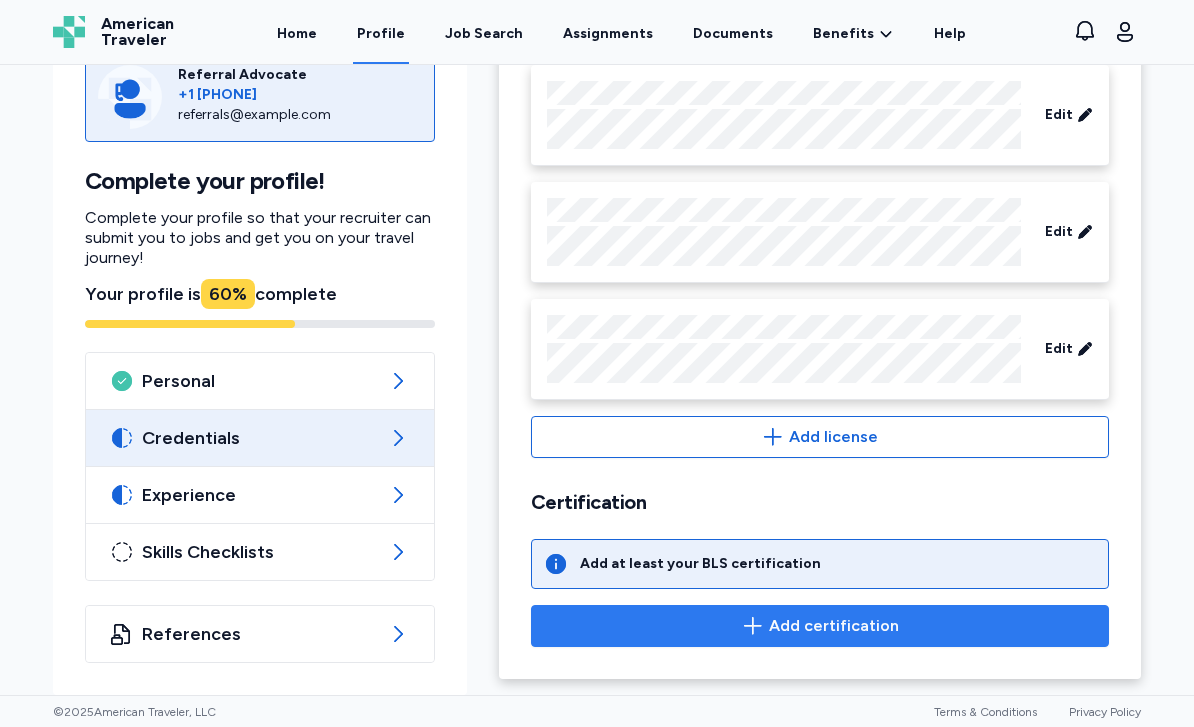 click on "Add certification" at bounding box center (834, 626) 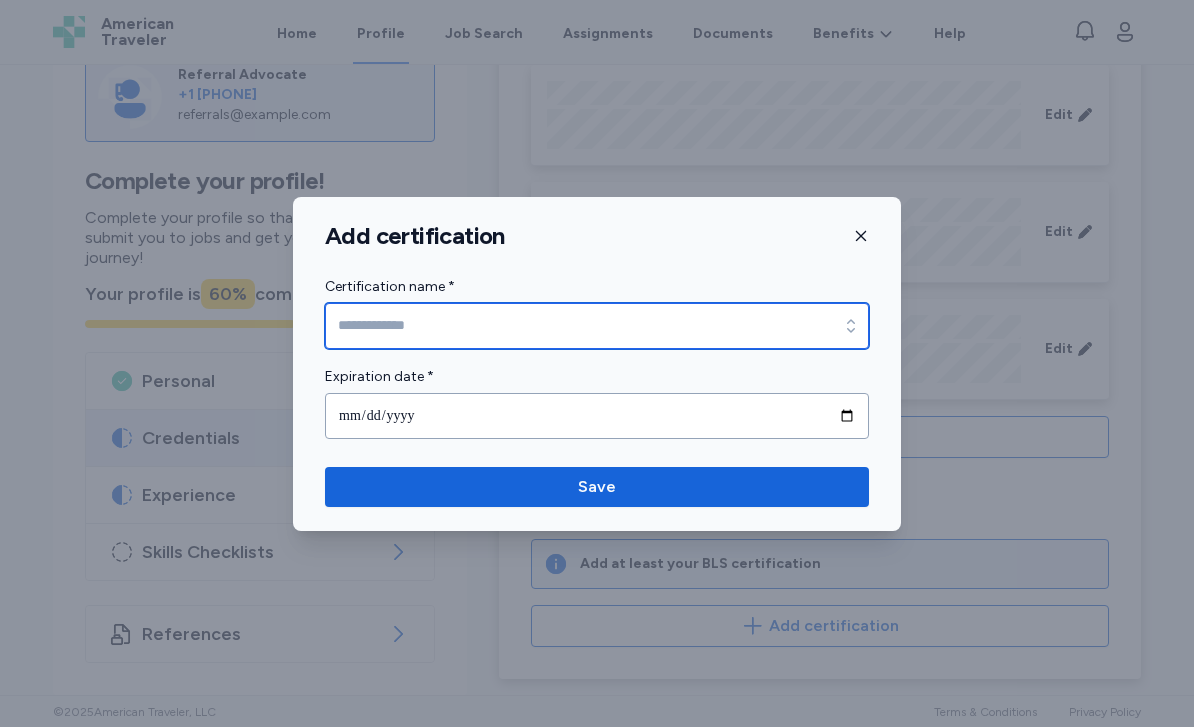 click at bounding box center [851, 326] 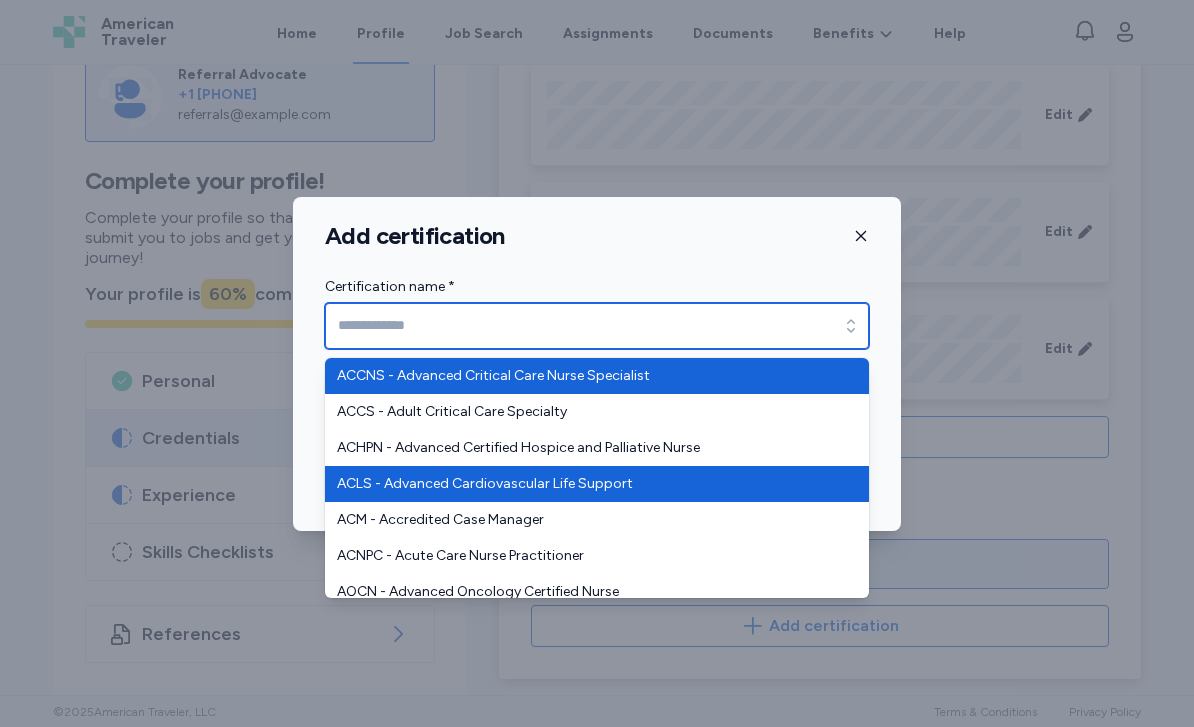 type on "**********" 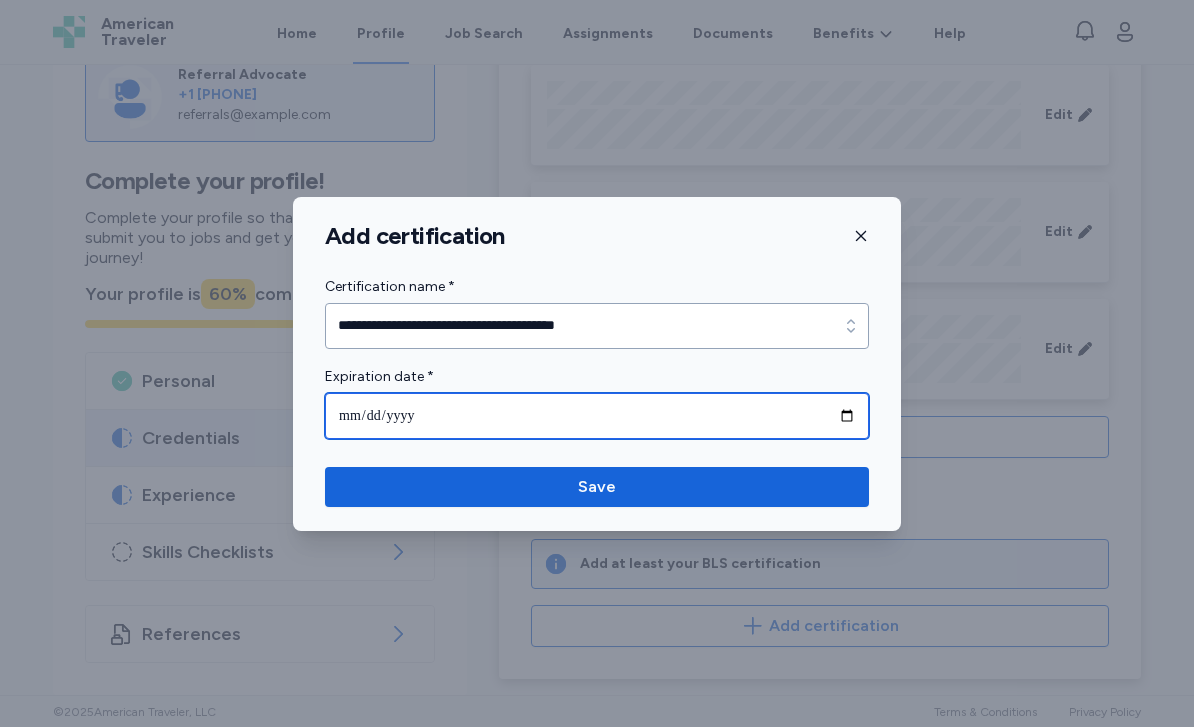 click at bounding box center [597, 416] 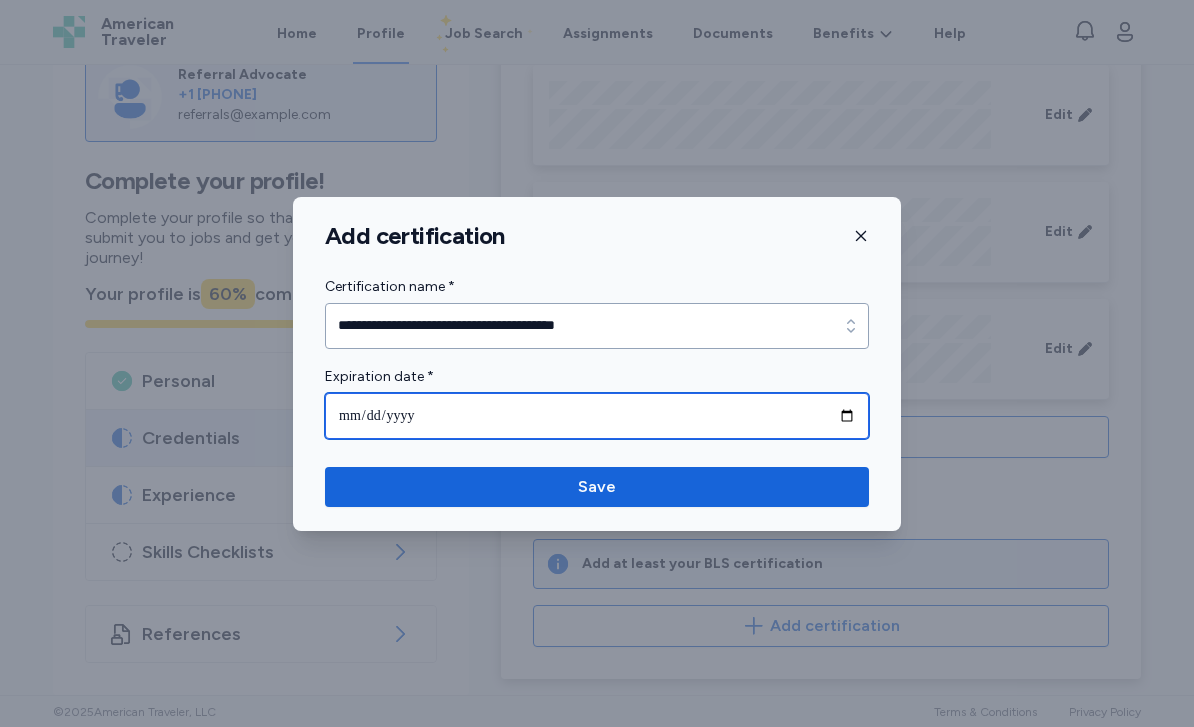 scroll, scrollTop: 926, scrollLeft: 0, axis: vertical 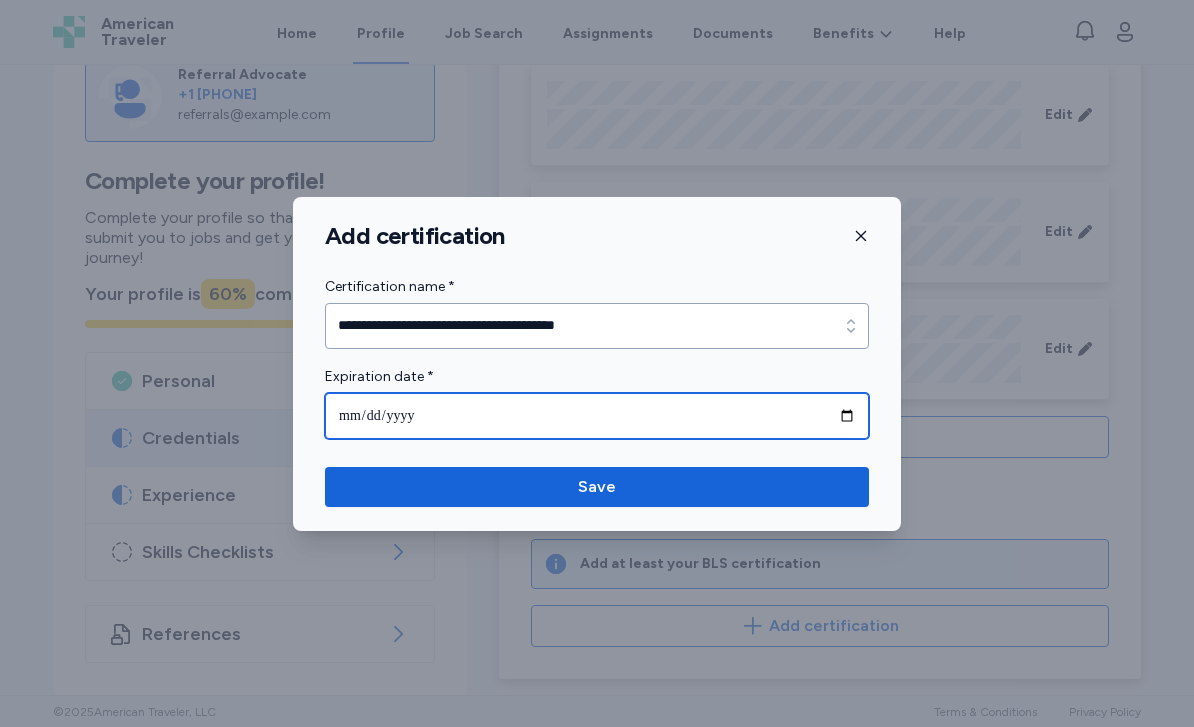 type on "**********" 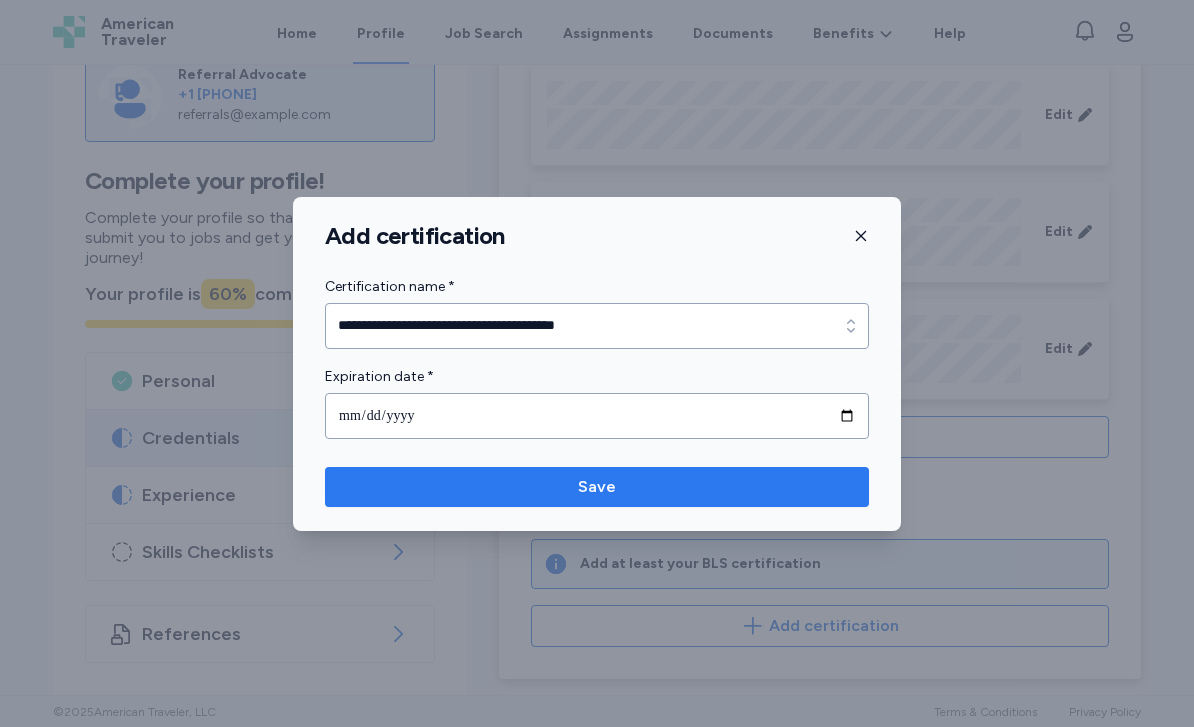 click on "Save" at bounding box center (597, 487) 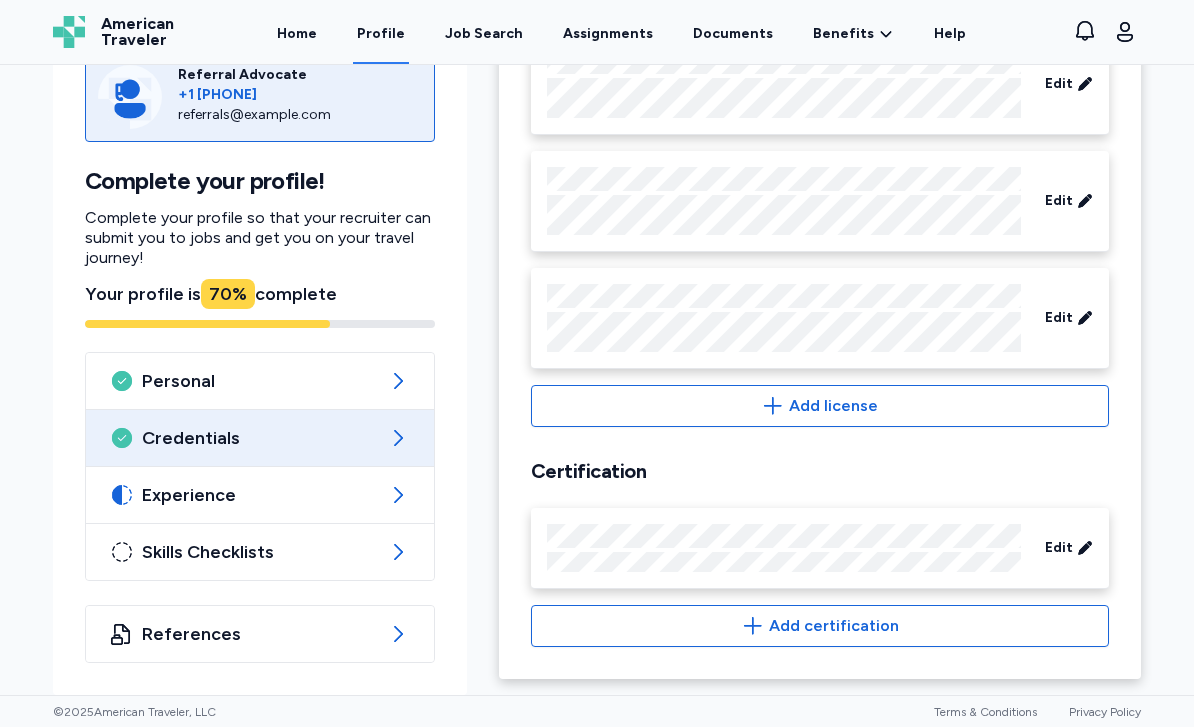 scroll, scrollTop: 961, scrollLeft: 0, axis: vertical 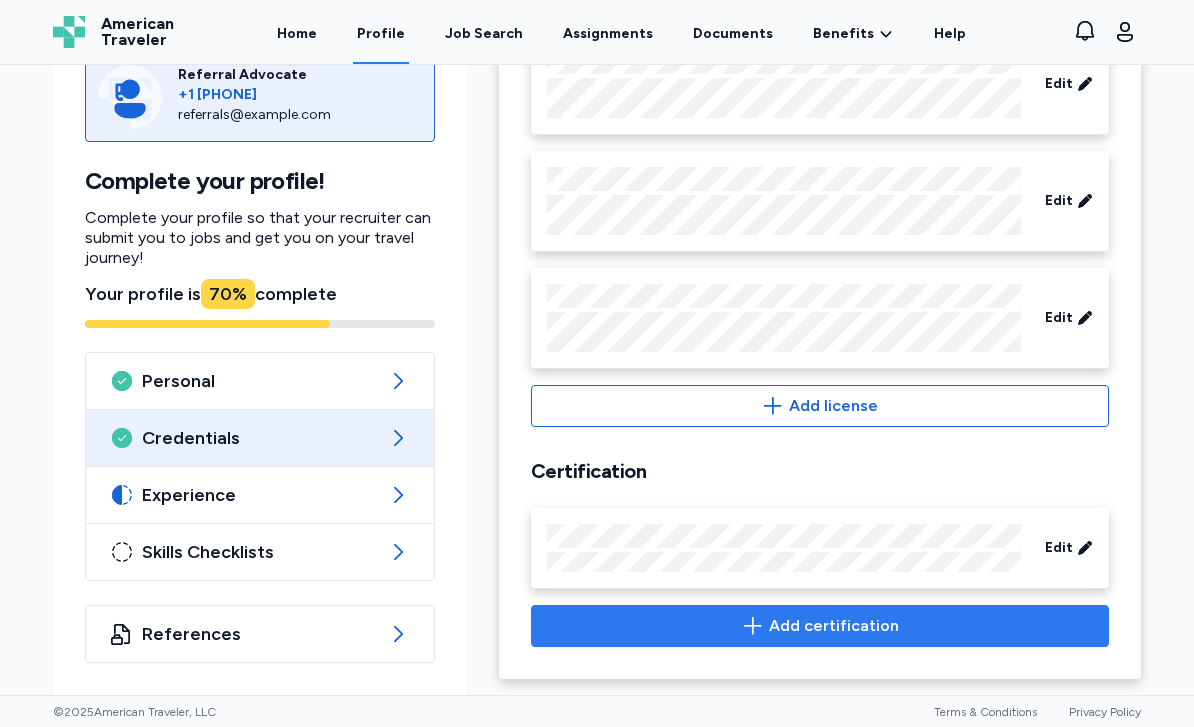 click 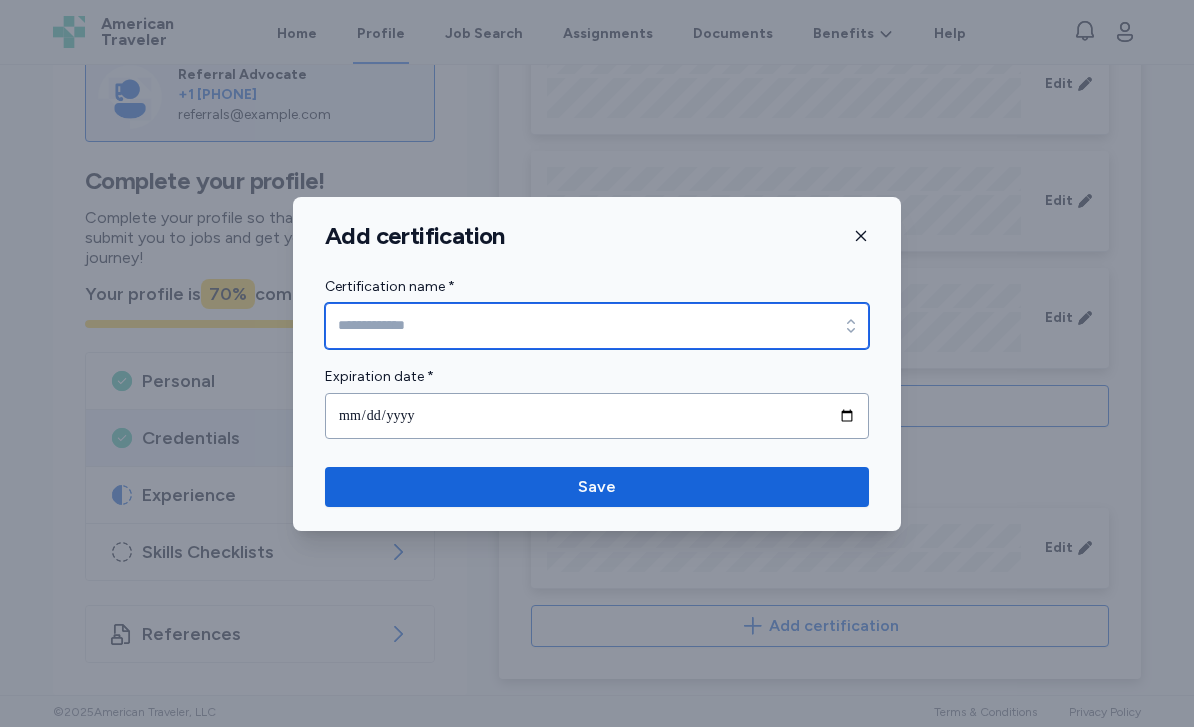 click on "Certification name *" at bounding box center [597, 326] 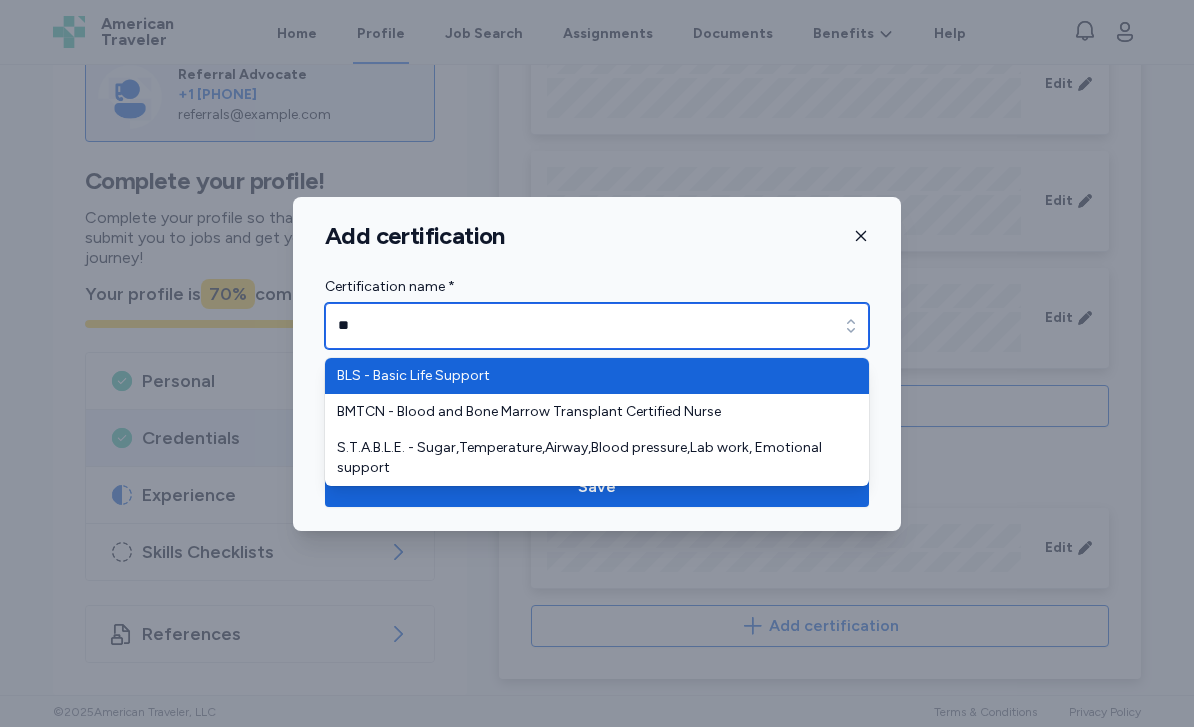 type on "**********" 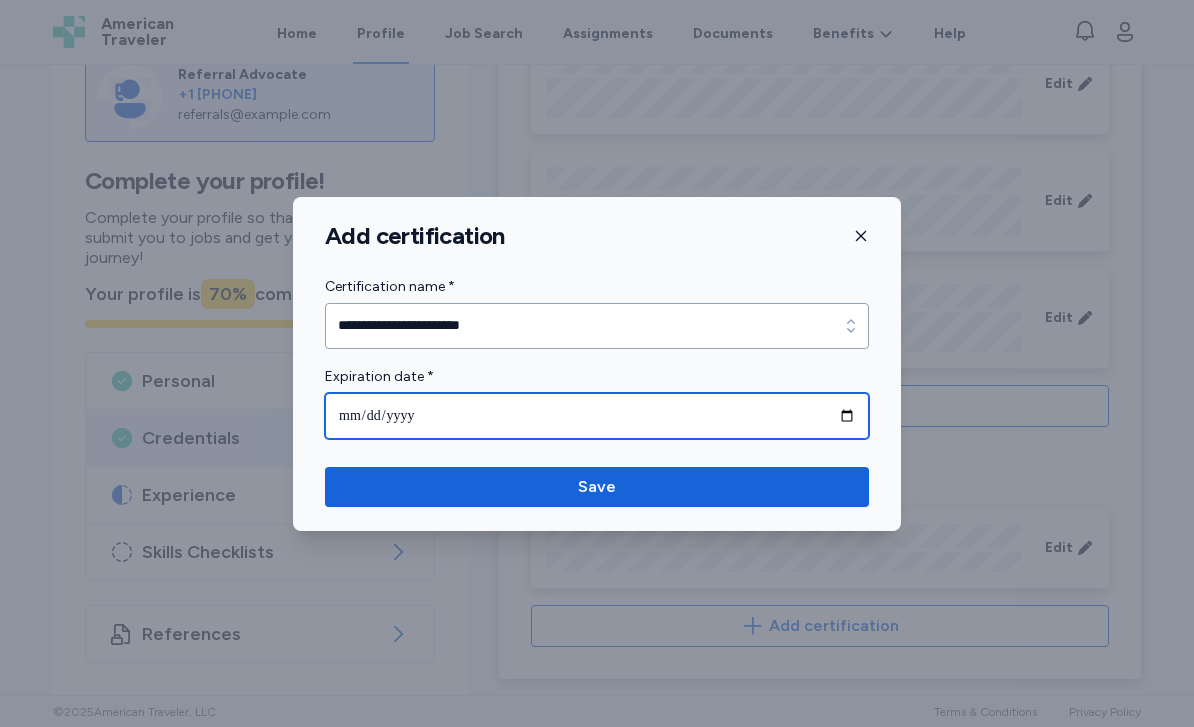 click at bounding box center (597, 416) 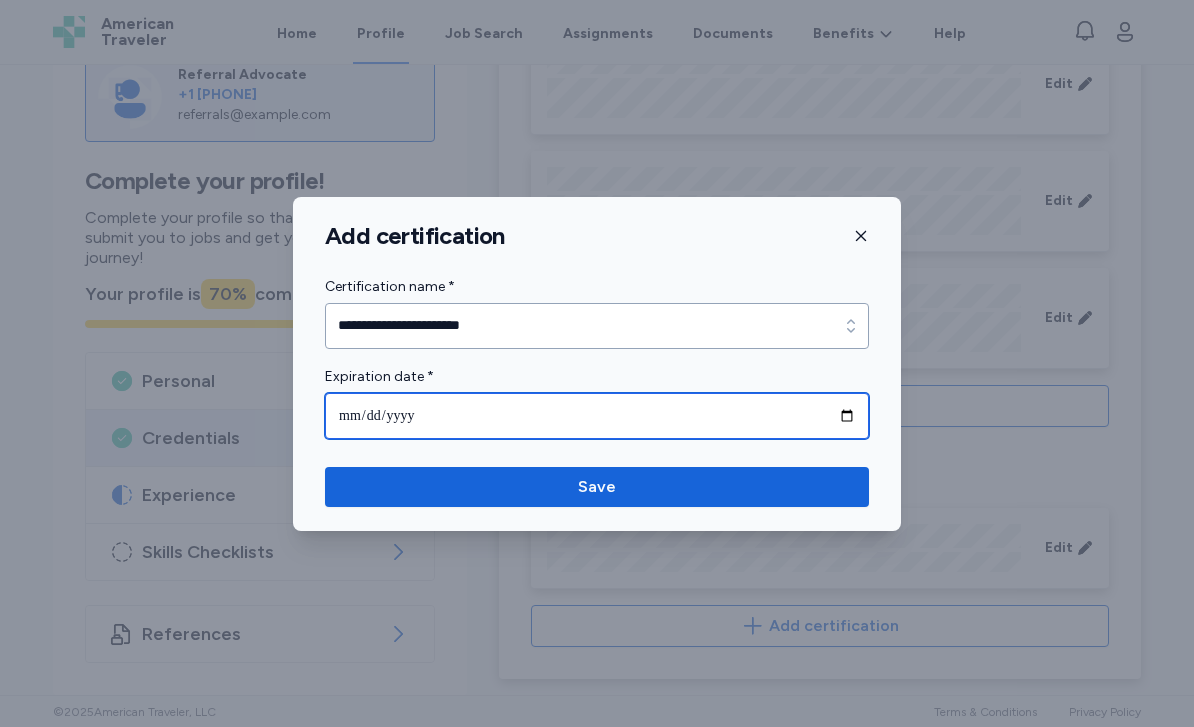 click on "**********" at bounding box center [597, 416] 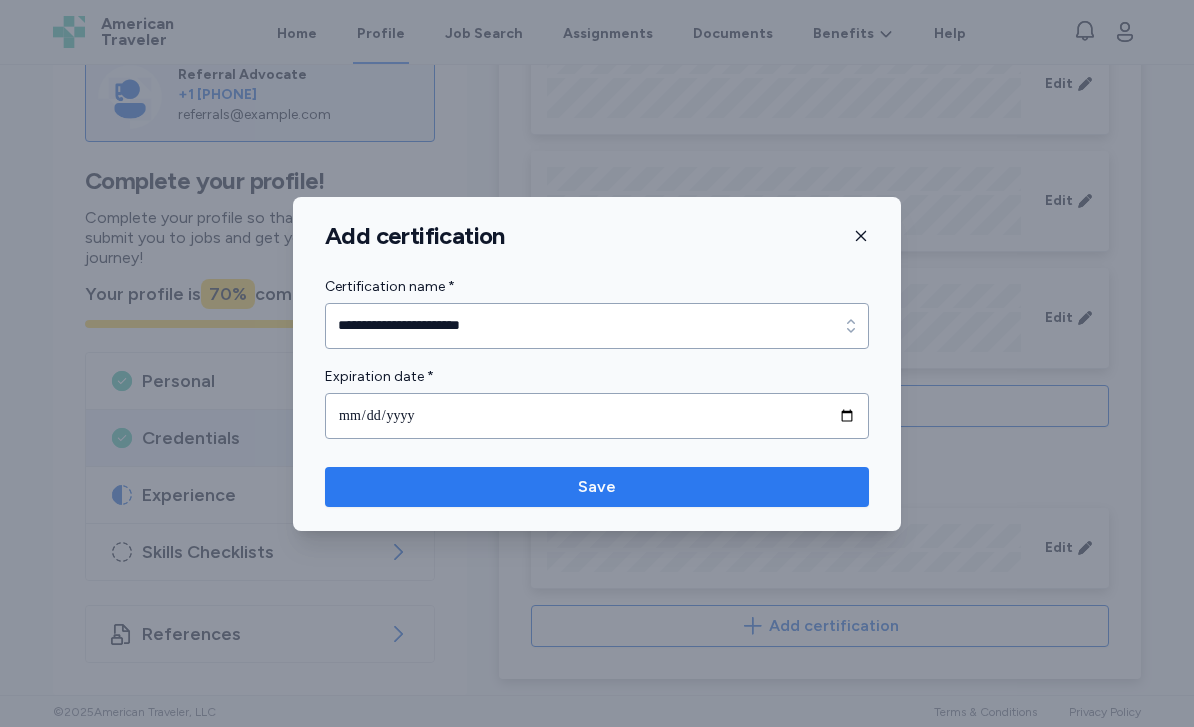 click on "Save" at bounding box center (597, 487) 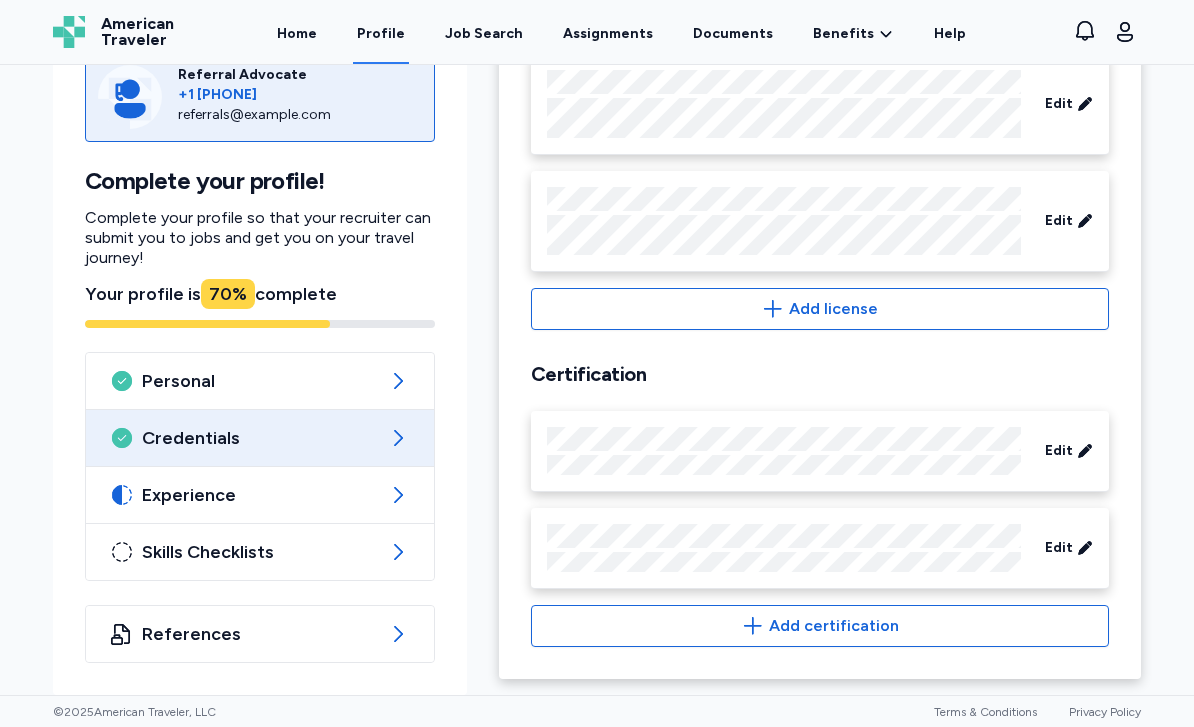 scroll, scrollTop: 1058, scrollLeft: 0, axis: vertical 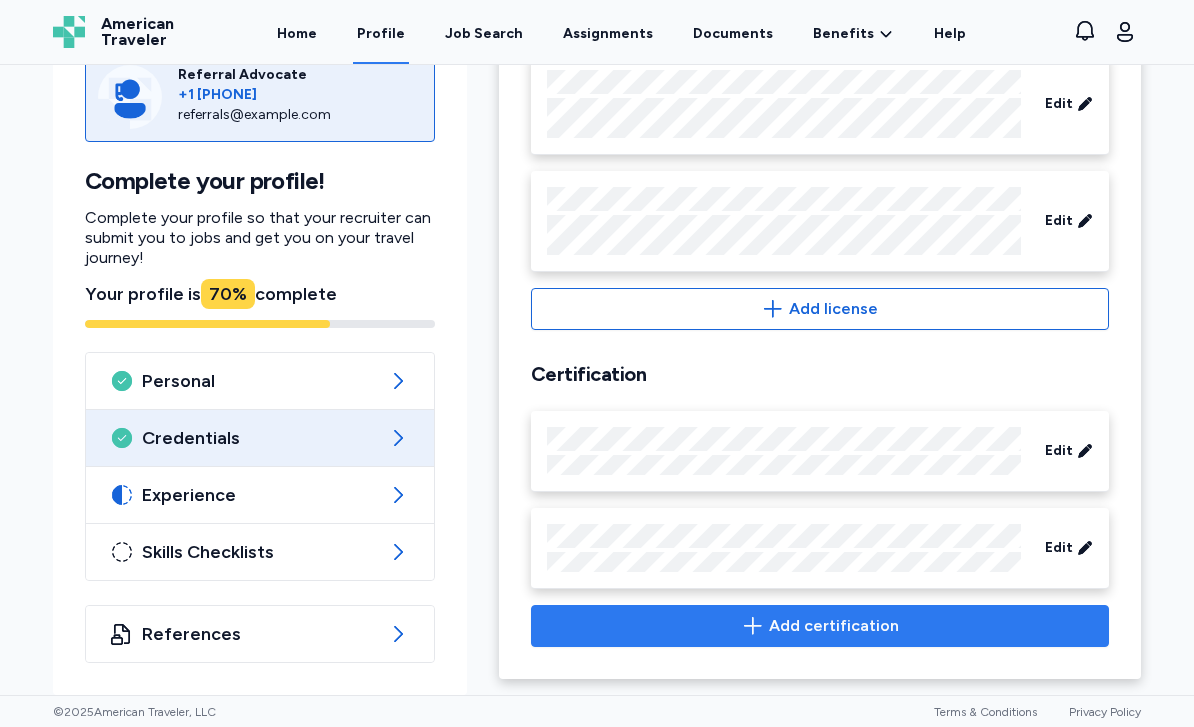 click on "Add certification" at bounding box center [834, 626] 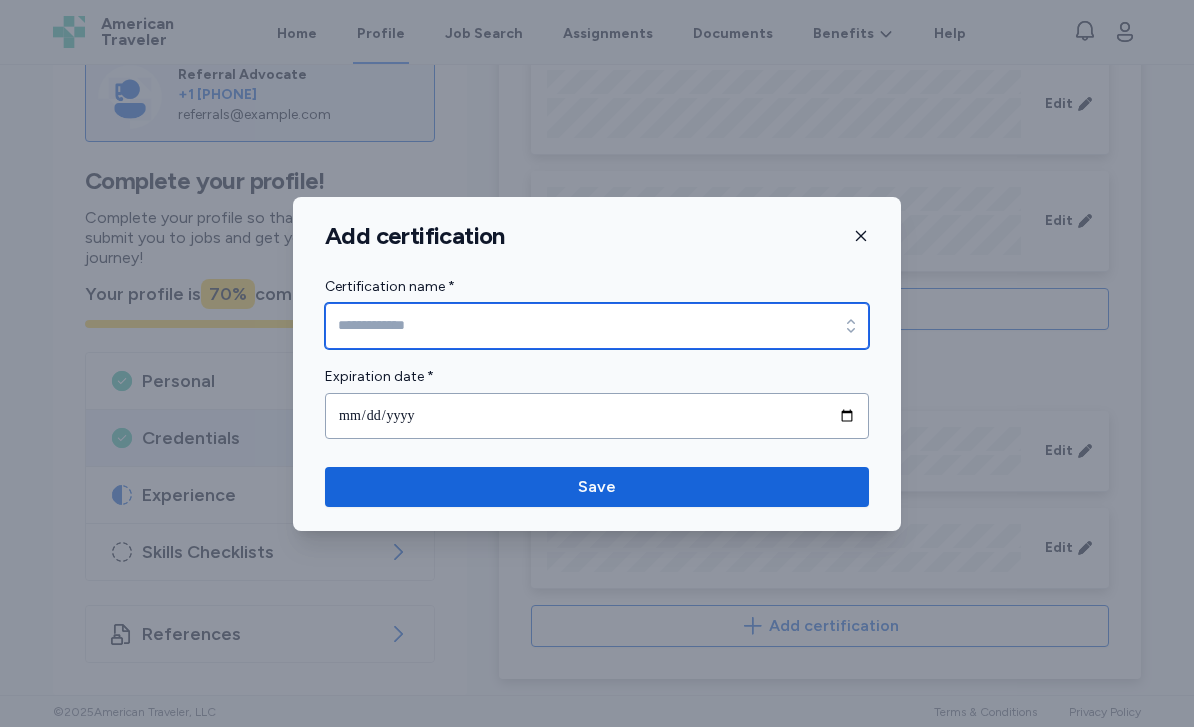 click on "Certification name *" at bounding box center (597, 326) 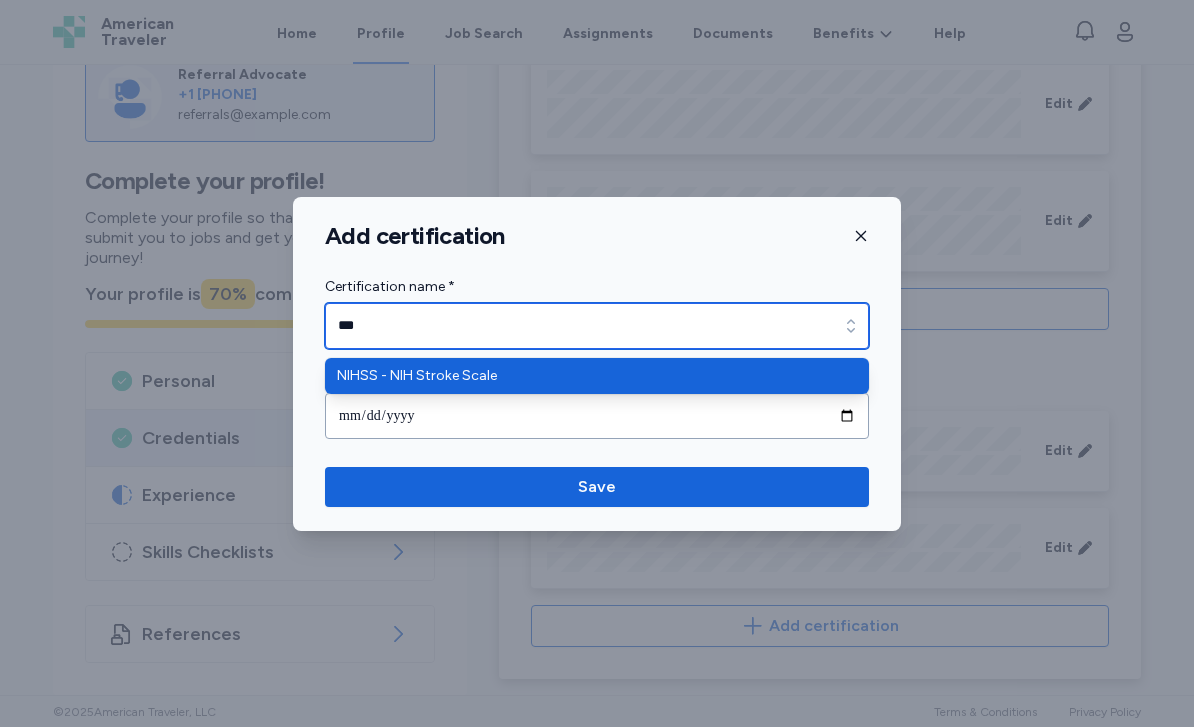 type on "**********" 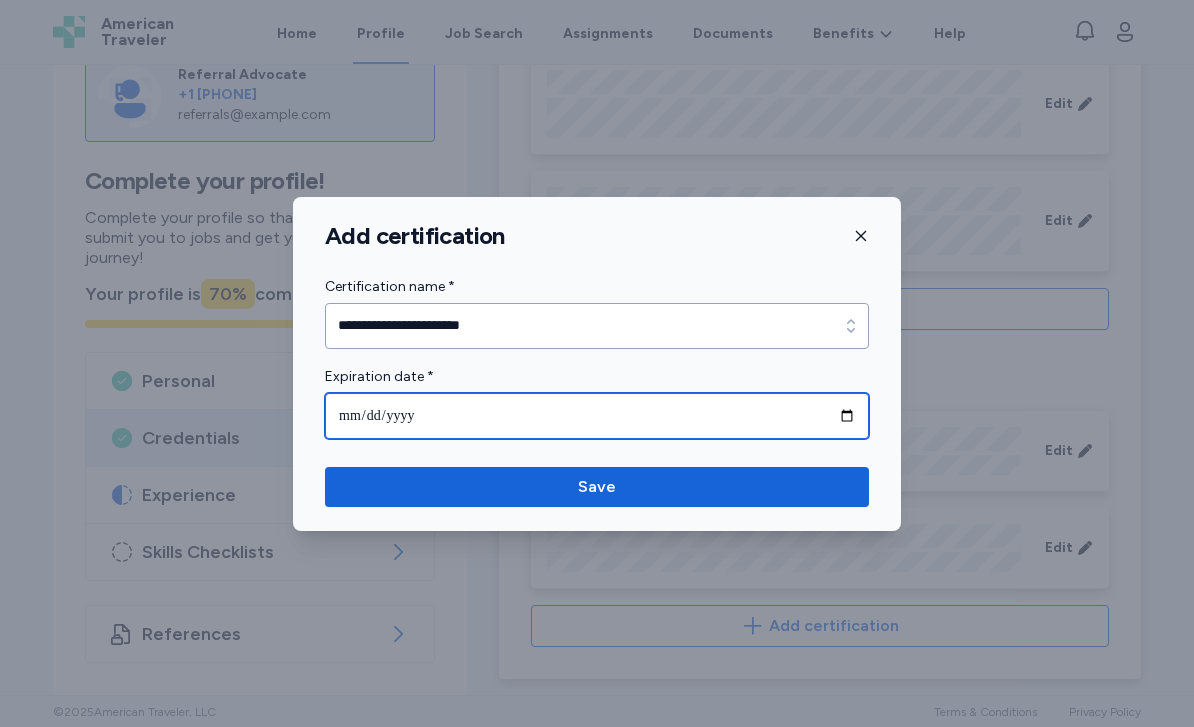 click at bounding box center [597, 416] 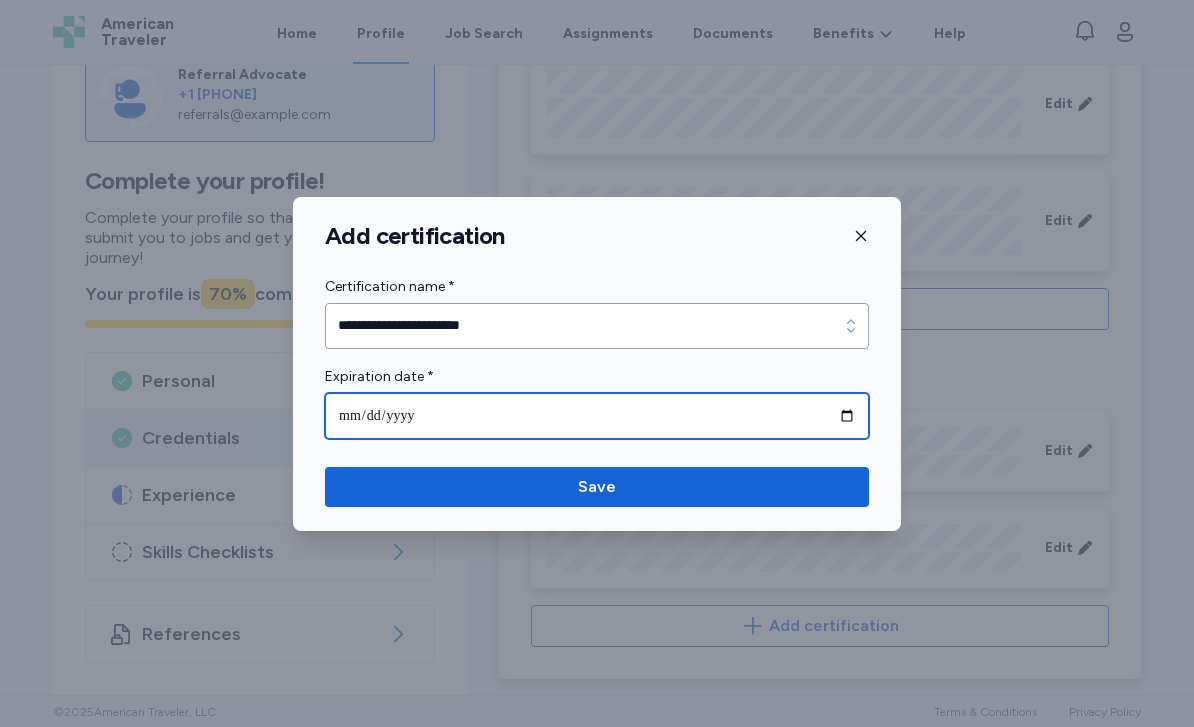 click on "**********" at bounding box center (597, 416) 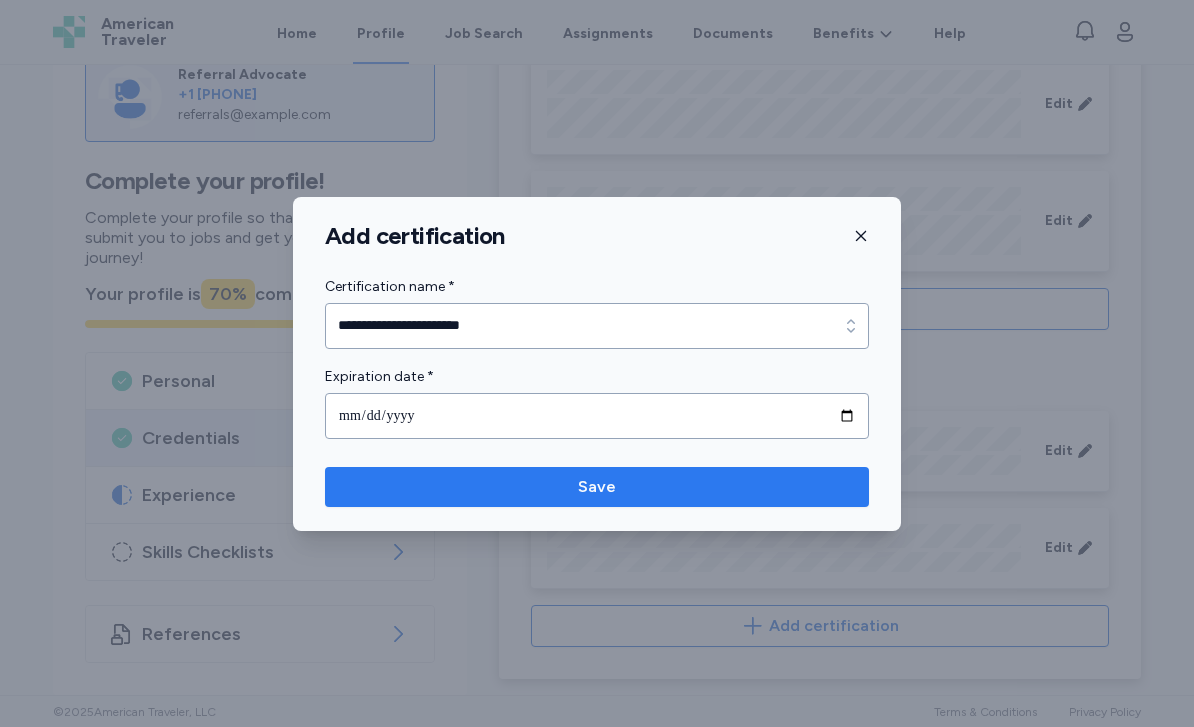 click on "Save" at bounding box center [597, 487] 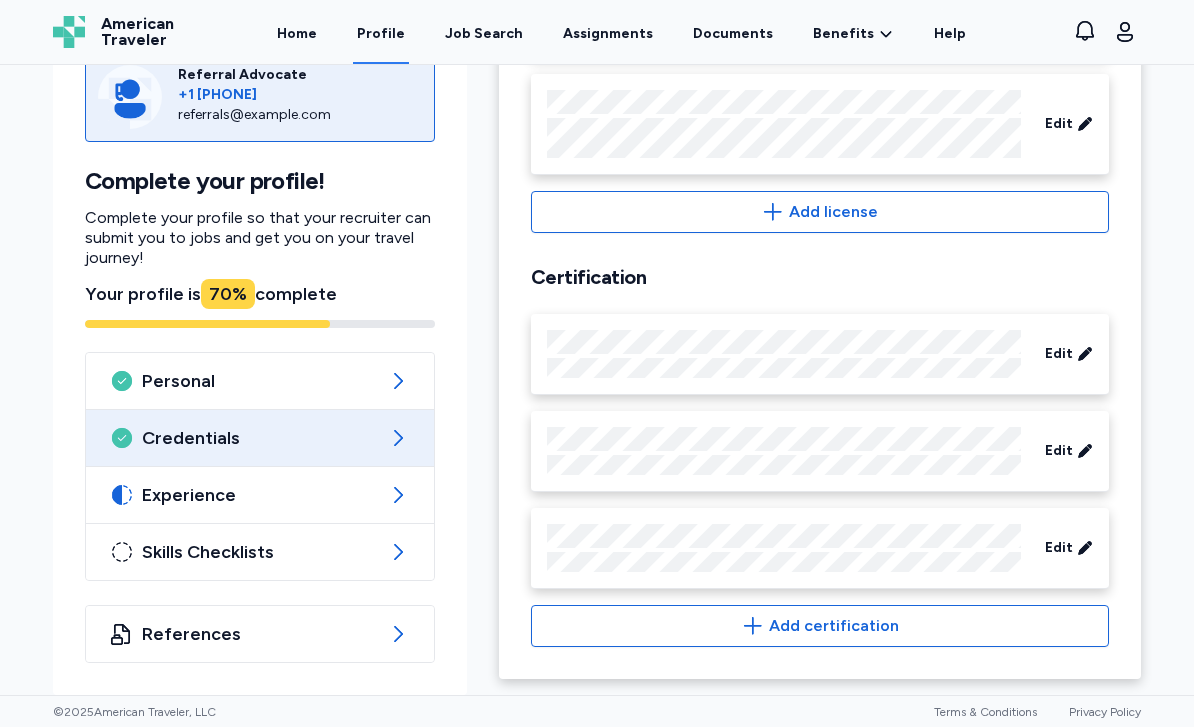 scroll, scrollTop: 1155, scrollLeft: 0, axis: vertical 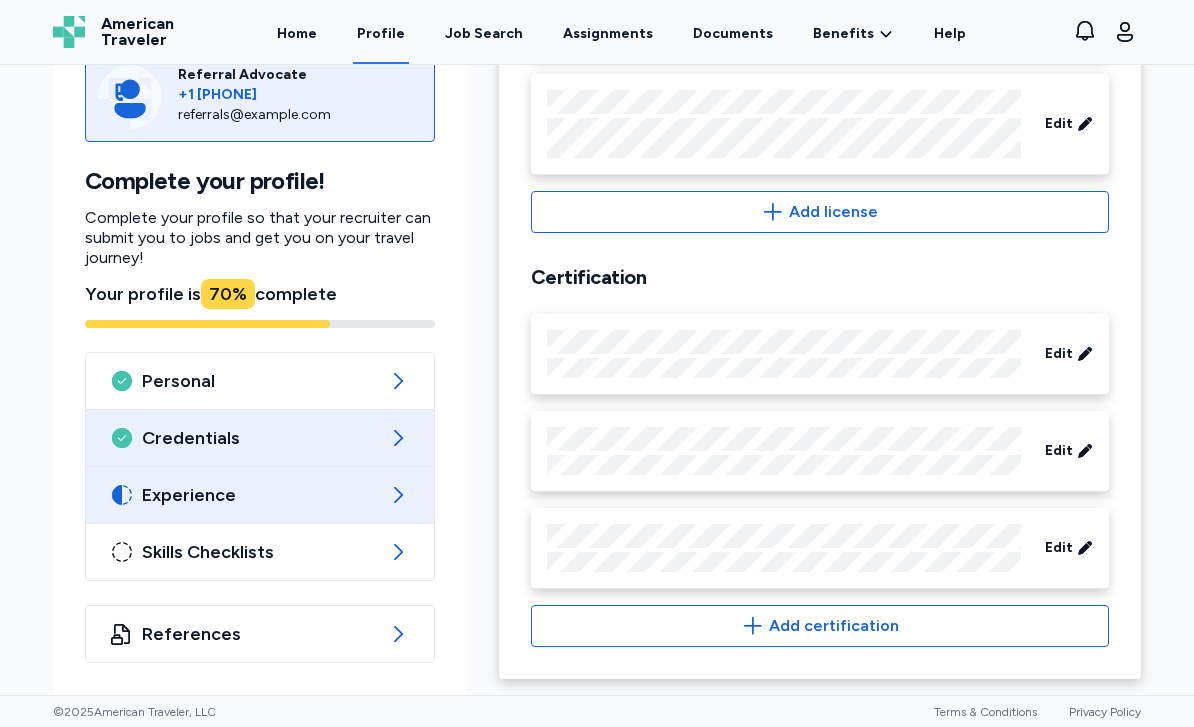 click on "Experience" at bounding box center [260, 495] 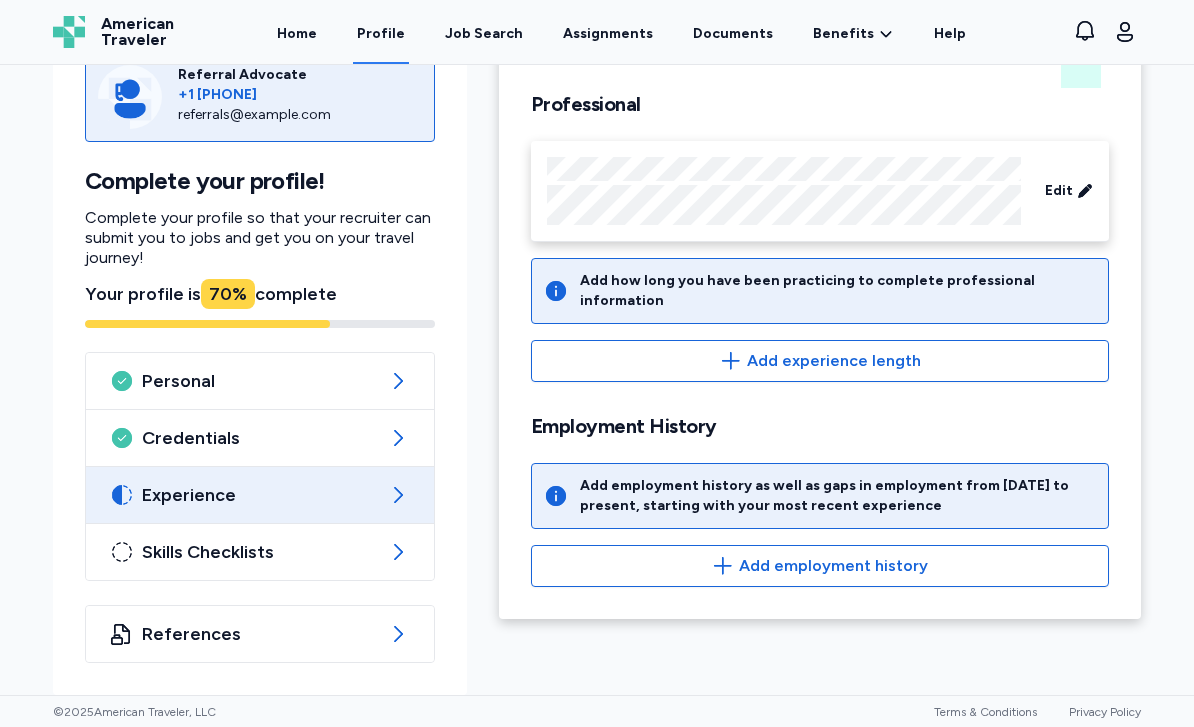 scroll, scrollTop: 129, scrollLeft: 0, axis: vertical 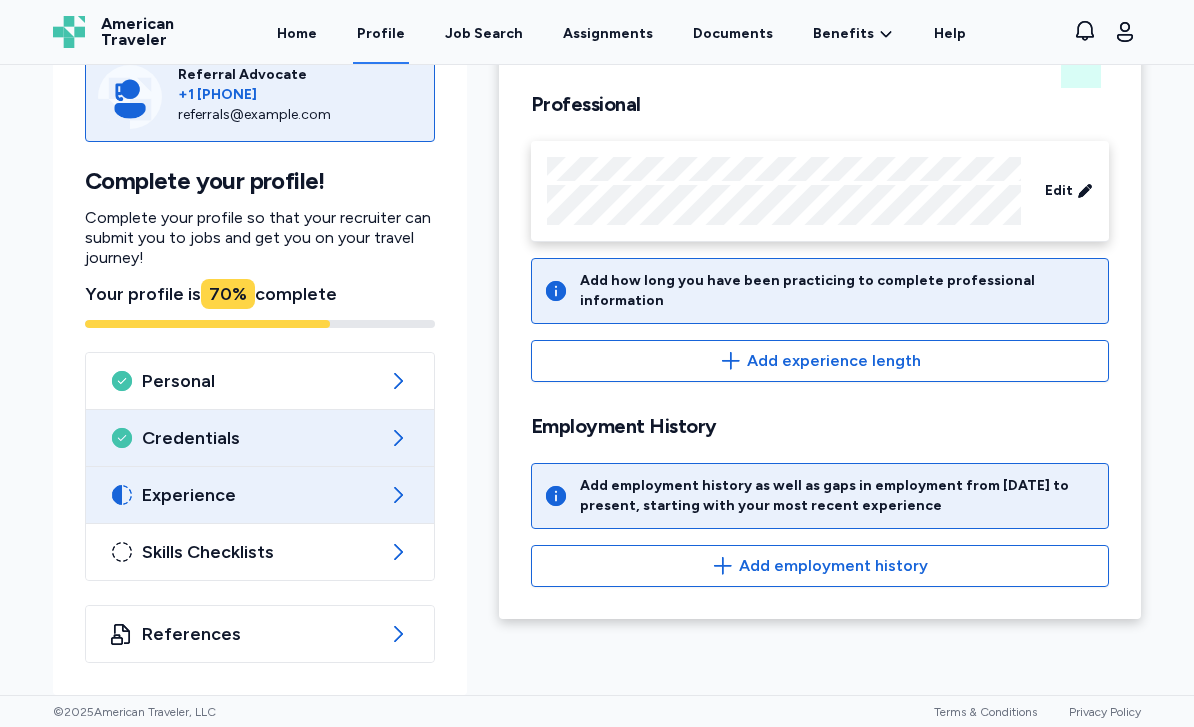 click on "Credentials" at bounding box center (260, 438) 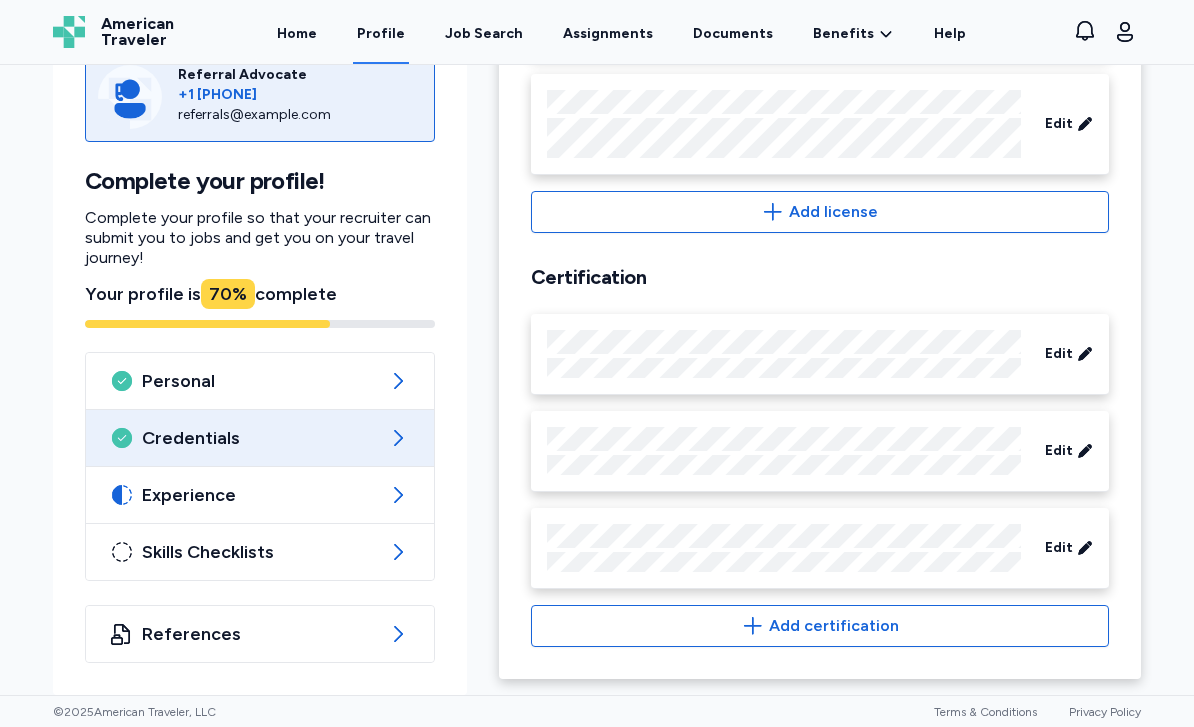scroll, scrollTop: 1155, scrollLeft: 0, axis: vertical 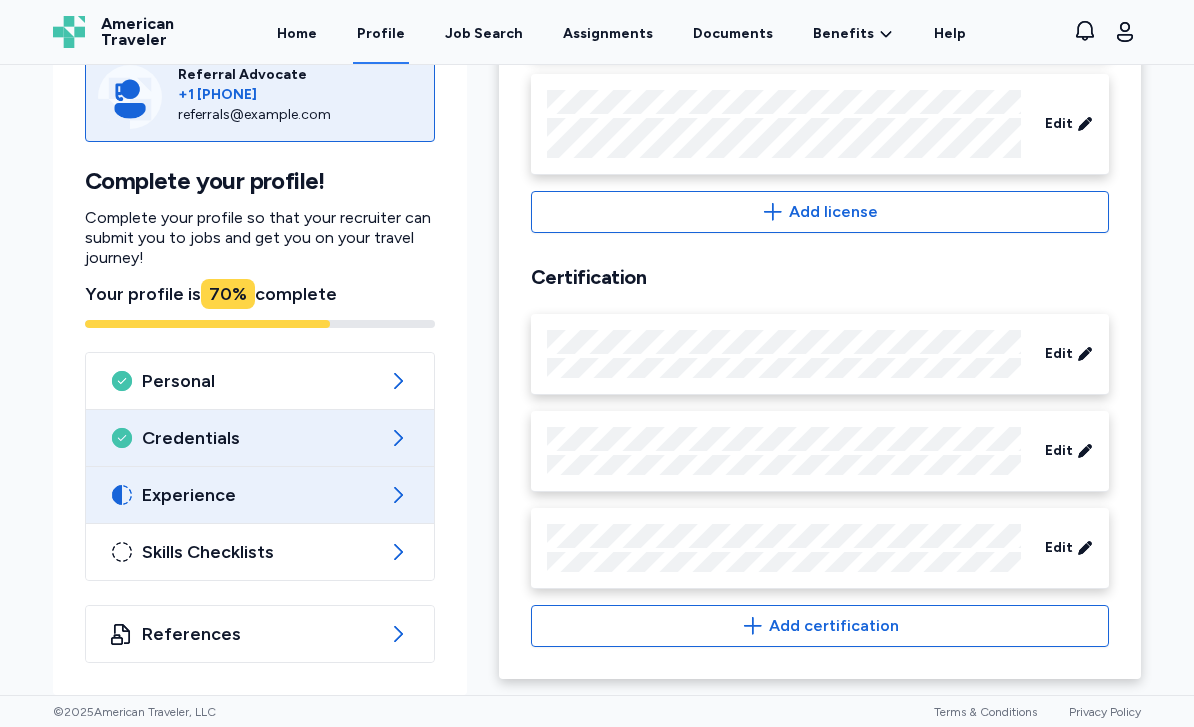 click on "Experience" at bounding box center [260, 495] 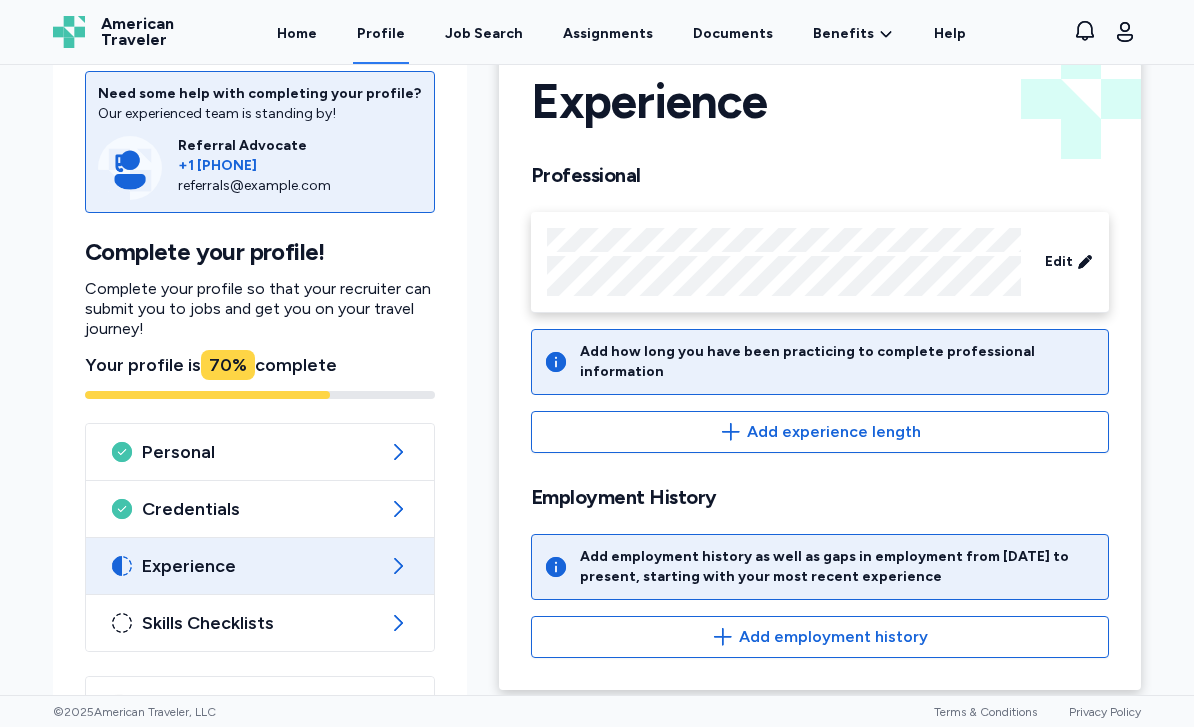 scroll, scrollTop: 107, scrollLeft: 0, axis: vertical 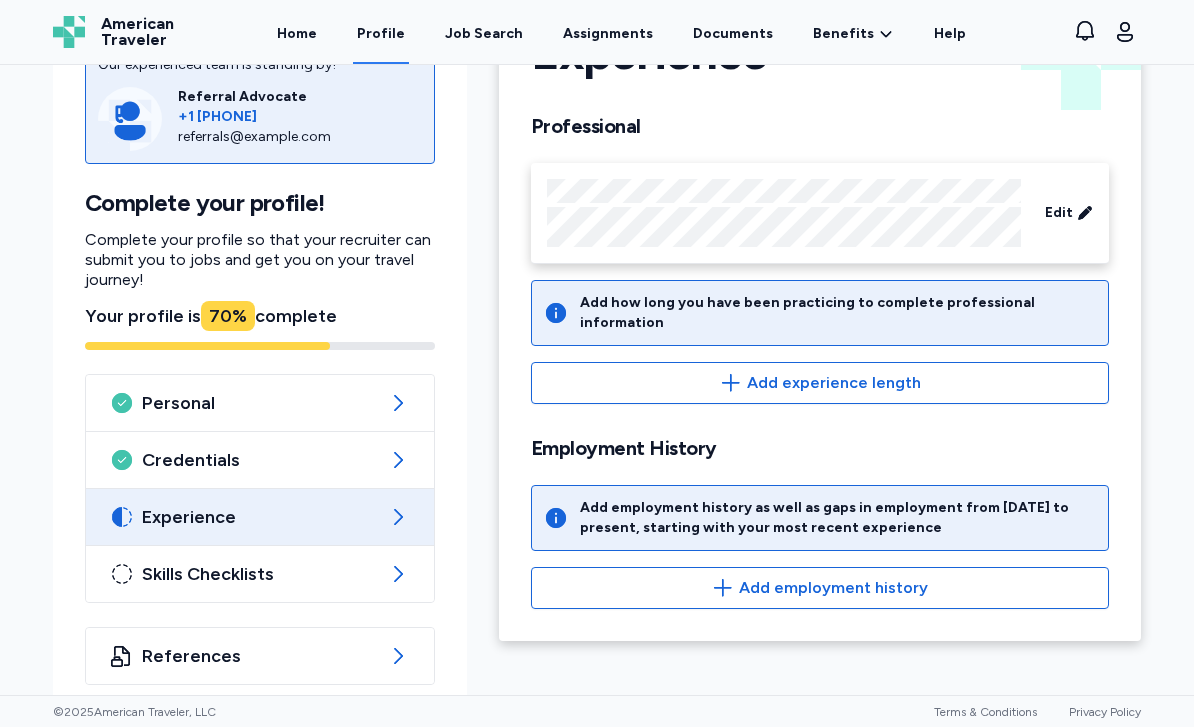 click on "Experience" at bounding box center [260, 517] 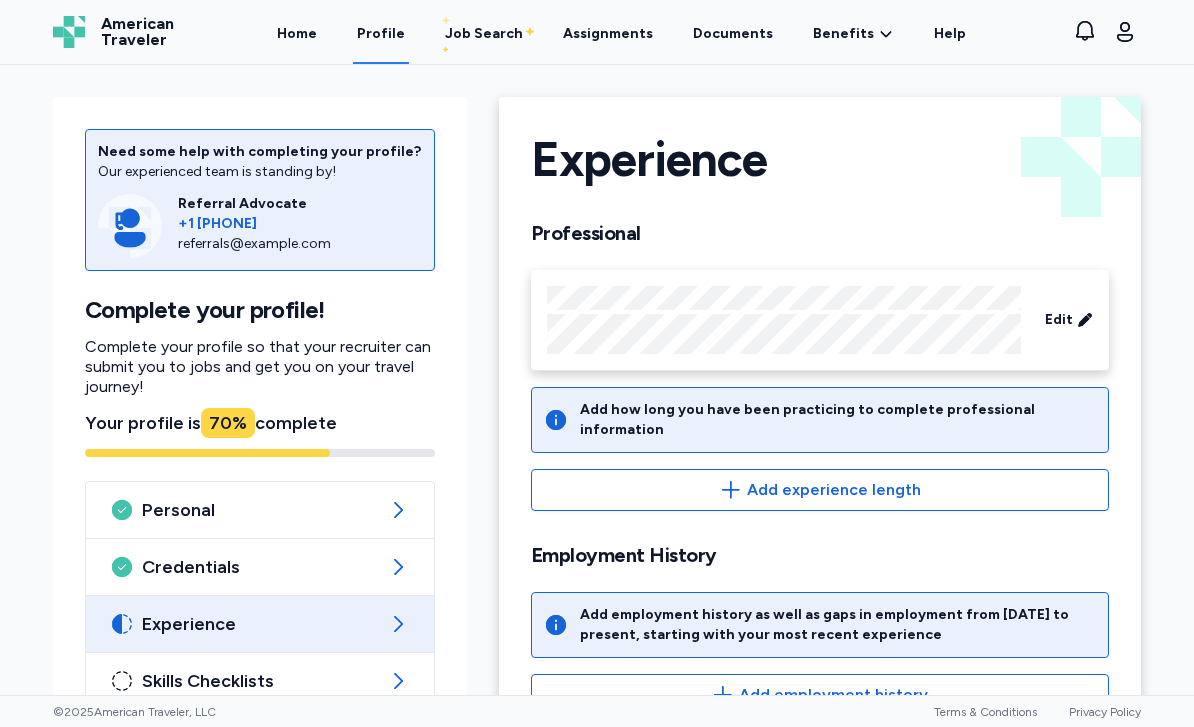click on "Experience" at bounding box center [260, 624] 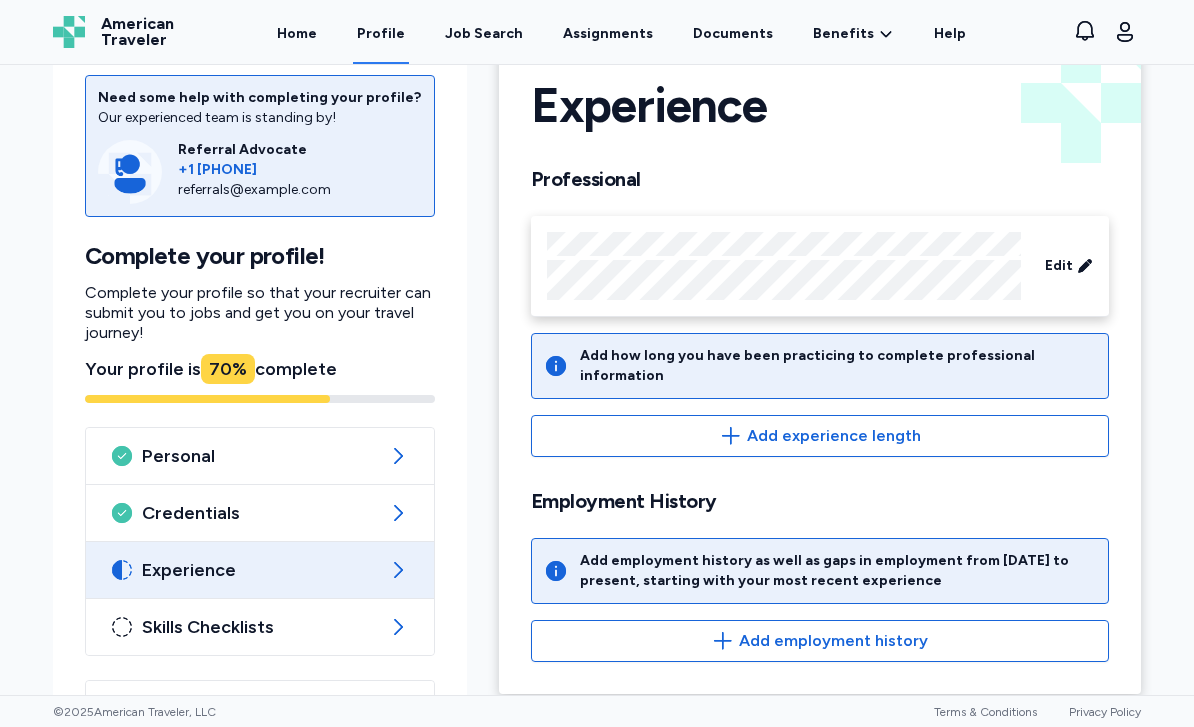 scroll, scrollTop: 66, scrollLeft: 0, axis: vertical 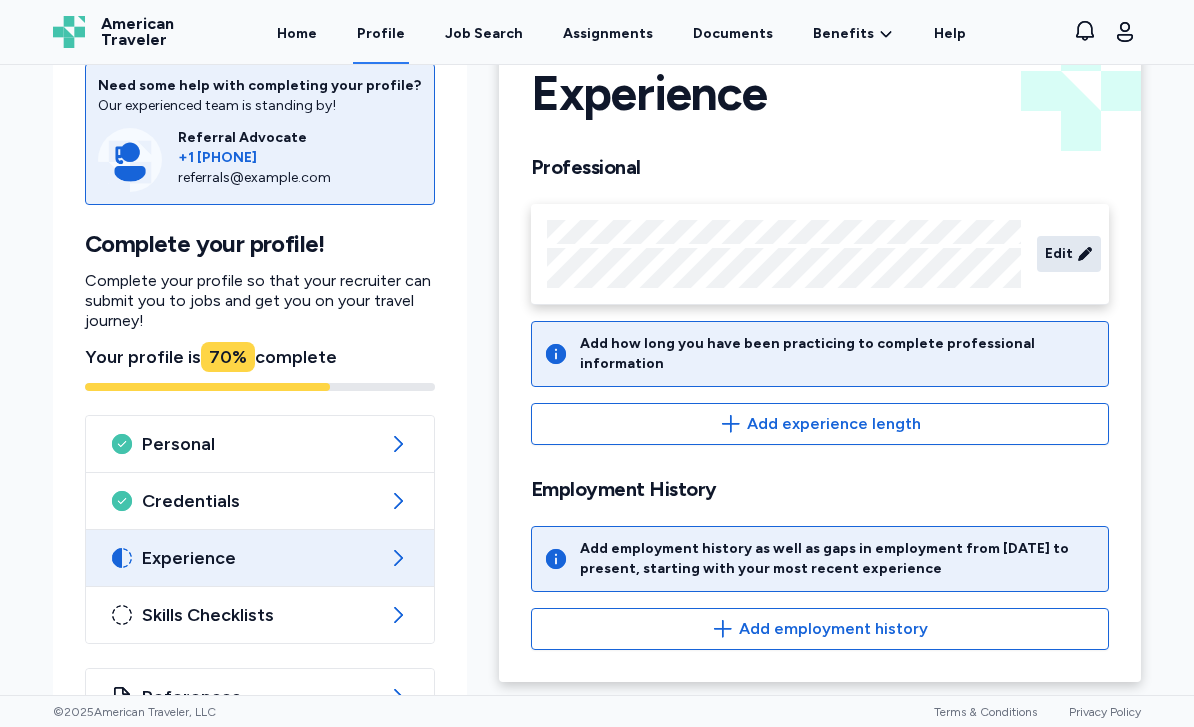 click on "Edit" at bounding box center [1069, 254] 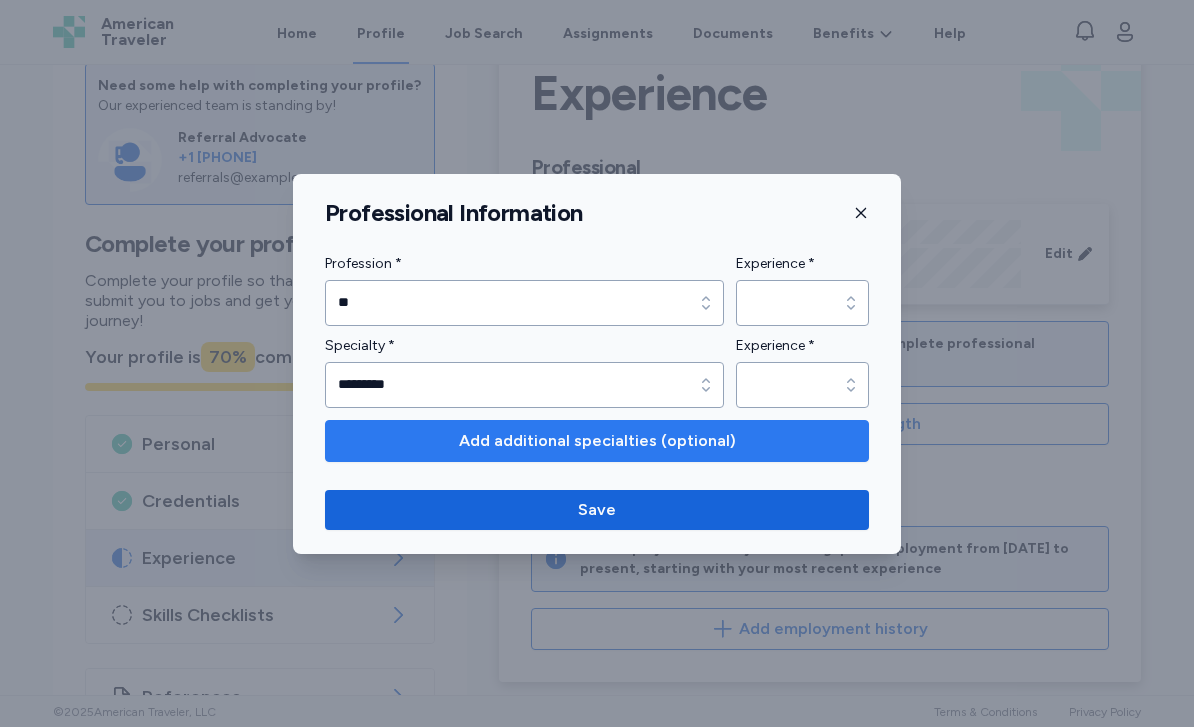 click on "Add additional specialties (optional)" at bounding box center (597, 441) 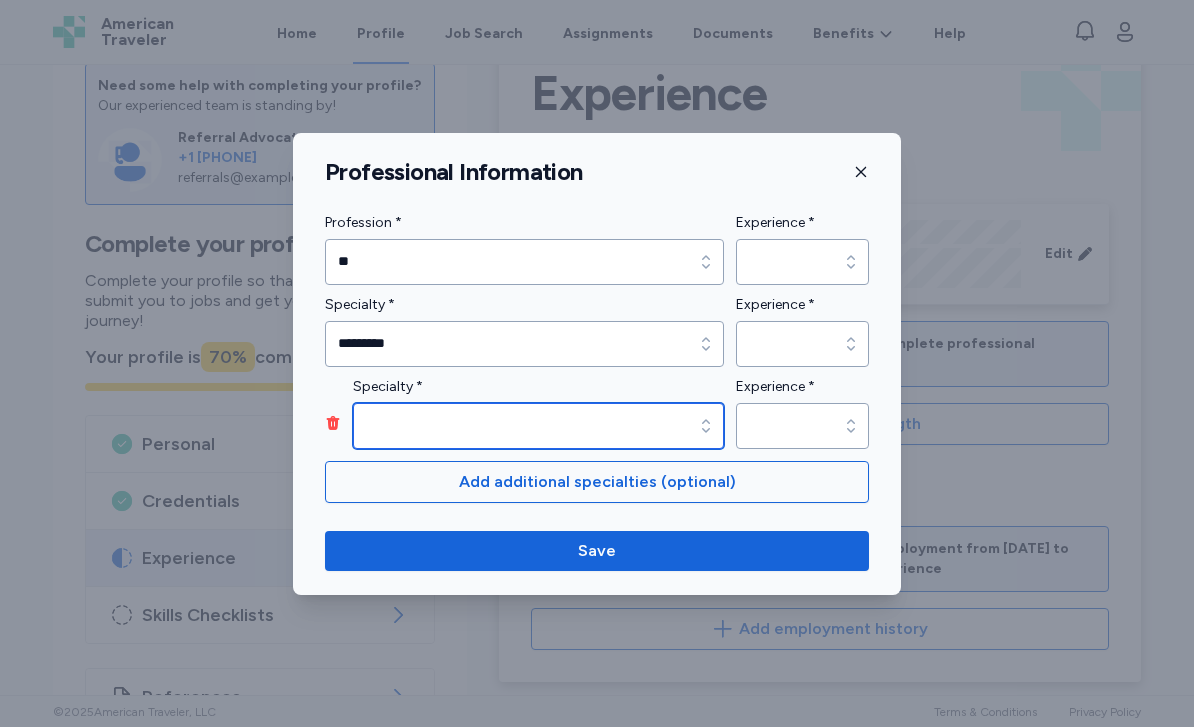 click at bounding box center [706, 426] 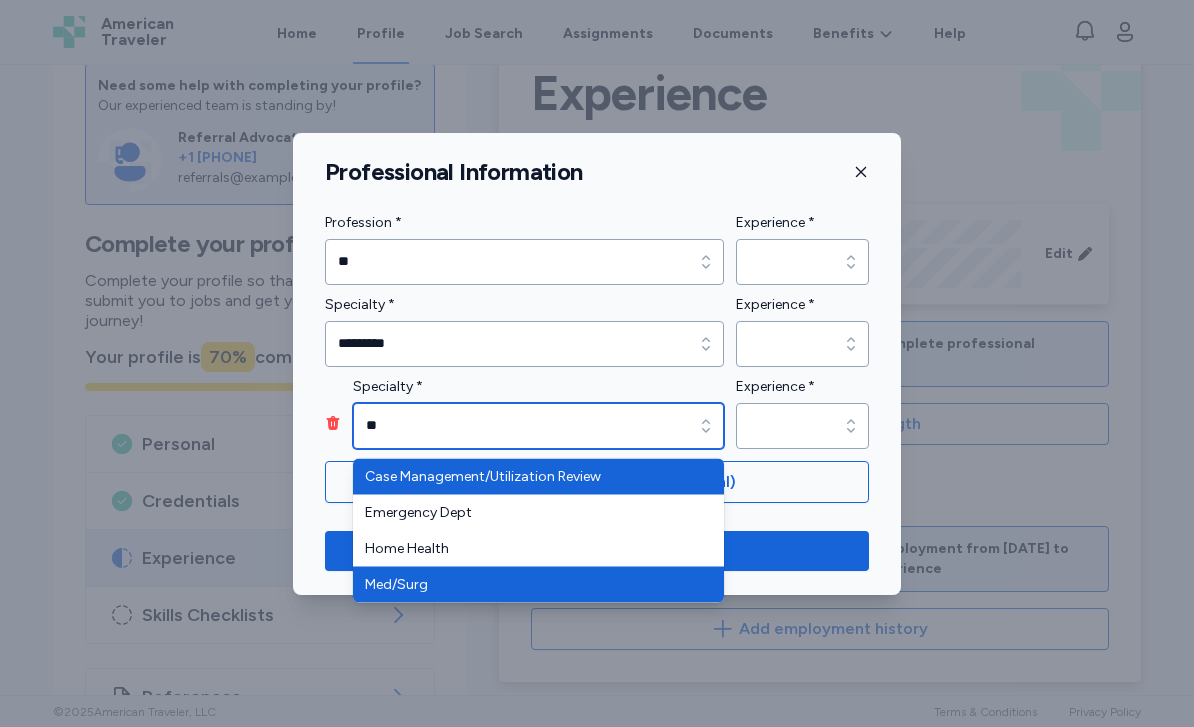 type on "********" 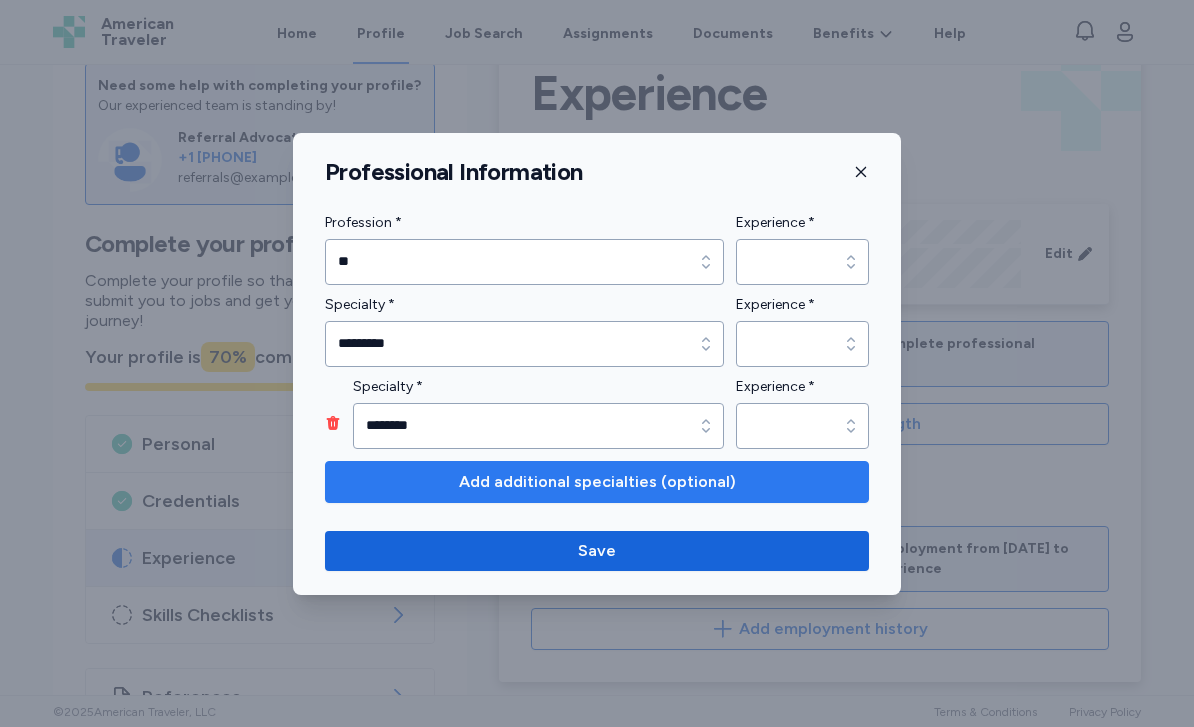 click on "Add additional specialties (optional)" at bounding box center (597, 482) 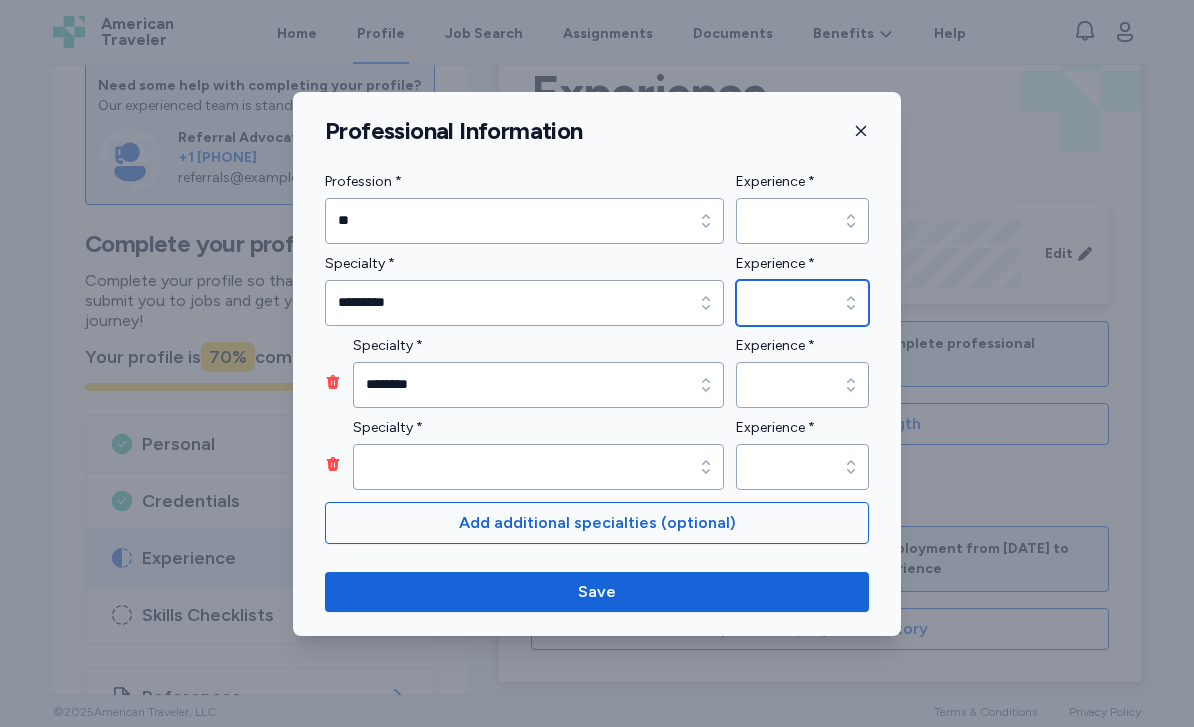 click at bounding box center [851, 303] 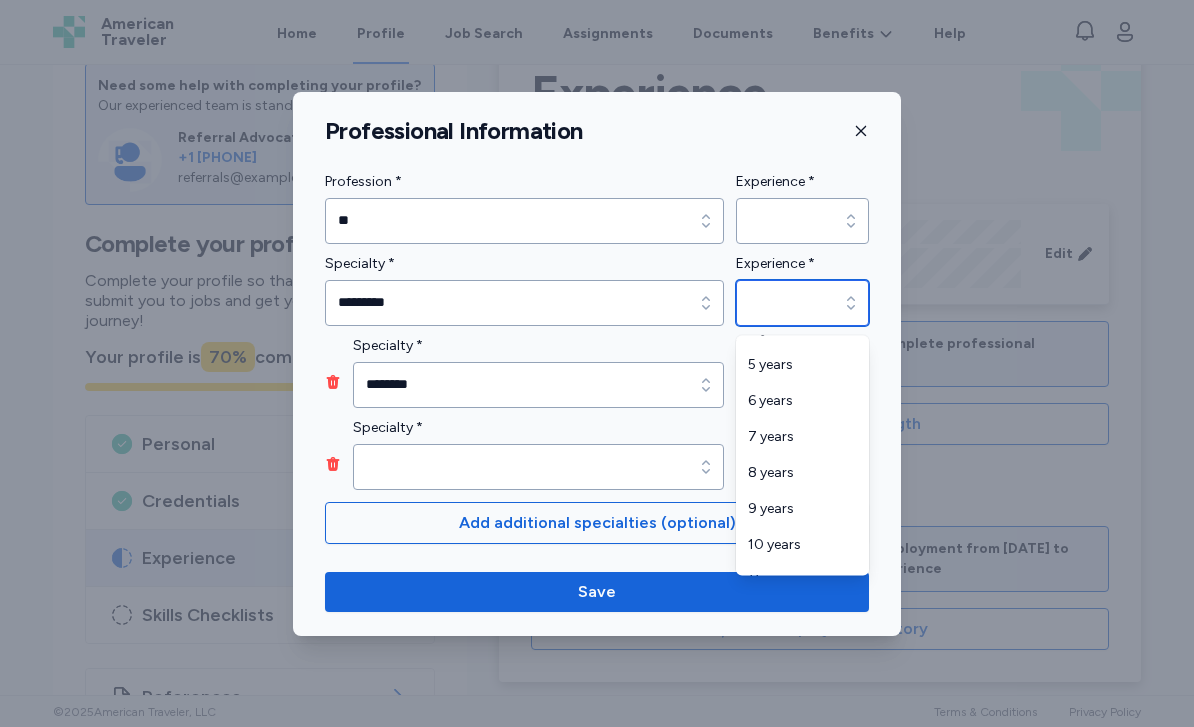 scroll, scrollTop: 283, scrollLeft: 0, axis: vertical 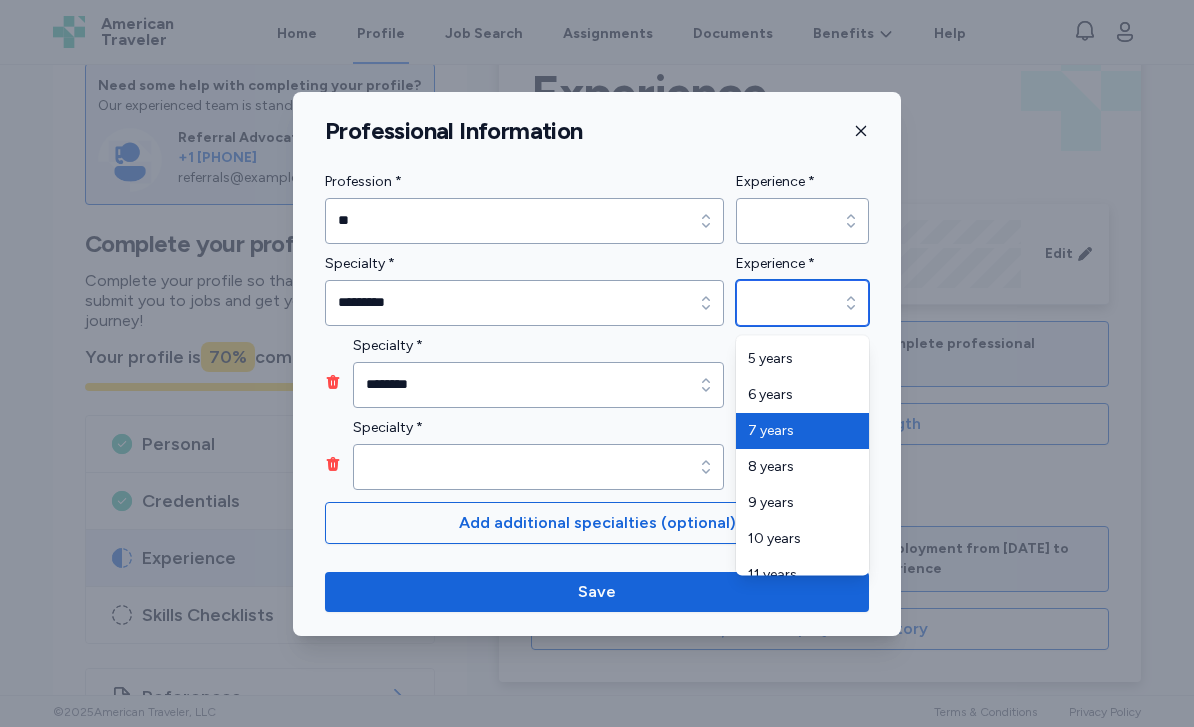 type on "*******" 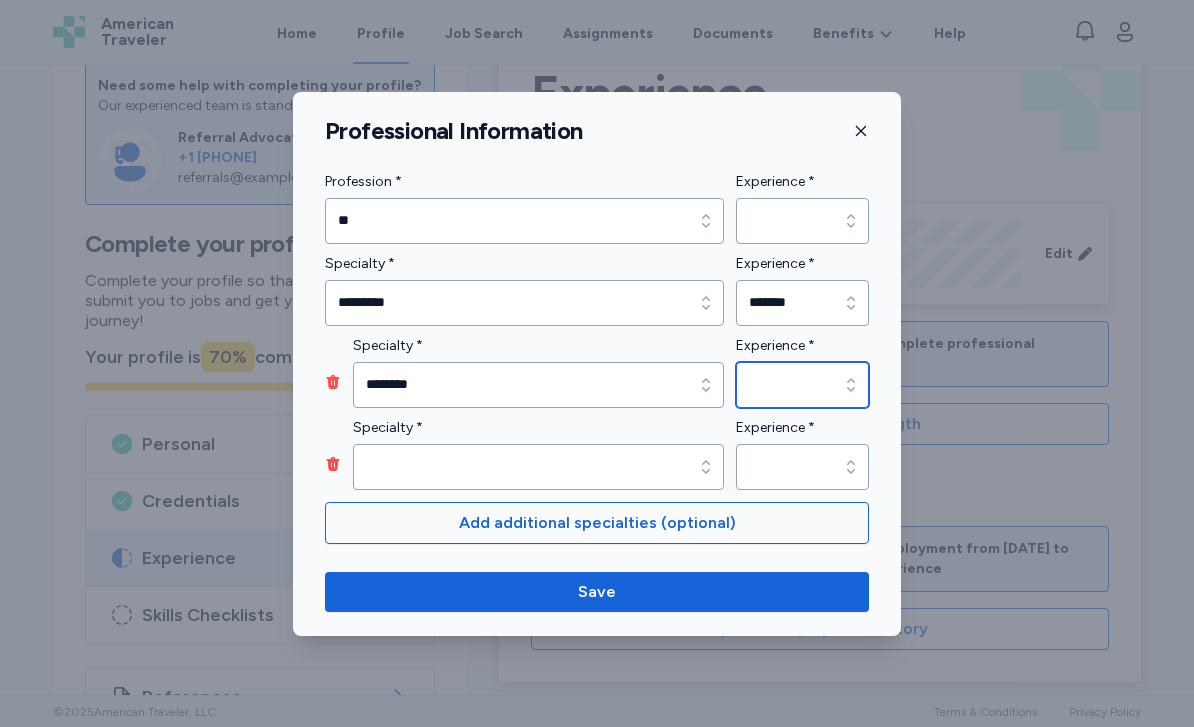 click at bounding box center (851, 385) 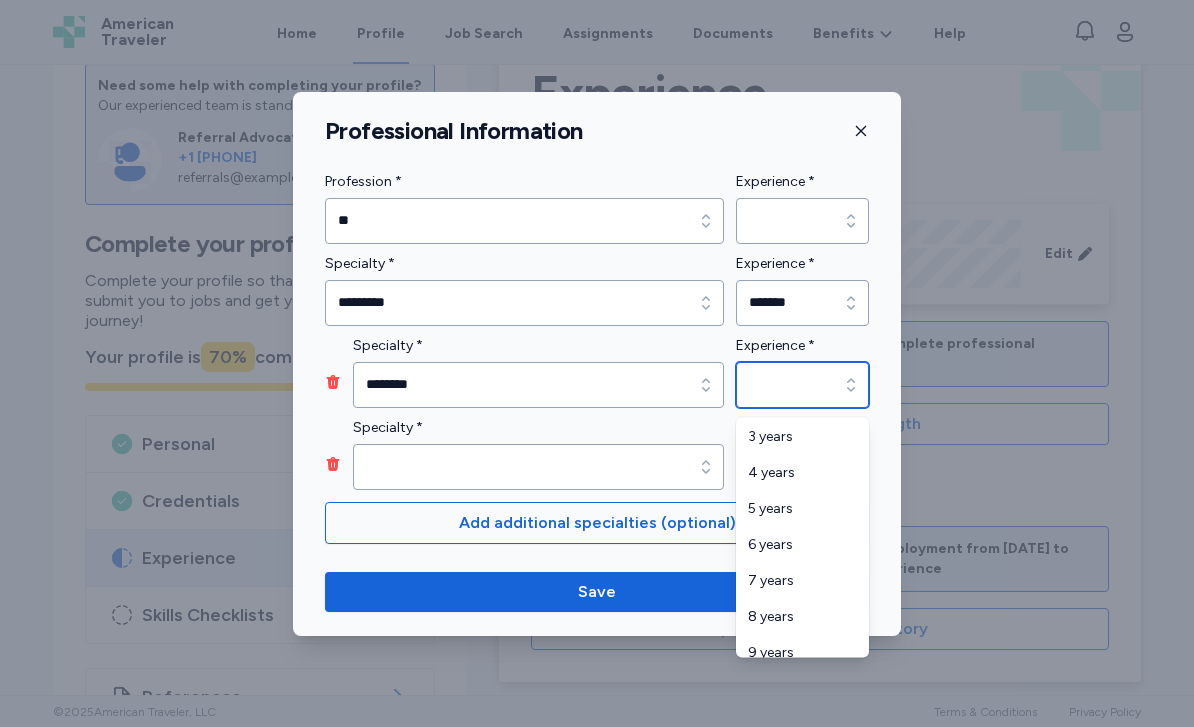 scroll, scrollTop: 219, scrollLeft: 0, axis: vertical 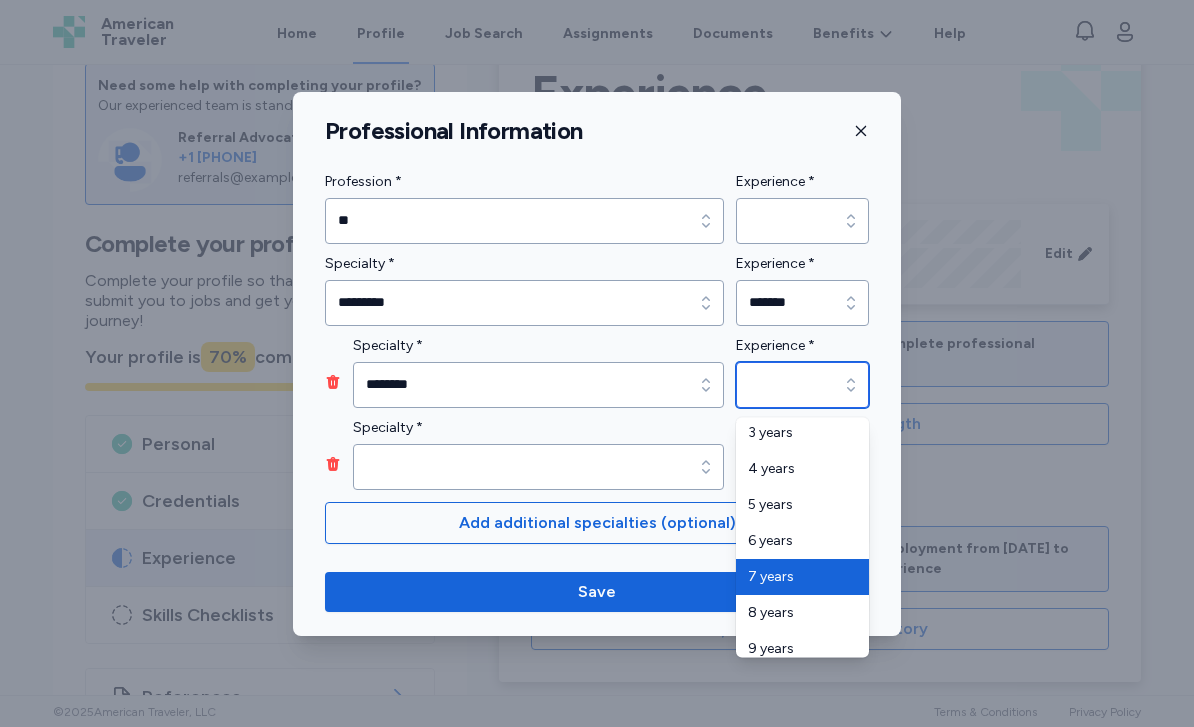 type on "*******" 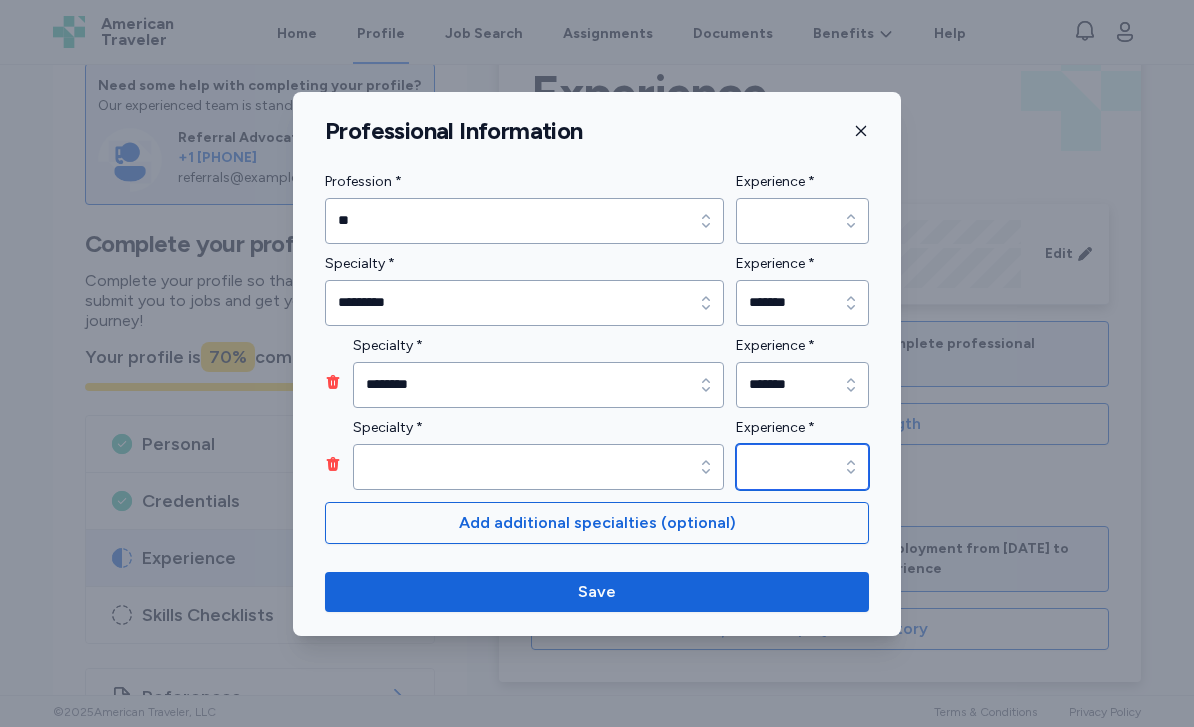 click 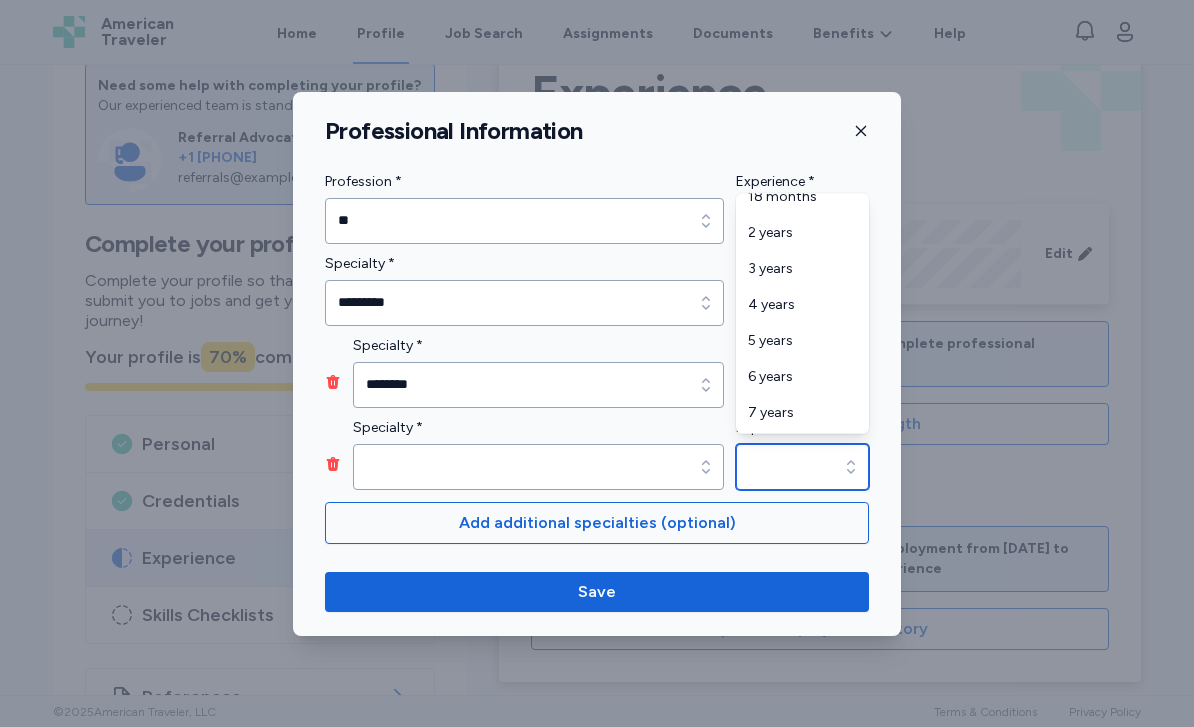 scroll, scrollTop: 239, scrollLeft: 0, axis: vertical 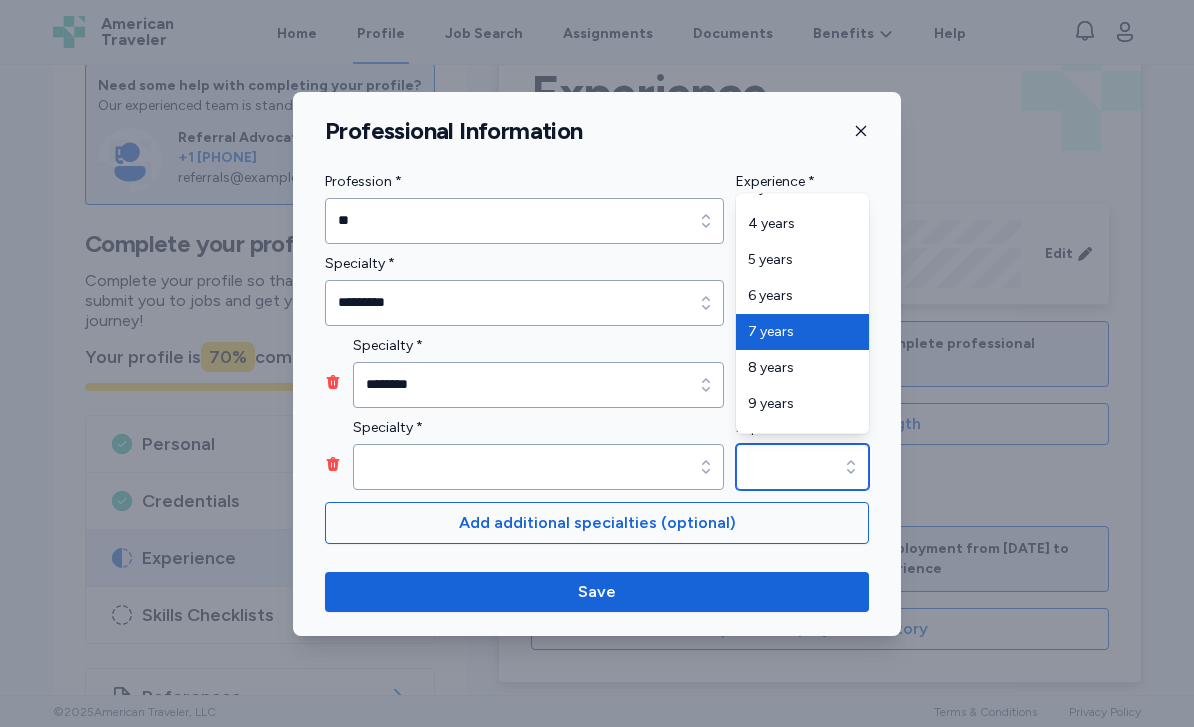 type on "*******" 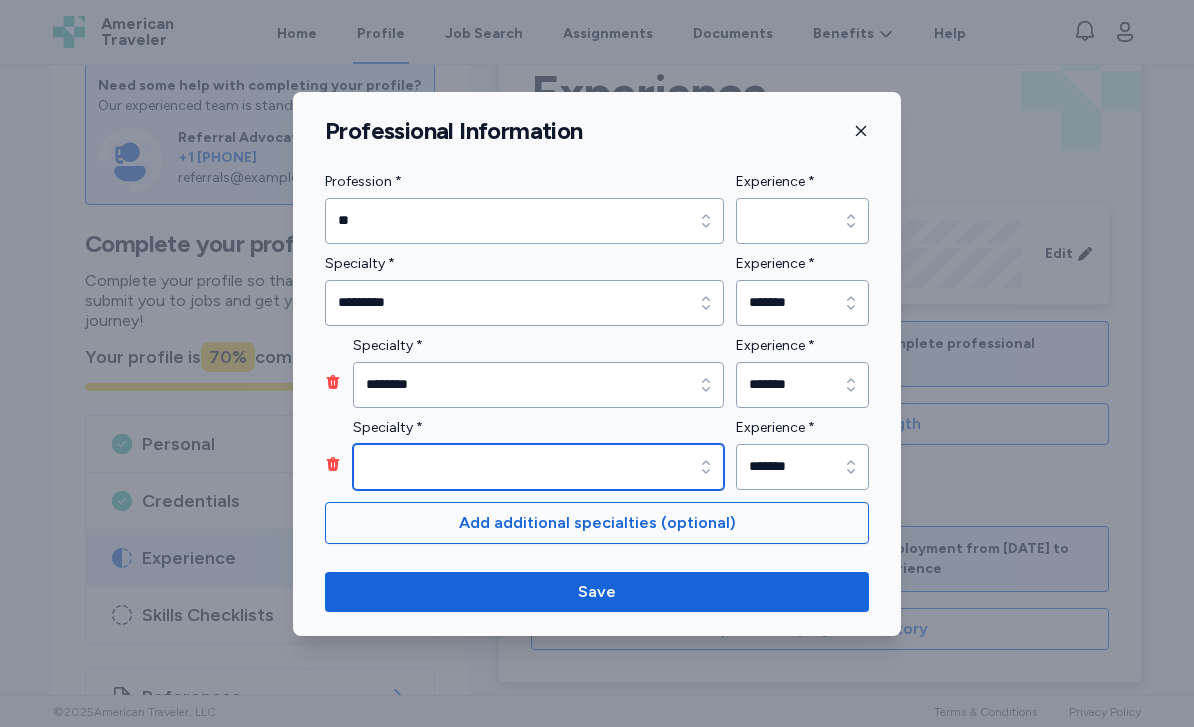 click 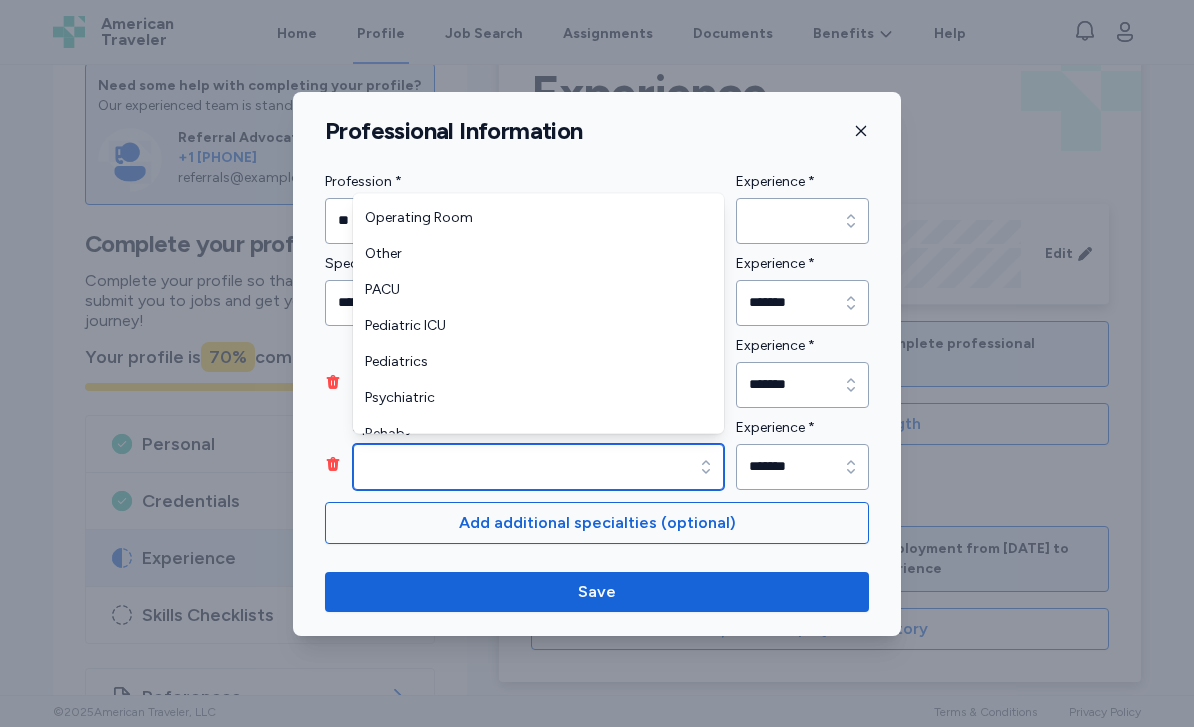 scroll, scrollTop: 492, scrollLeft: 0, axis: vertical 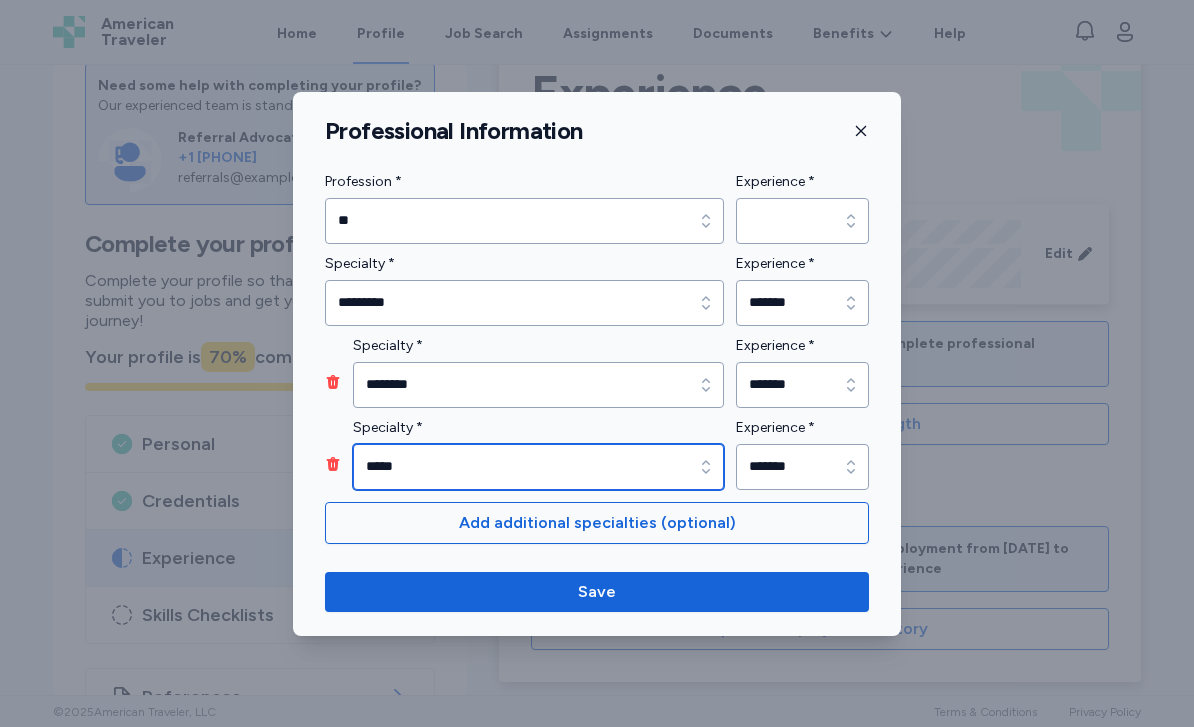 click 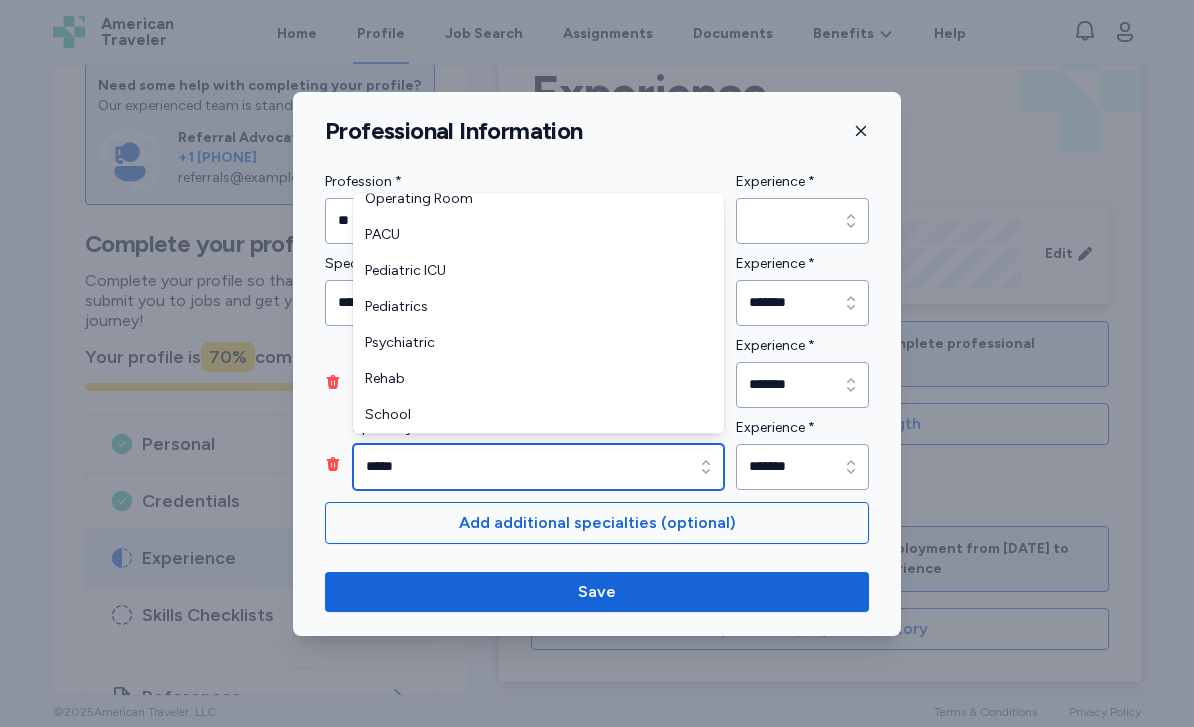 scroll, scrollTop: 516, scrollLeft: 0, axis: vertical 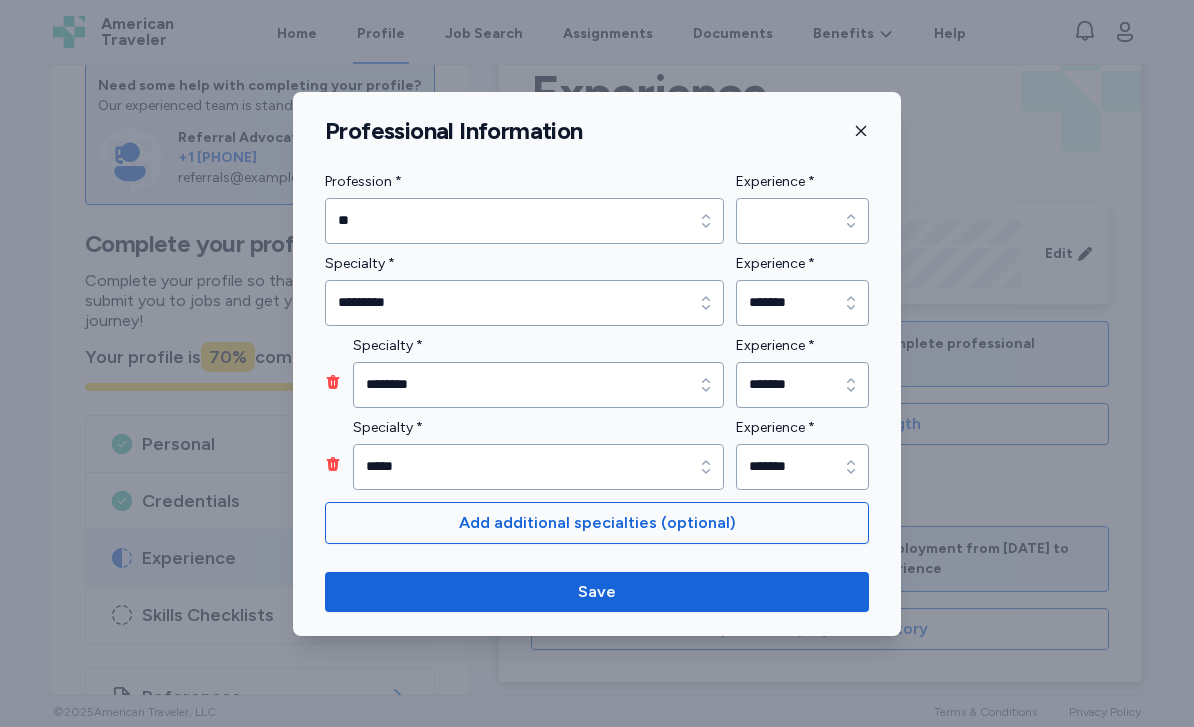 click on "Professional Information Profession * ** Profession * ** Experience * Experience * Specialty * ********* Specialty * ********* Experience * ******* Experience * ******* Specialty * ******** Specialty * ******** Experience * ******* Experience * ******* Specialty * ***** Specialty * ***** Experience * ******* Experience * ******* Add additional specialties (optional) Save" at bounding box center [597, 364] 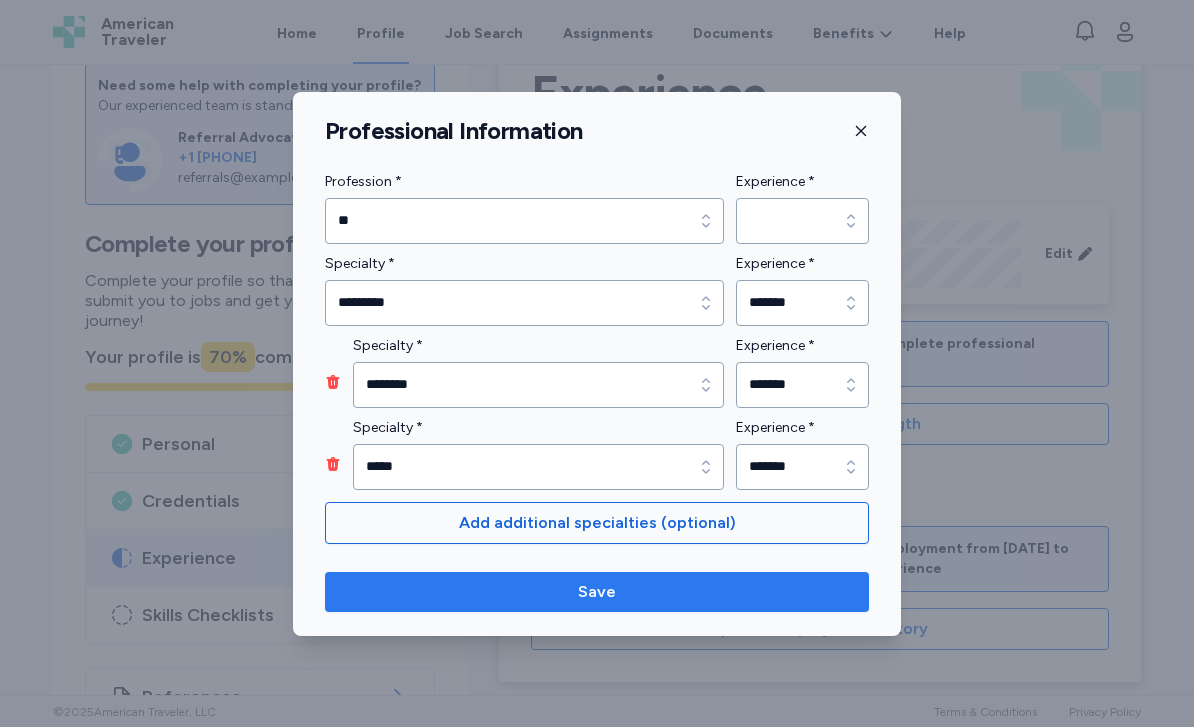 click on "Save" at bounding box center (597, 592) 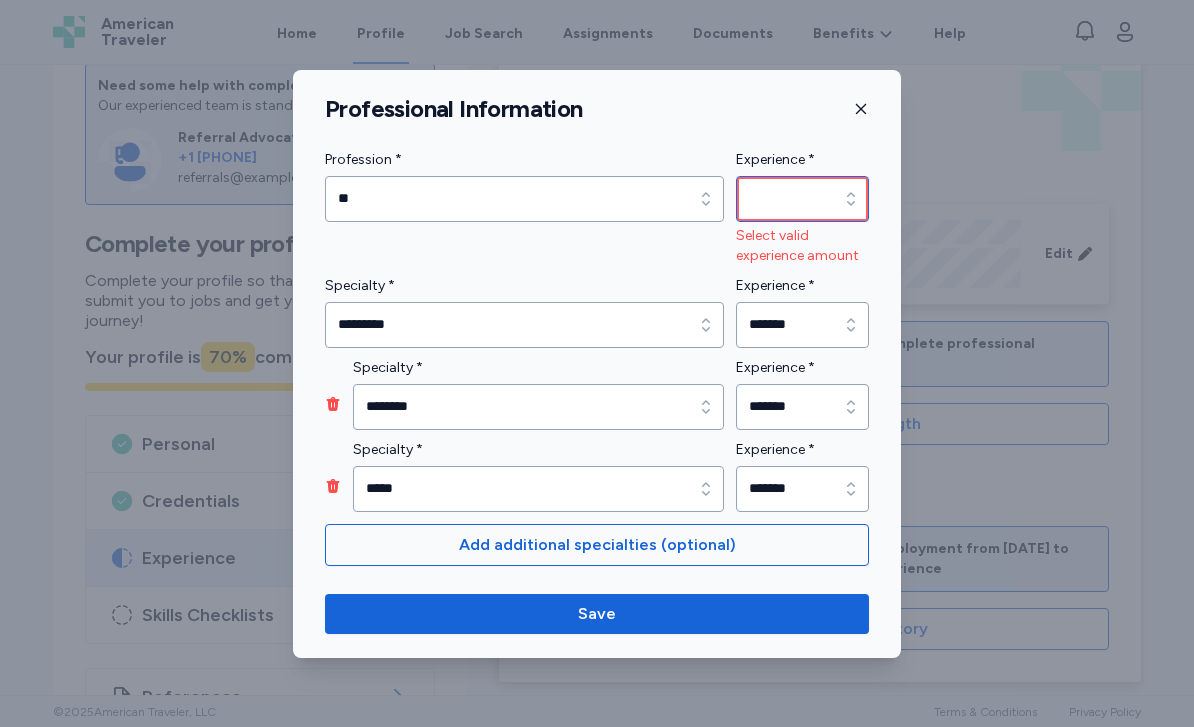 click on "Experience *" at bounding box center (802, 199) 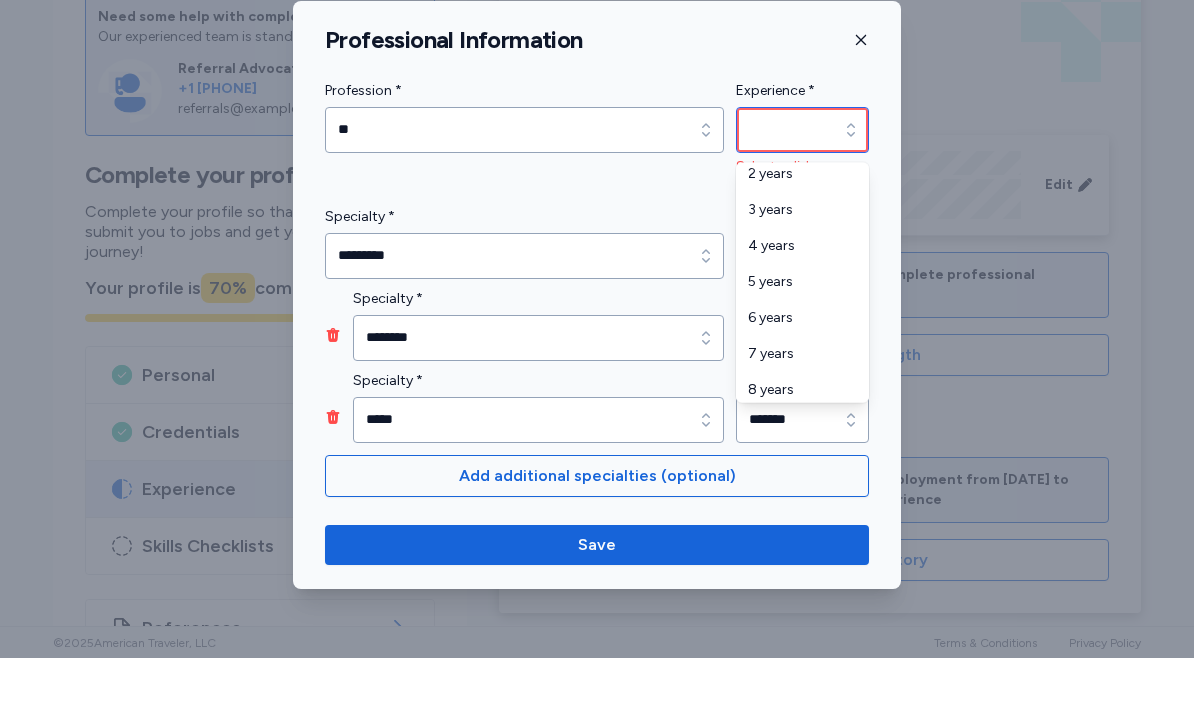 scroll, scrollTop: 187, scrollLeft: 0, axis: vertical 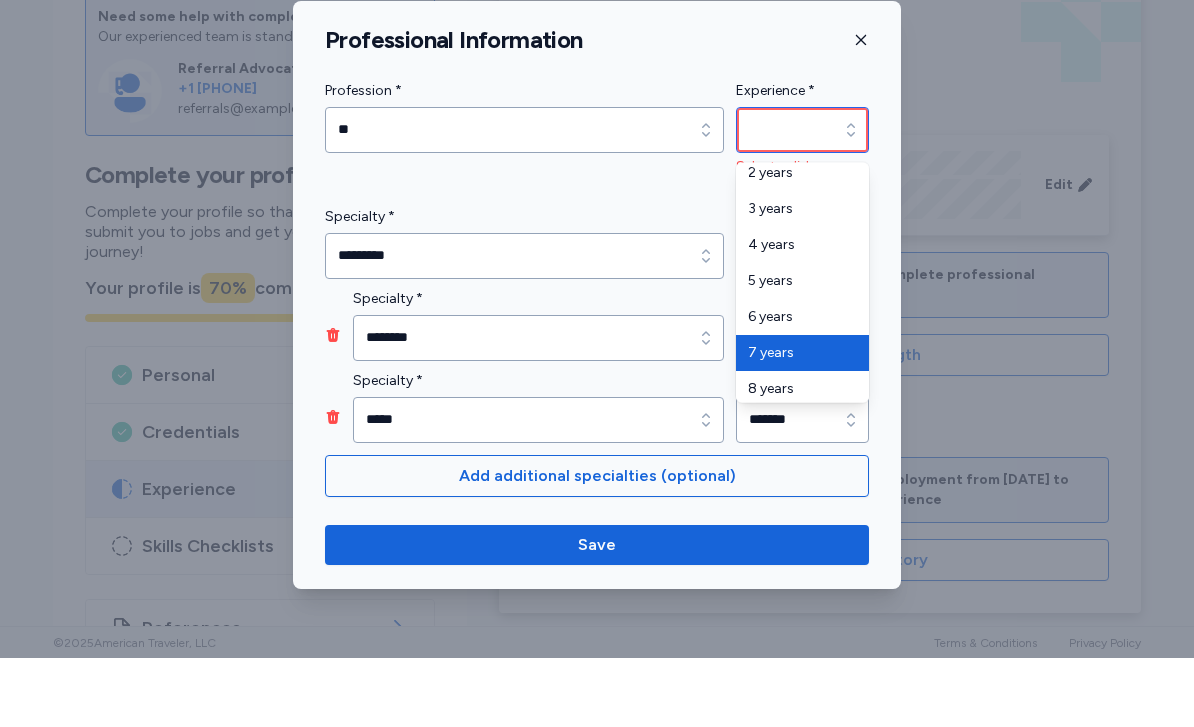 type on "*******" 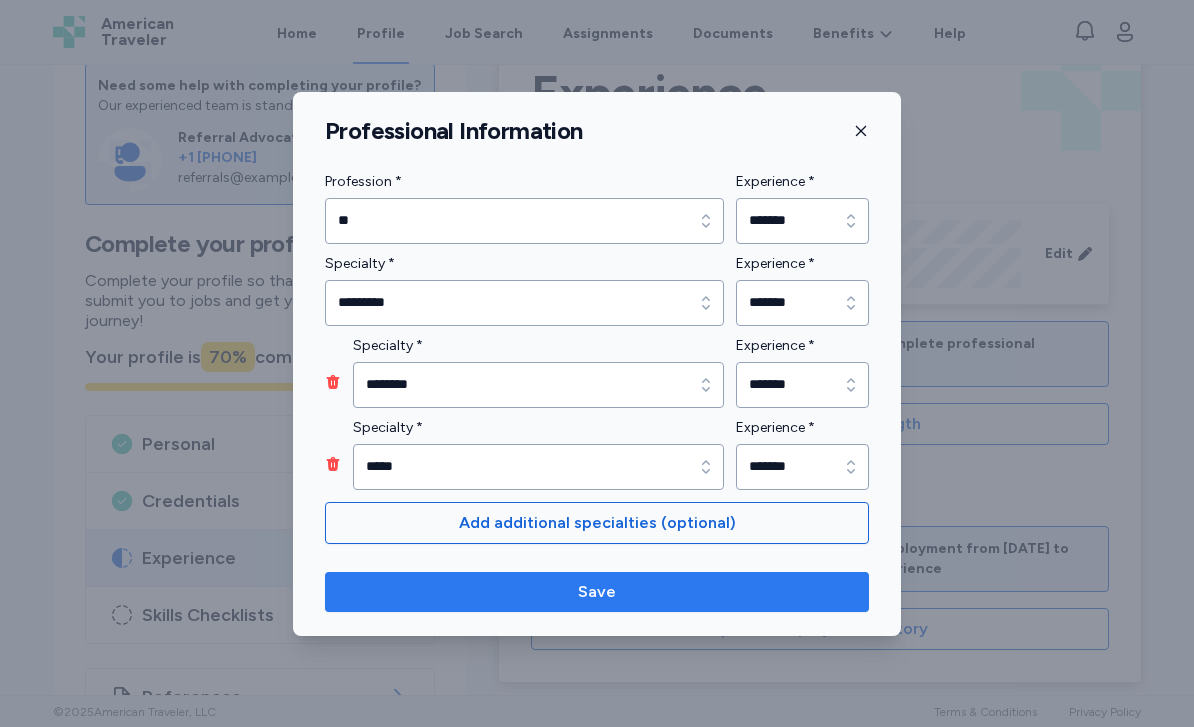 click on "Save" at bounding box center [597, 592] 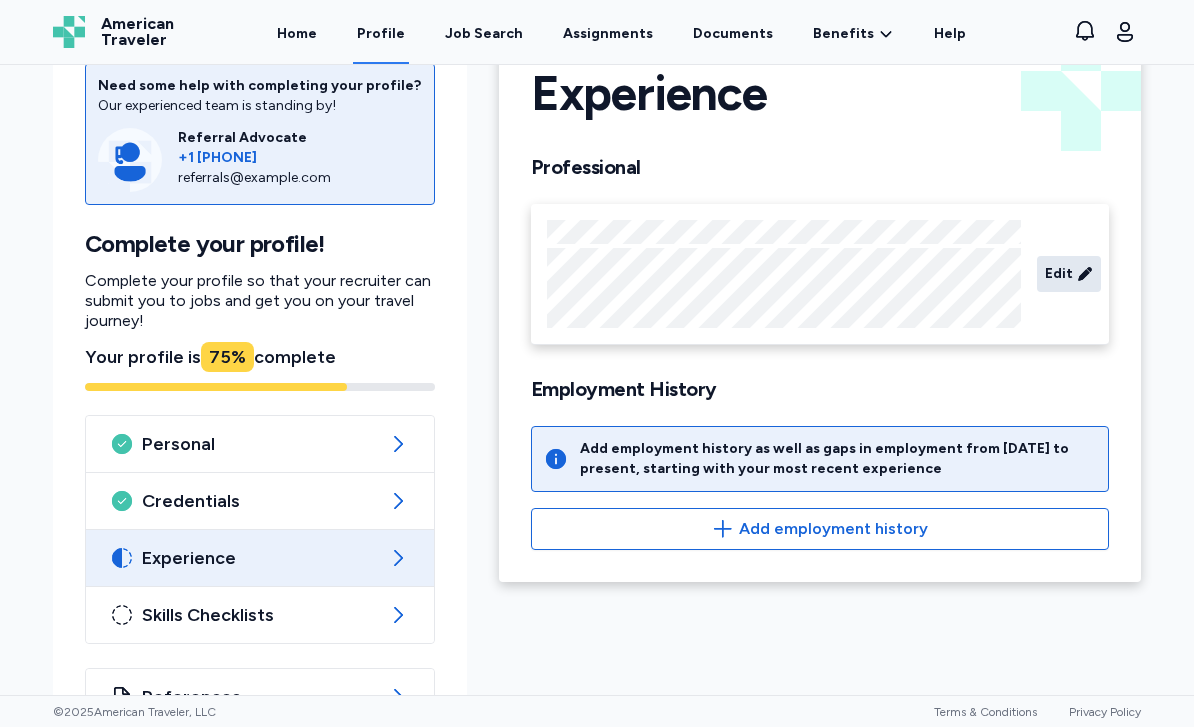 click on "Edit" at bounding box center [1069, 274] 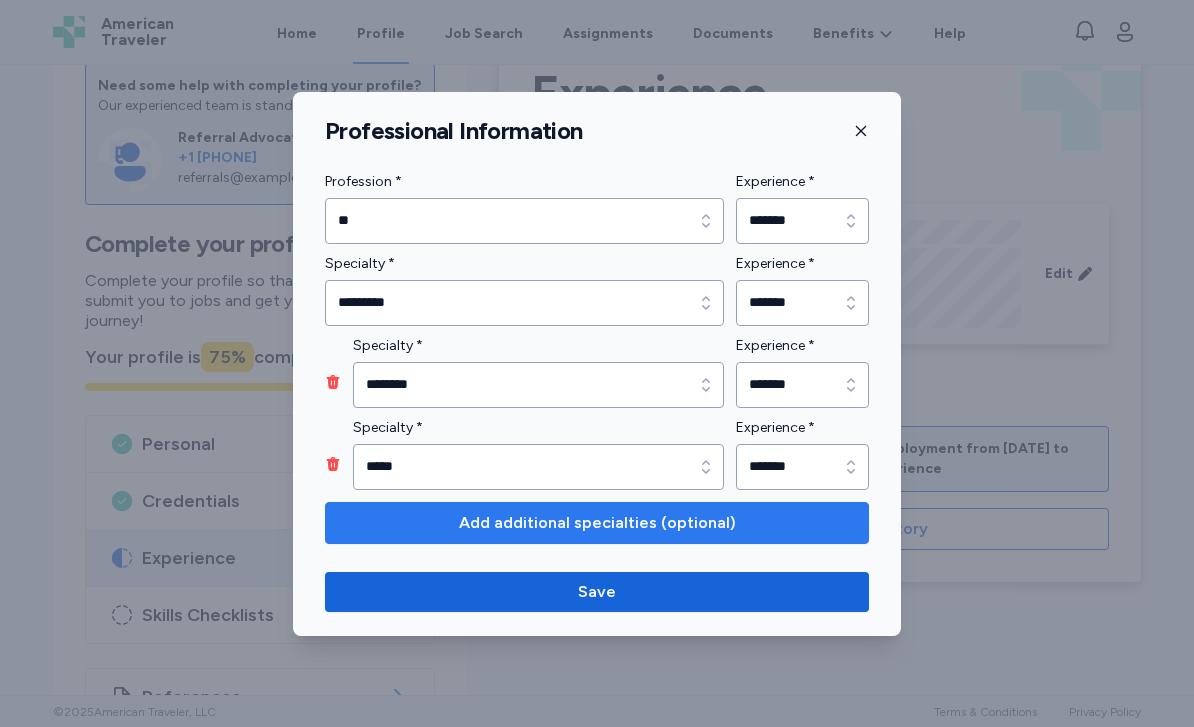click on "Add additional specialties (optional)" at bounding box center [597, 523] 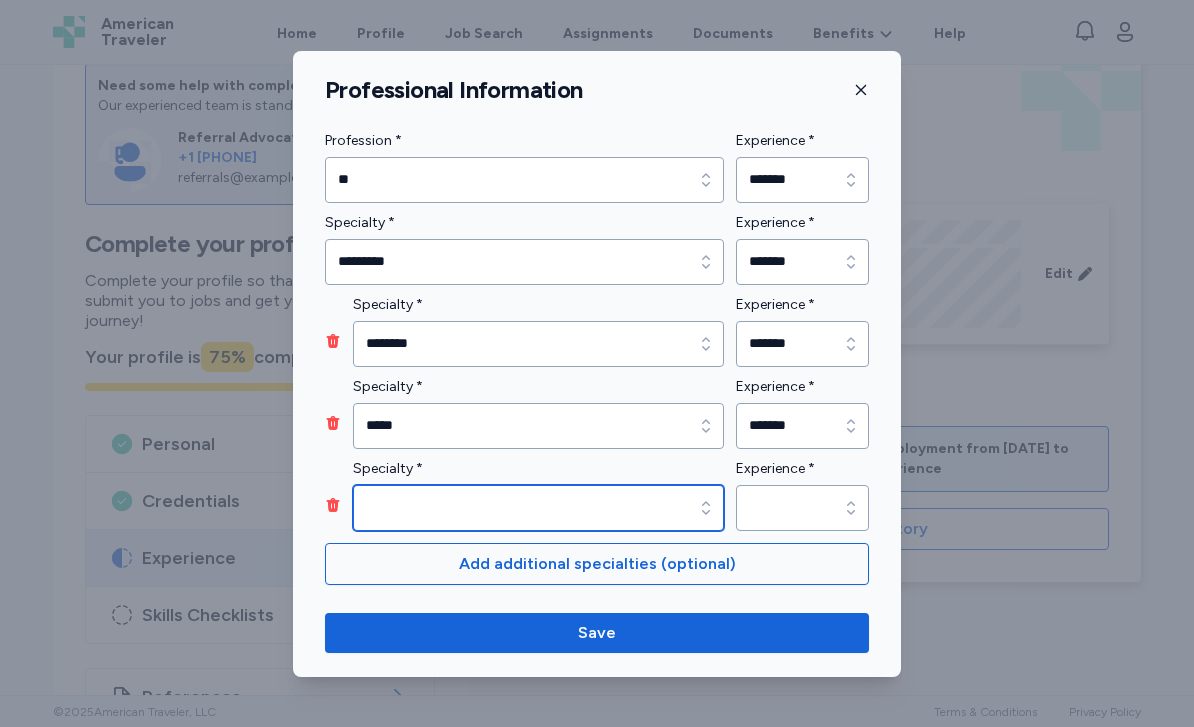 click on "Specialty *" at bounding box center (538, 508) 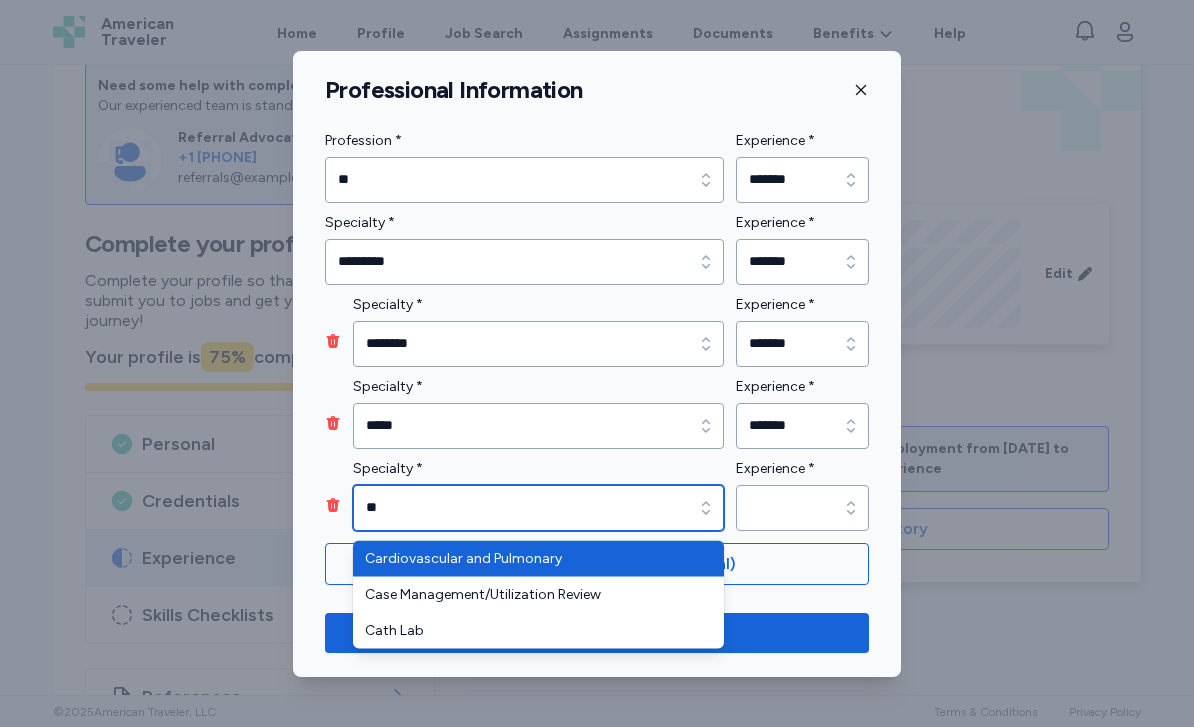 type on "*" 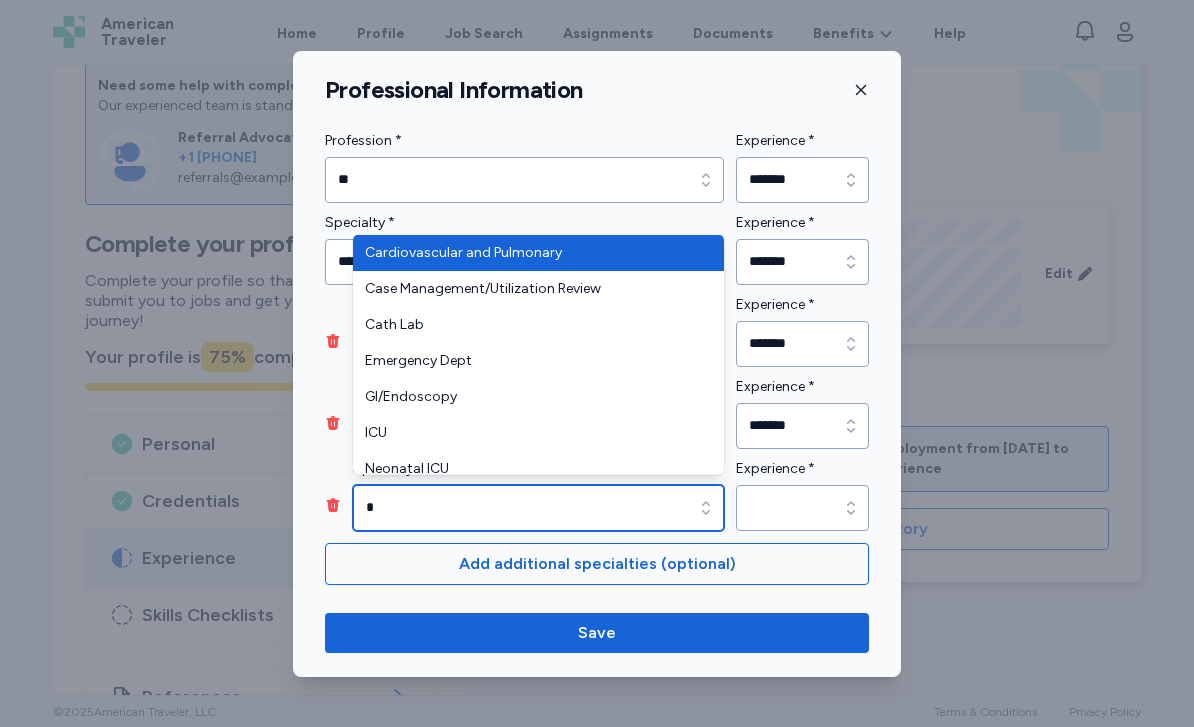 type 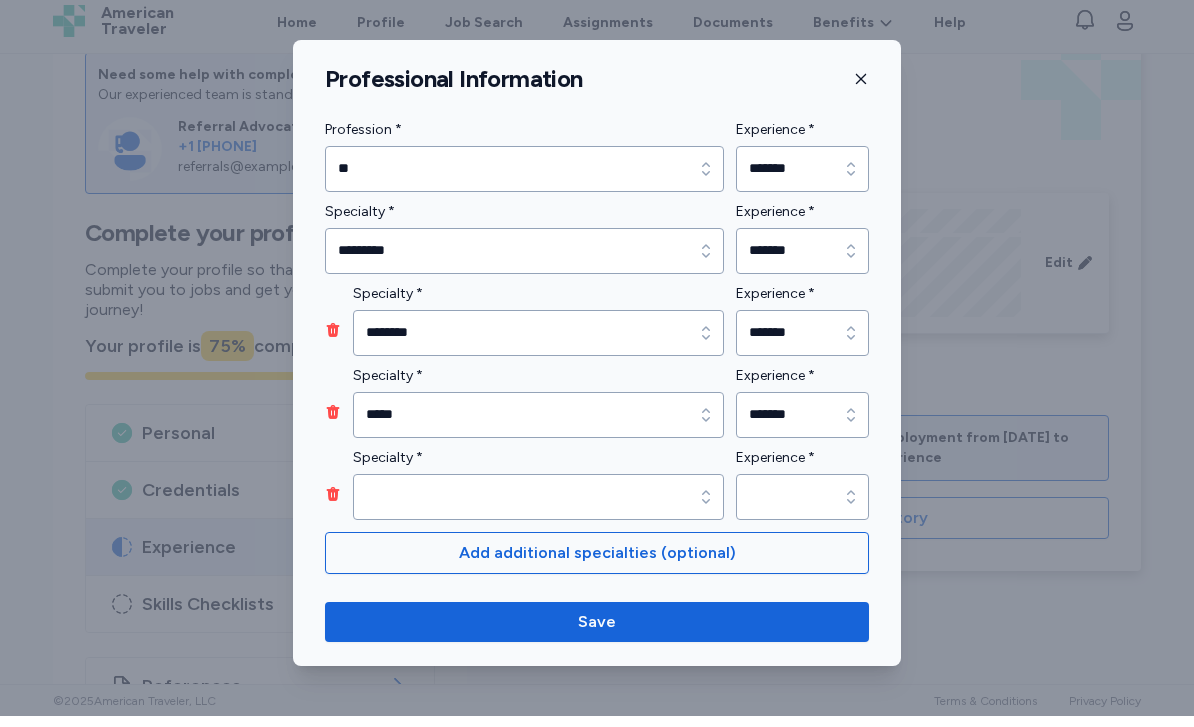 click on "Professional Information Profession * [PROFESSION] Profession * [PROFESSION] Experience * [EXPERIENCE] Experience * [EXPERIENCE] Specialty * [SPECIALTY] Specialty * [SPECIALTY] Experience * [EXPERIENCE] Experience * [EXPERIENCE] Specialty * [SPECIALTY] Specialty * [SPECIALTY] Experience * [EXPERIENCE] Experience * [EXPERIENCE] Add additional specialties (optional) Save" at bounding box center [597, 364] 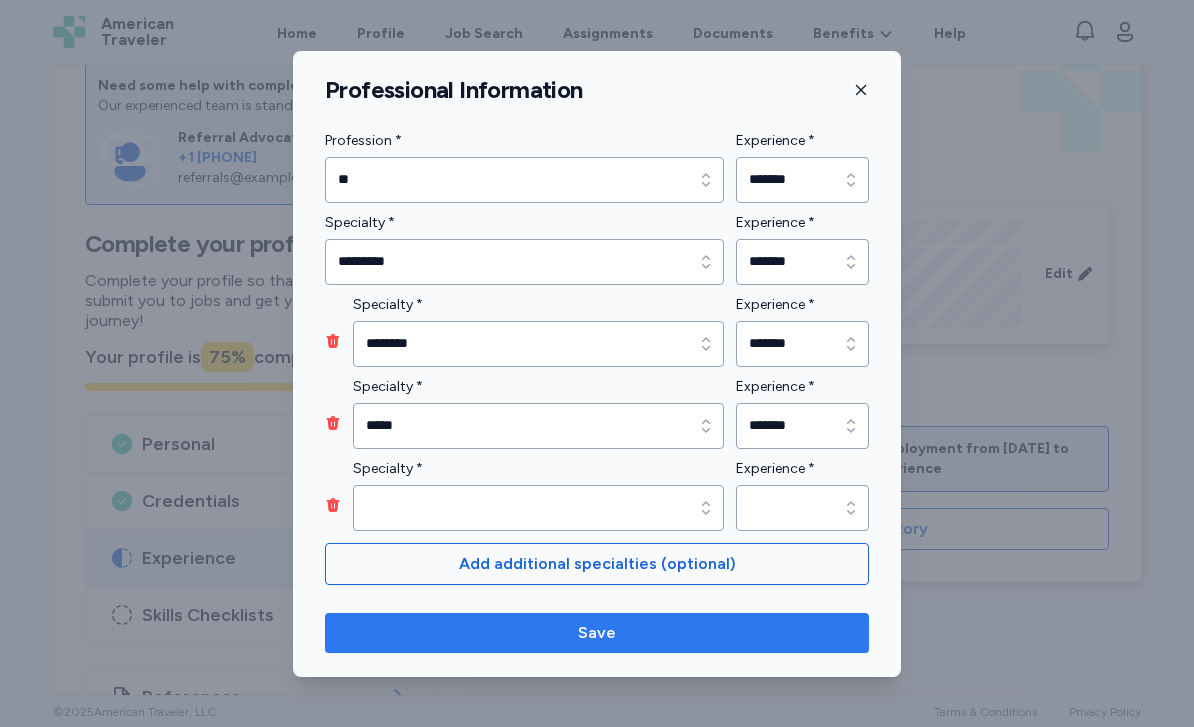 click on "Save" at bounding box center (597, 633) 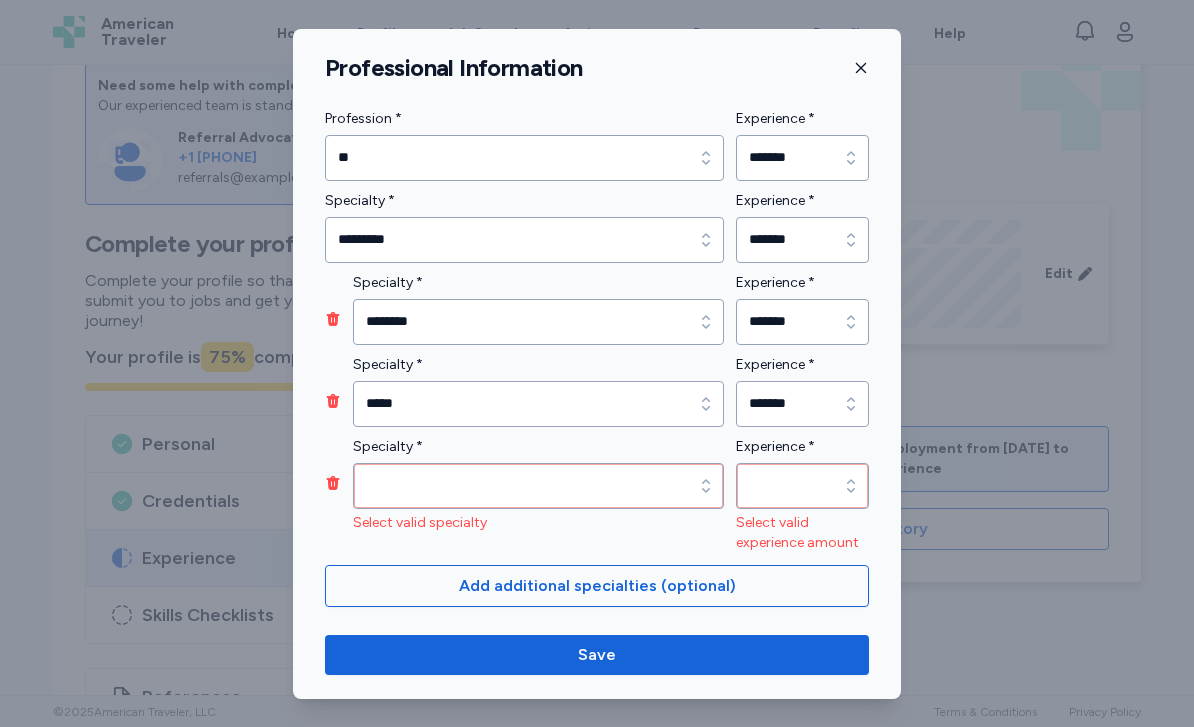 click 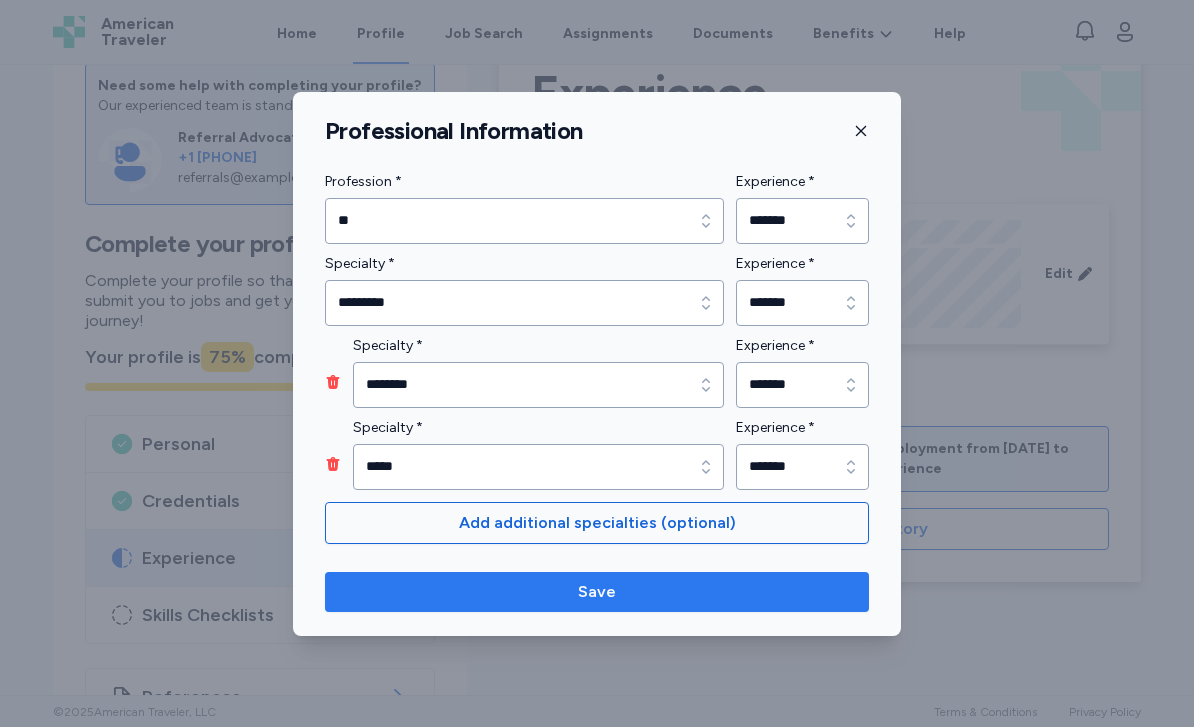 click on "Save" at bounding box center [597, 592] 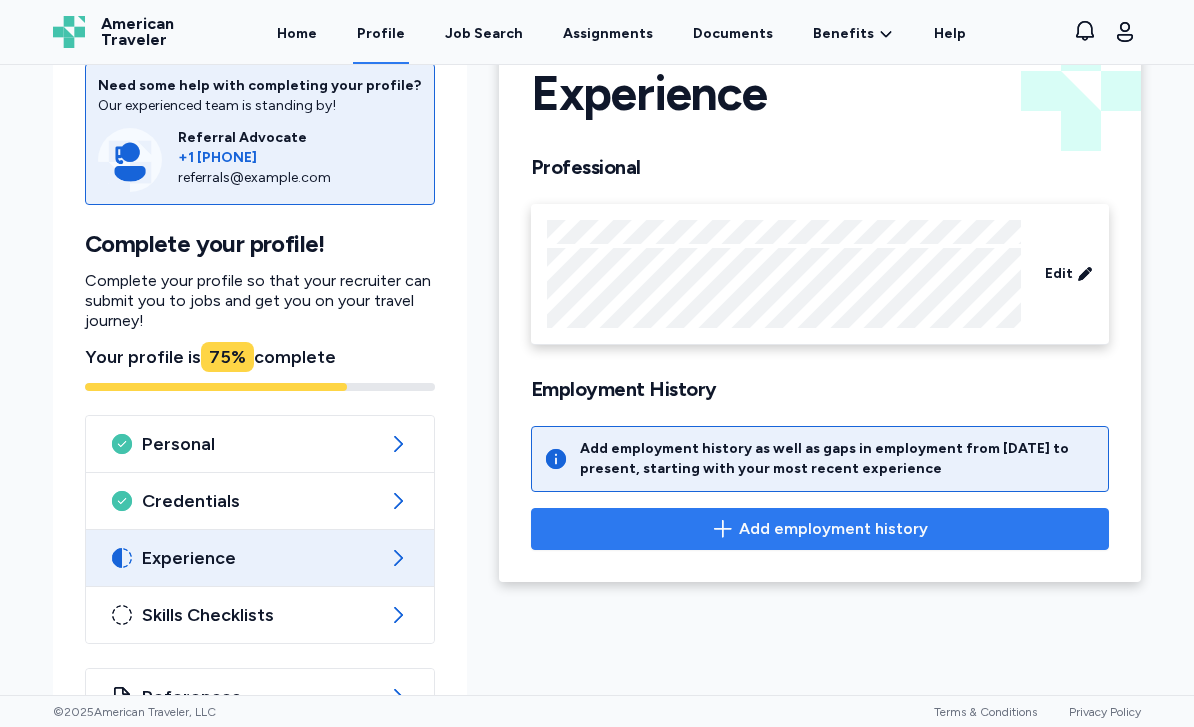 click on "Add employment history" at bounding box center [820, 529] 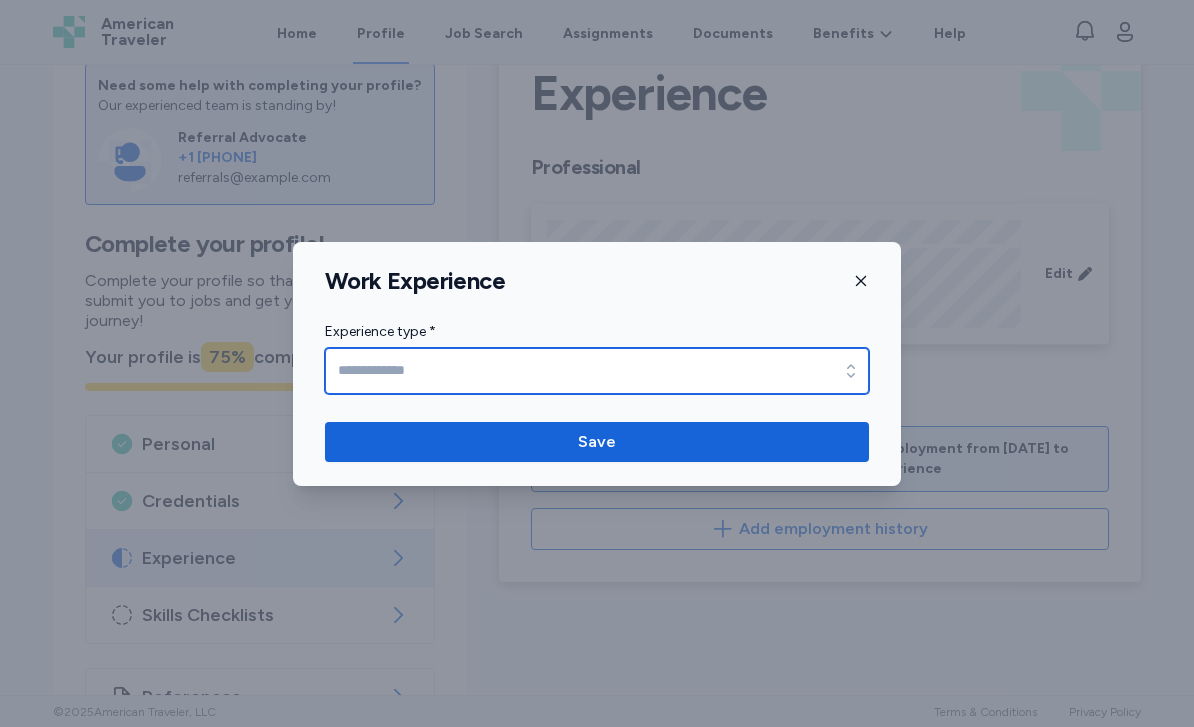 click at bounding box center (851, 371) 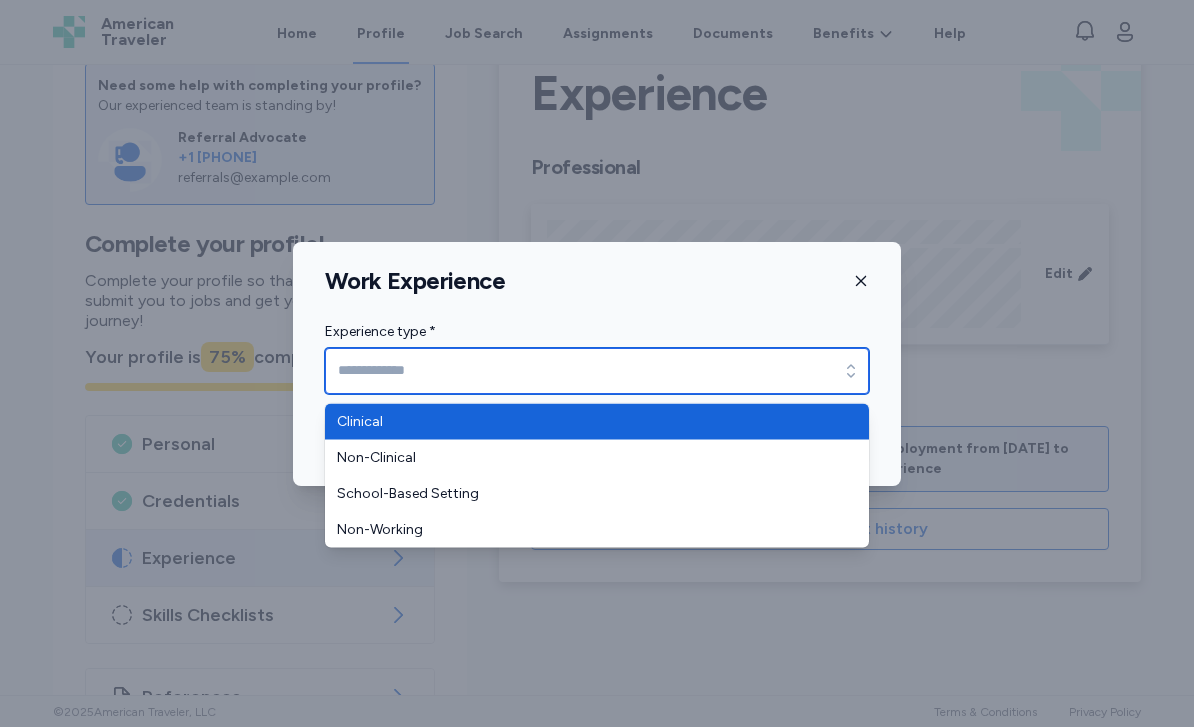 type on "********" 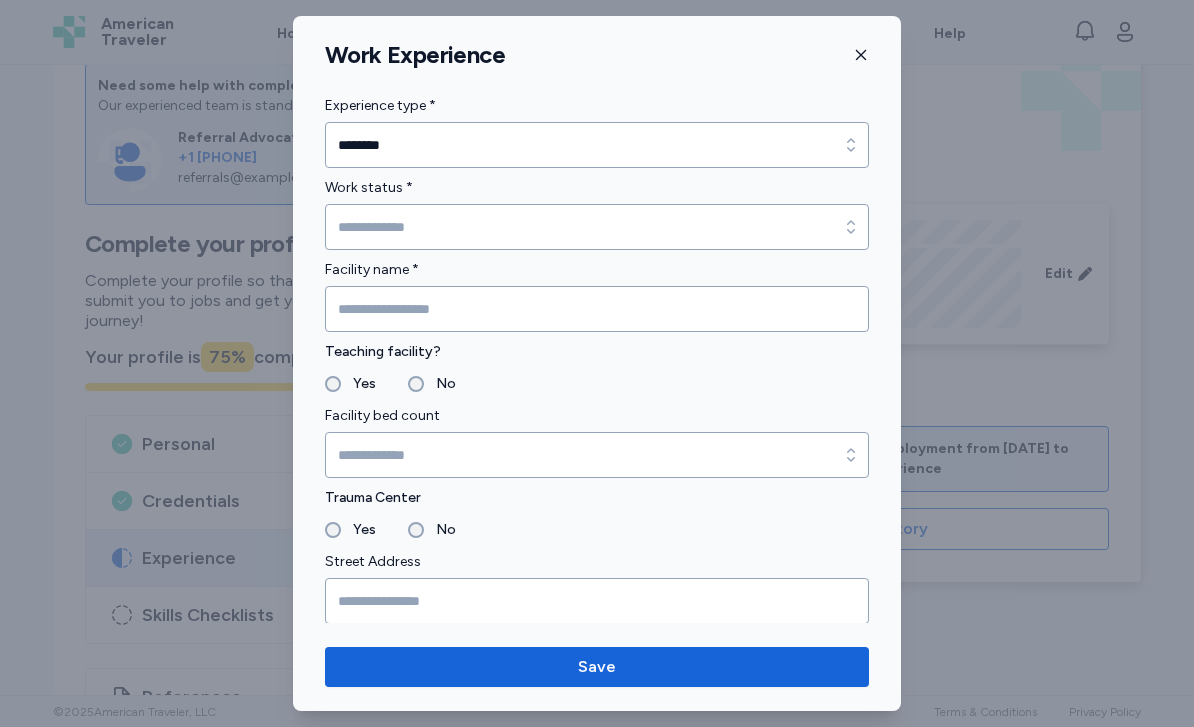 click on "Work Experience" at bounding box center (597, 55) 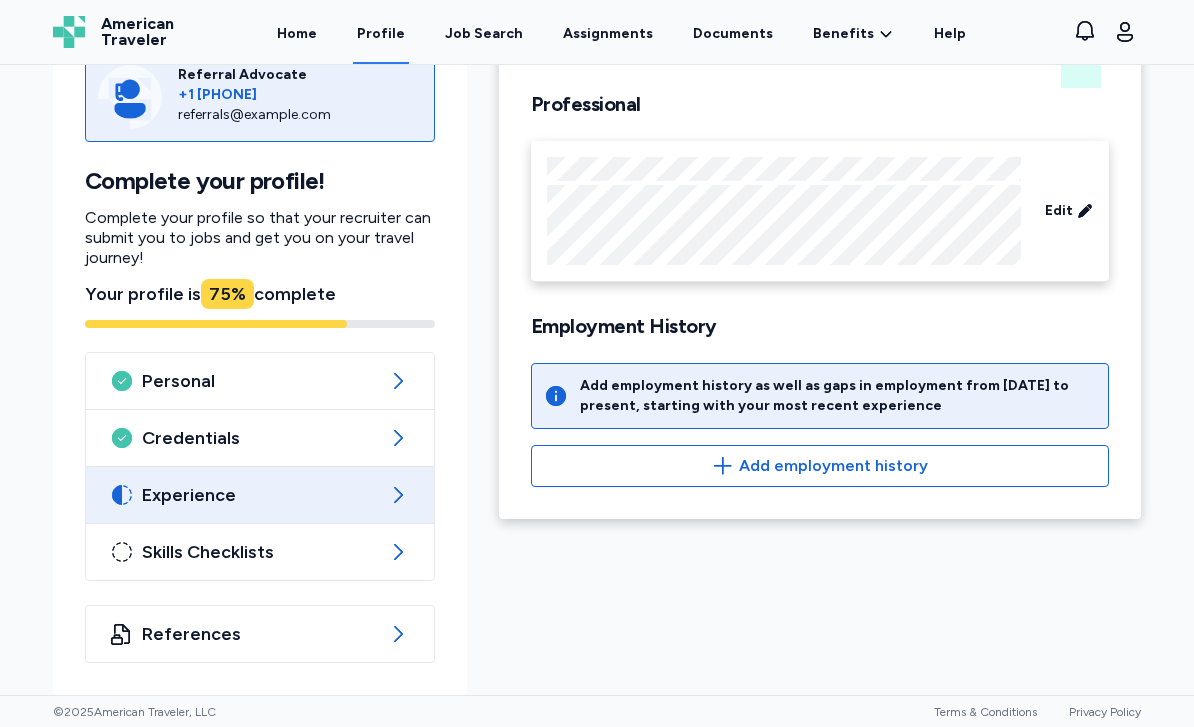 scroll, scrollTop: 129, scrollLeft: 0, axis: vertical 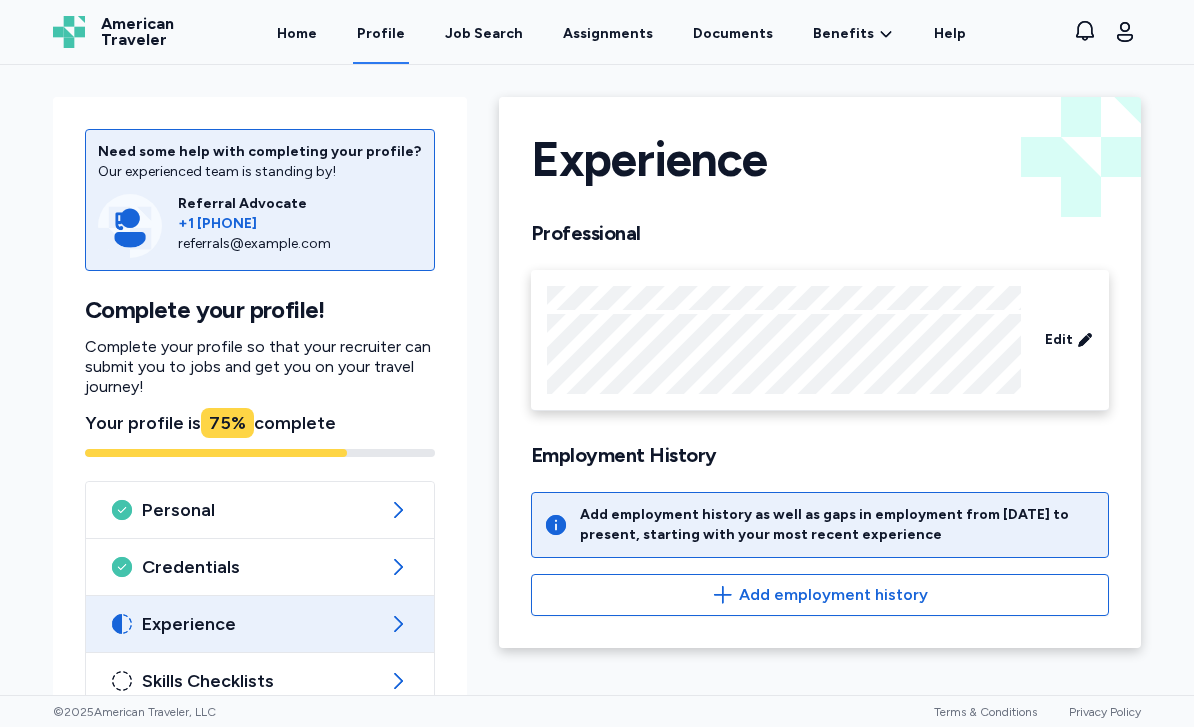 click on "Experience Back Experience Professional Edit Employment History Add employment history as well as gaps in employment from [DATE] to present, starting with your most recent experience Add employment history" at bounding box center [820, 452] 